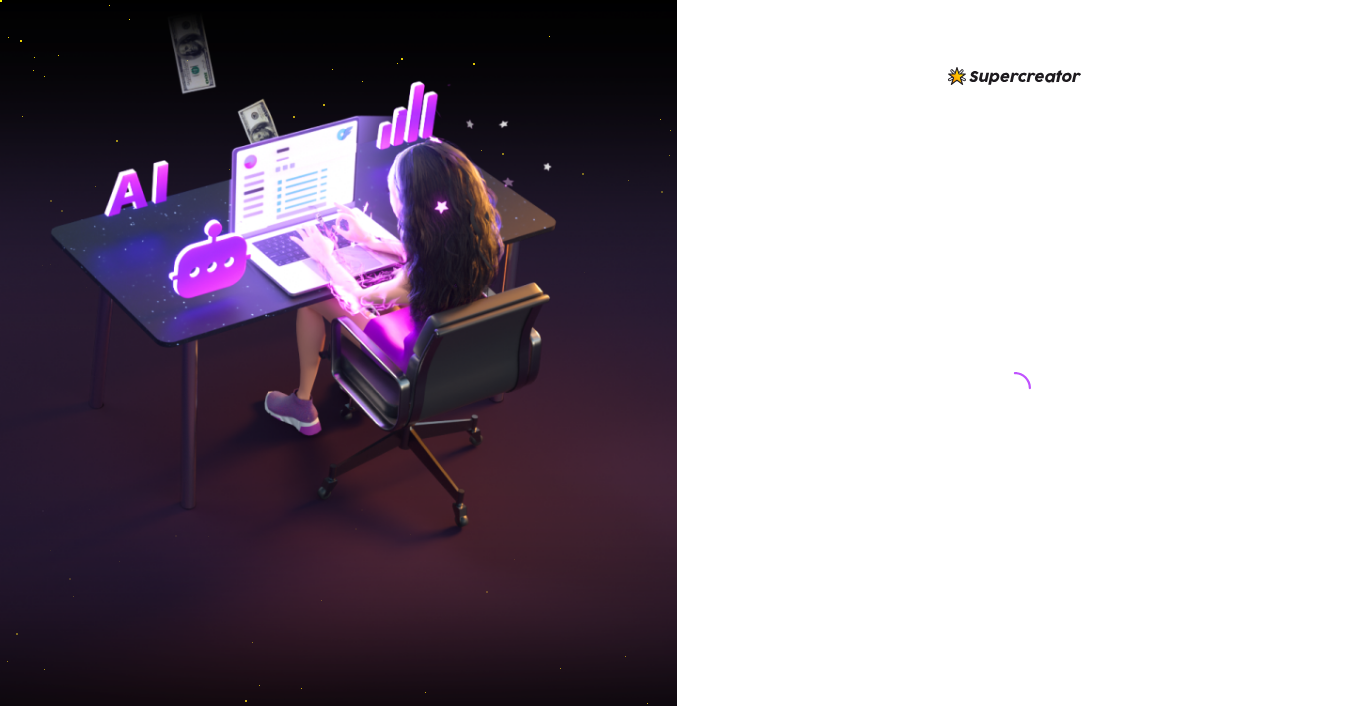 scroll, scrollTop: 0, scrollLeft: 0, axis: both 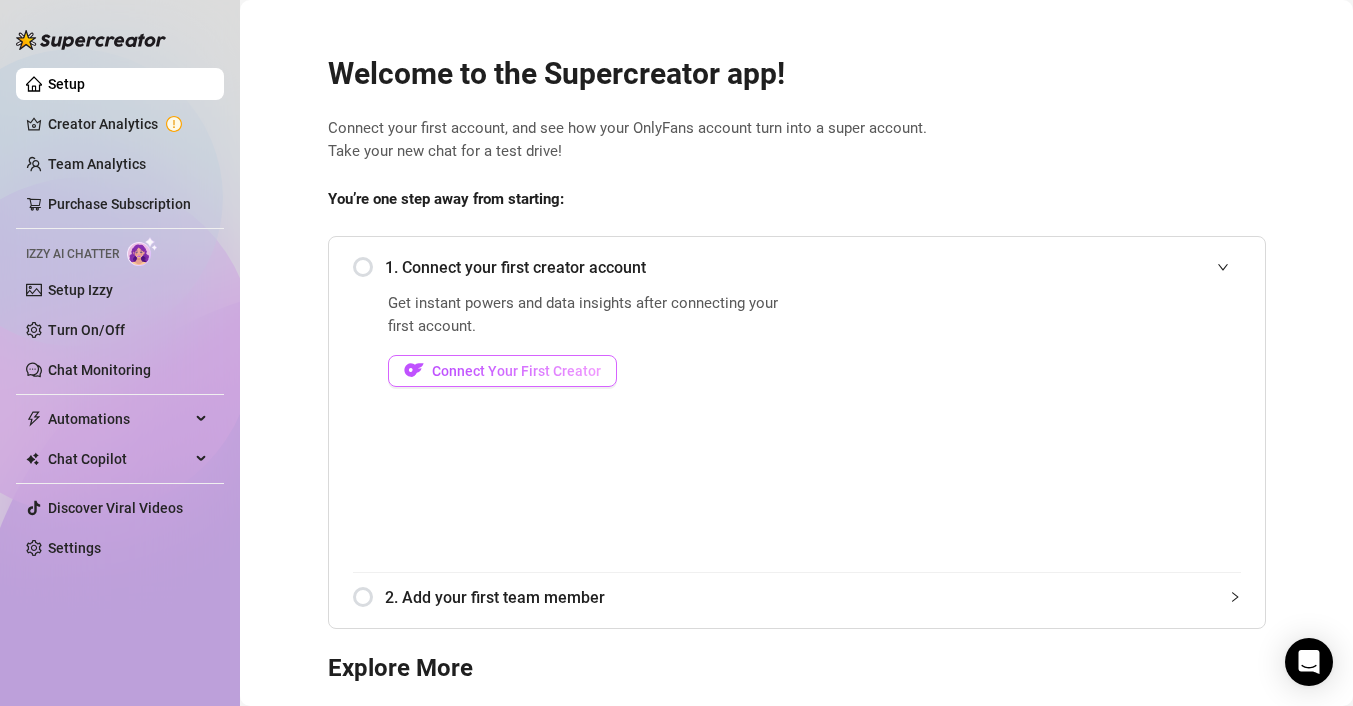 click on "Connect Your First Creator" at bounding box center (516, 371) 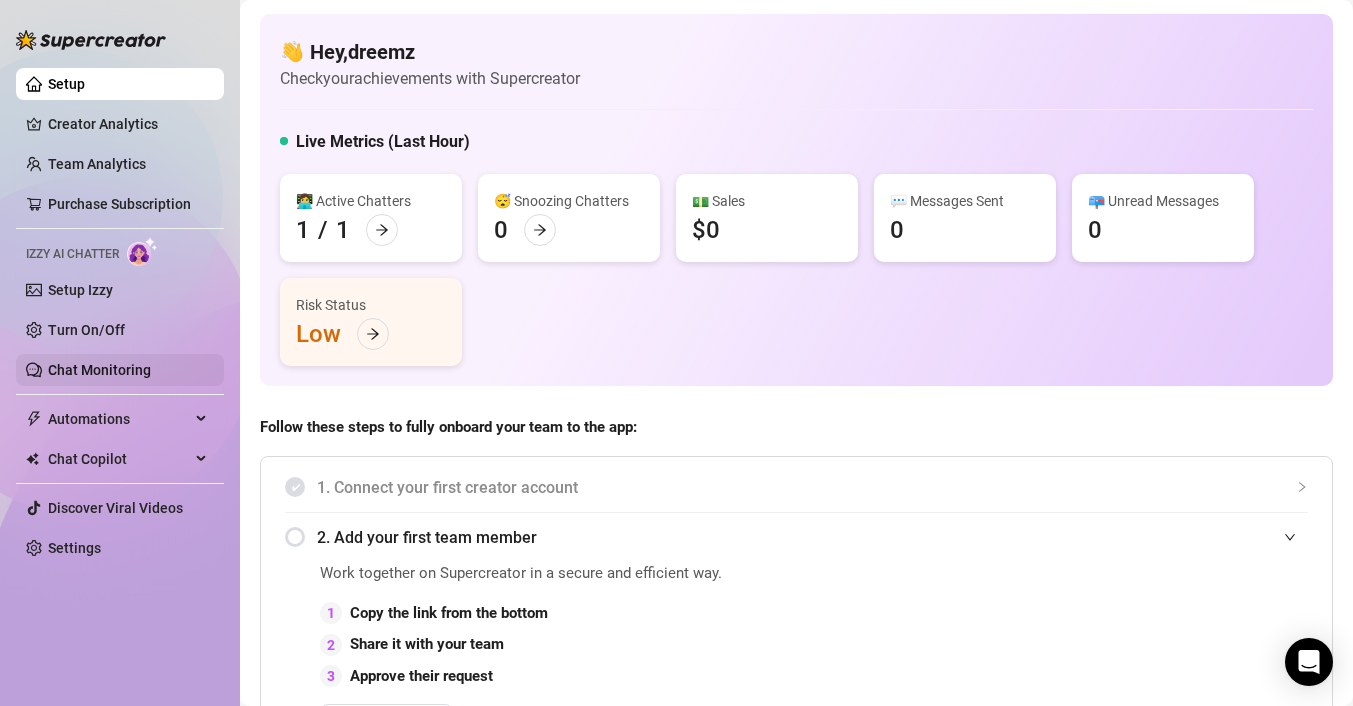 click on "Chat Monitoring" at bounding box center (99, 370) 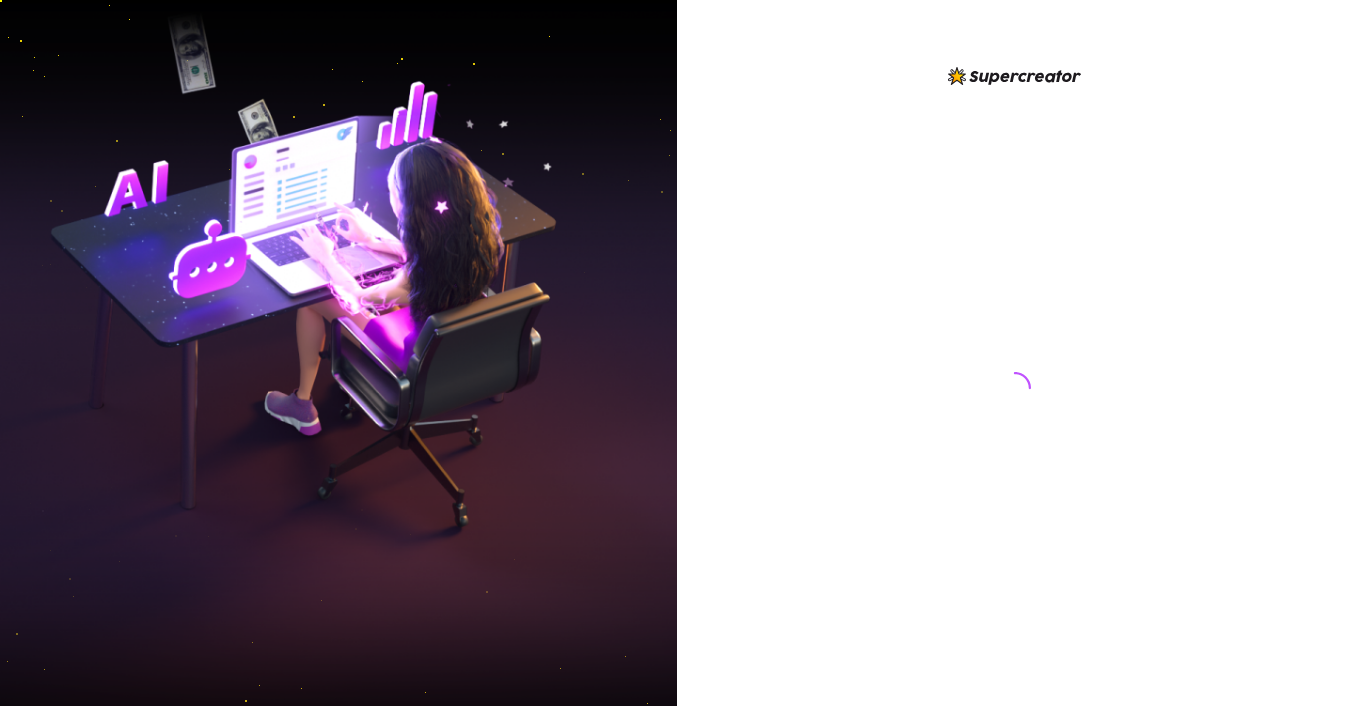 scroll, scrollTop: 0, scrollLeft: 0, axis: both 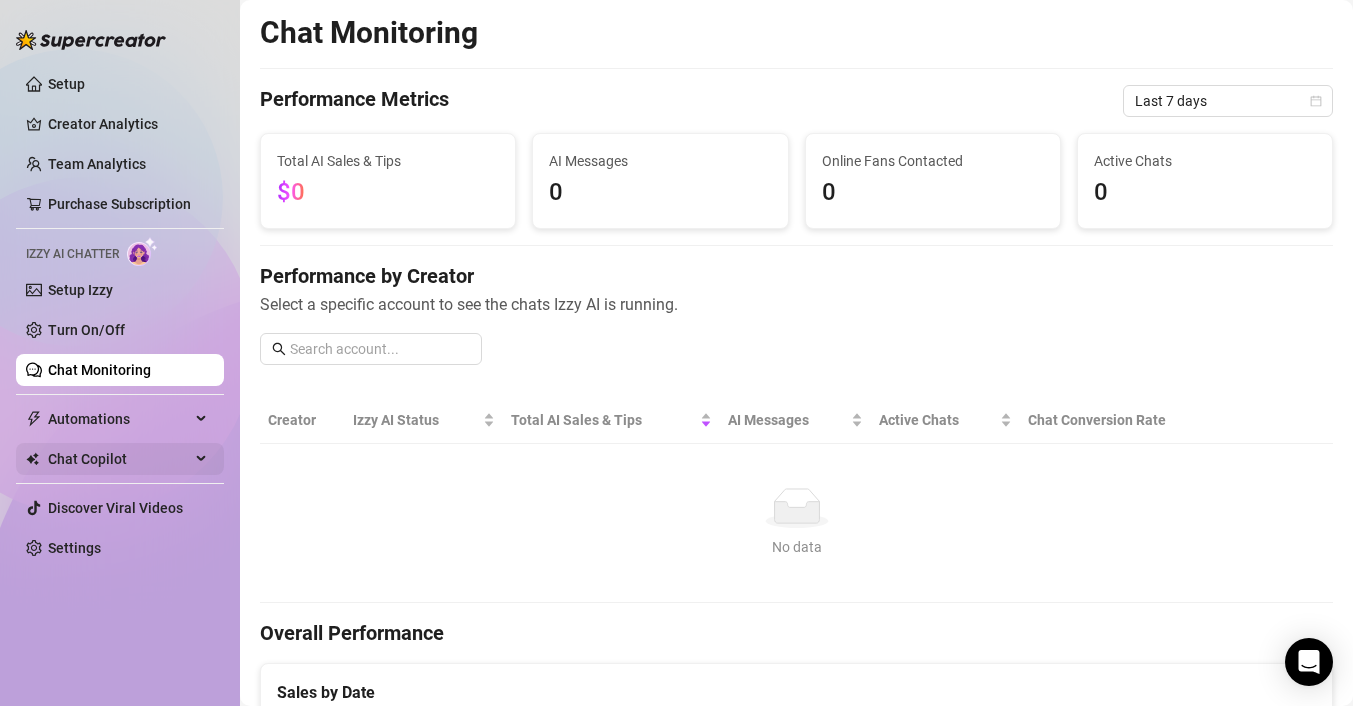 click on "Chat Copilot" at bounding box center (119, 459) 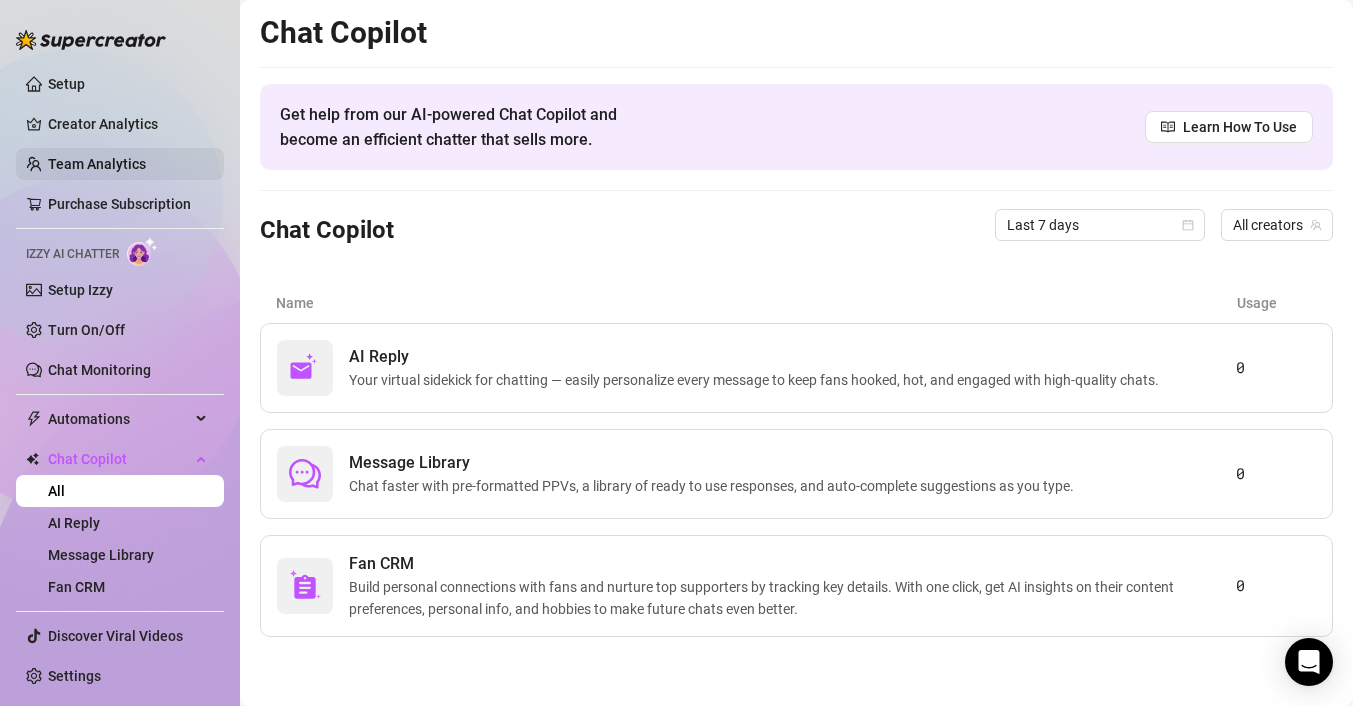 click on "Team Analytics" at bounding box center [97, 164] 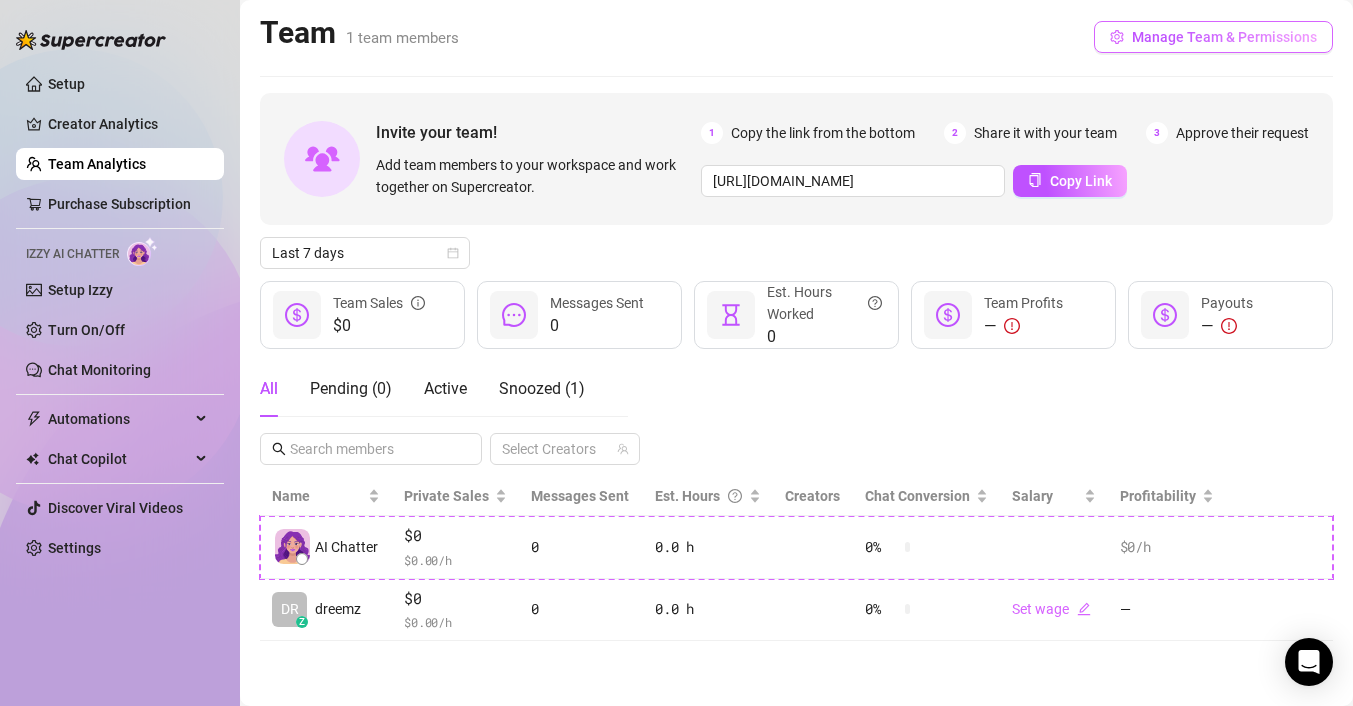 click on "Manage Team & Permissions" at bounding box center [1224, 37] 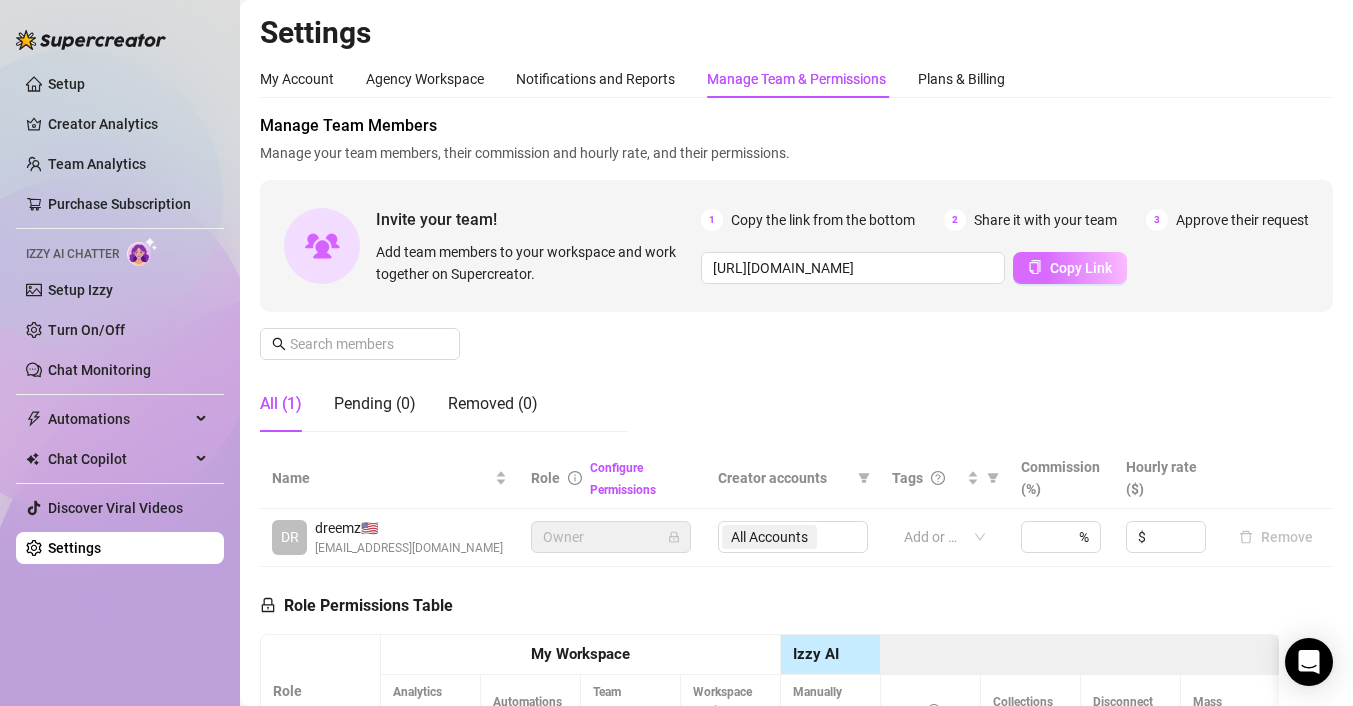 click on "Copy Link" at bounding box center [1081, 268] 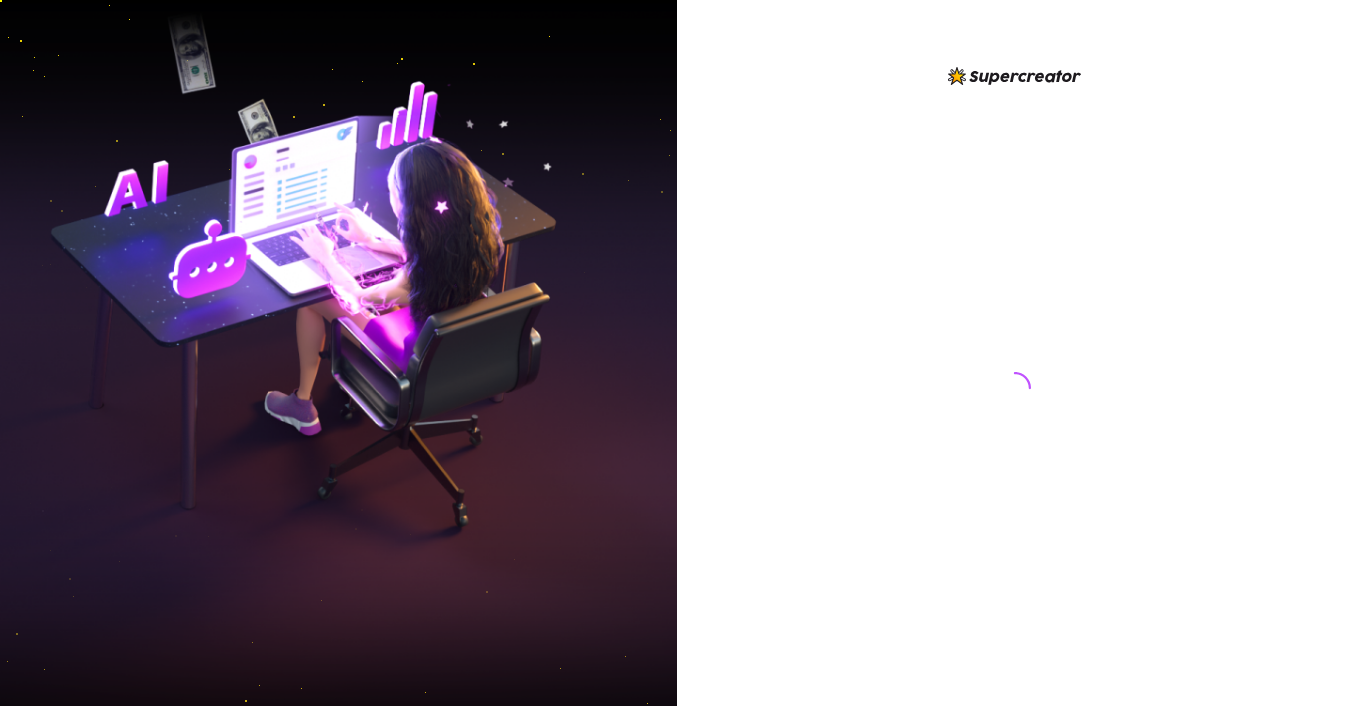 scroll, scrollTop: 0, scrollLeft: 0, axis: both 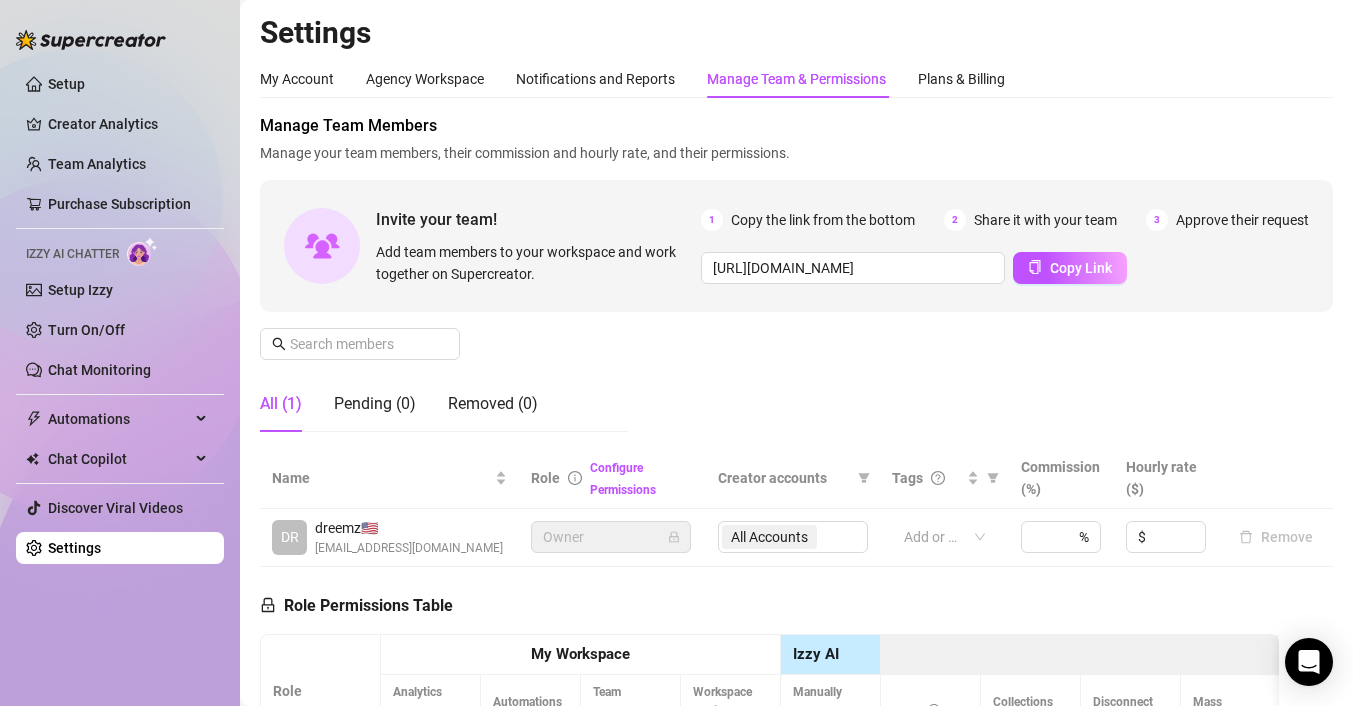 click on "Role Permissions Table Role My Workspace Izzy AI OnlyFans Side Menu OnlyFans Chat Page OnlyFans Account Settings OnlyFans Statements Page Analytics Dashboard Automations Team Management Workspace Settings & Billing Manually Start / Pause Bank Collections (Lists) Disconnect Session Mass Message Mass Message Stats My Profile Notifications Your Cards Posts Promotions Queue Referrals Release Forms Statistics Story & Highlights Streaming Vault Chats Chat - Add New Media Account Fans and following General (Display) Messaging Notifications Privacy and safety Profile Social Media Story Streaming Subscription price and bundles Tracking Links Statements (Earnings) Chargebacks Earnings Statistics Payout Requests Referrals                                                                                     Chatter Account Manager Team Manager Supervisor Owner Analyst" at bounding box center [769, 841] 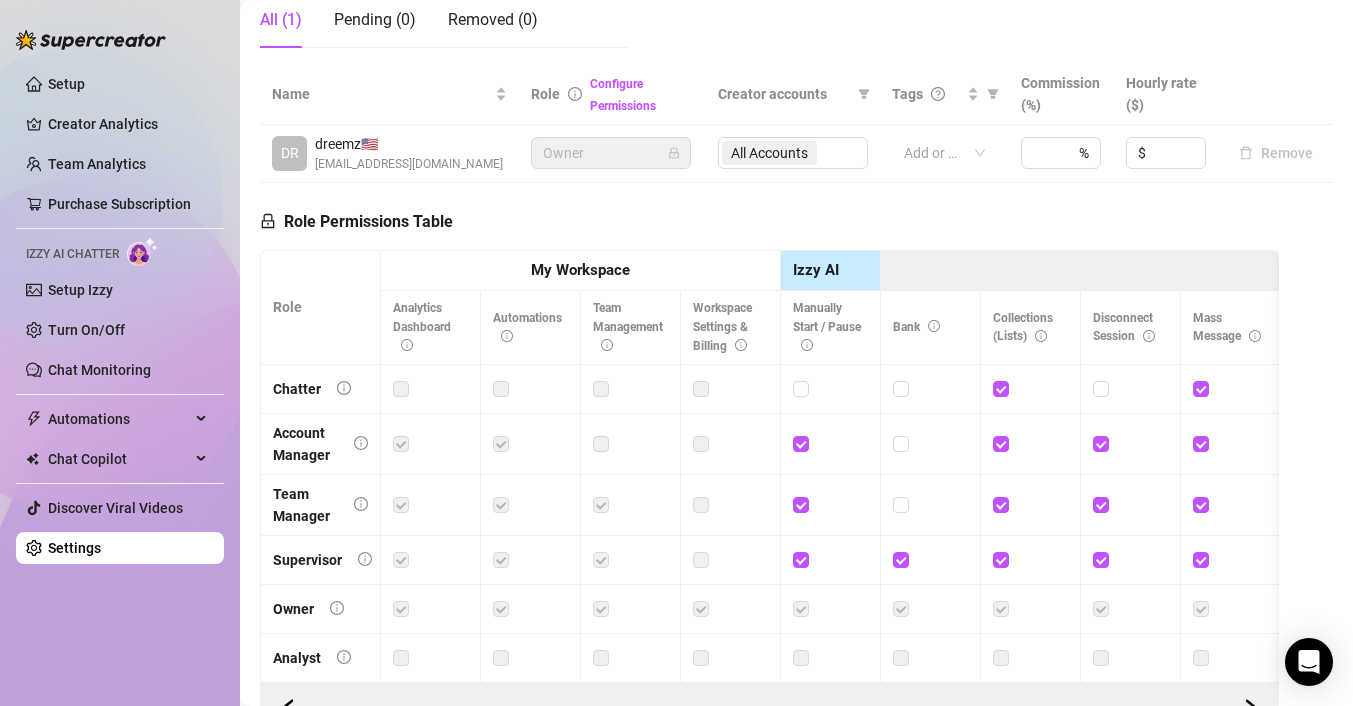 scroll, scrollTop: 400, scrollLeft: 0, axis: vertical 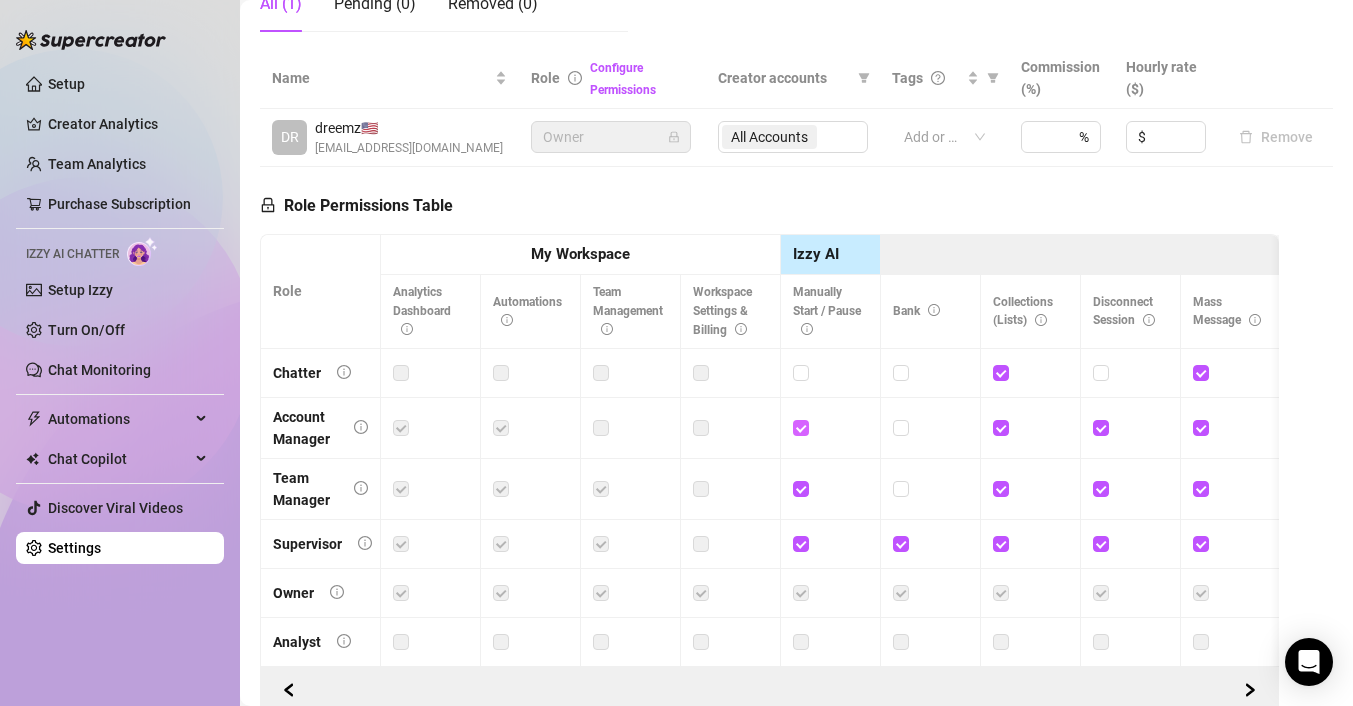 click at bounding box center [800, 427] 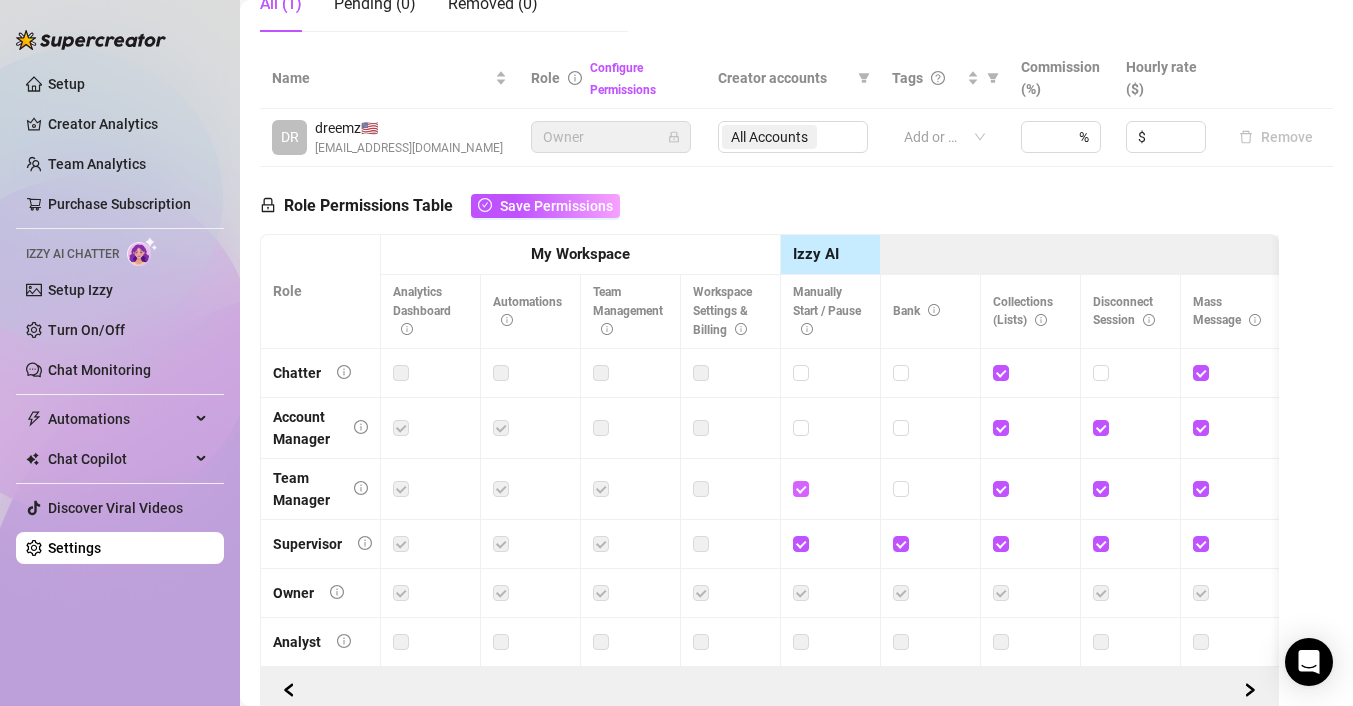 click at bounding box center (800, 488) 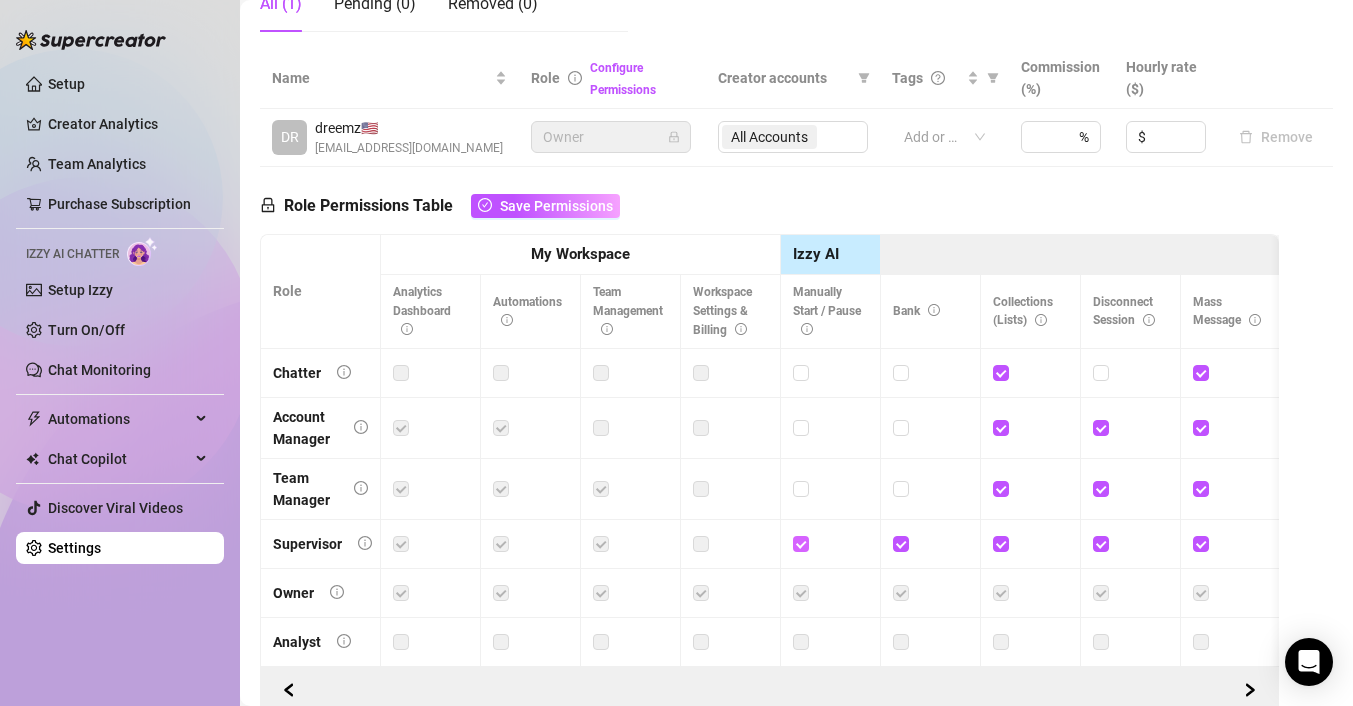 click at bounding box center (800, 543) 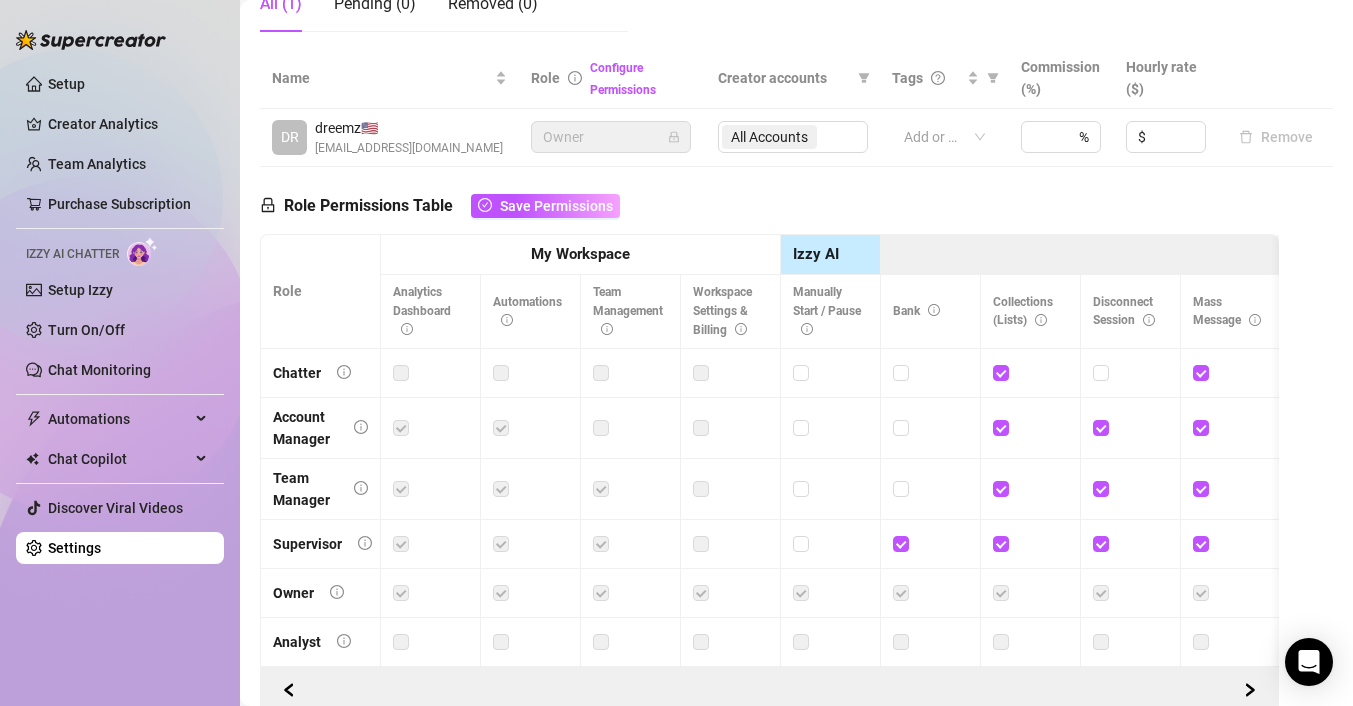 click at bounding box center (831, 544) 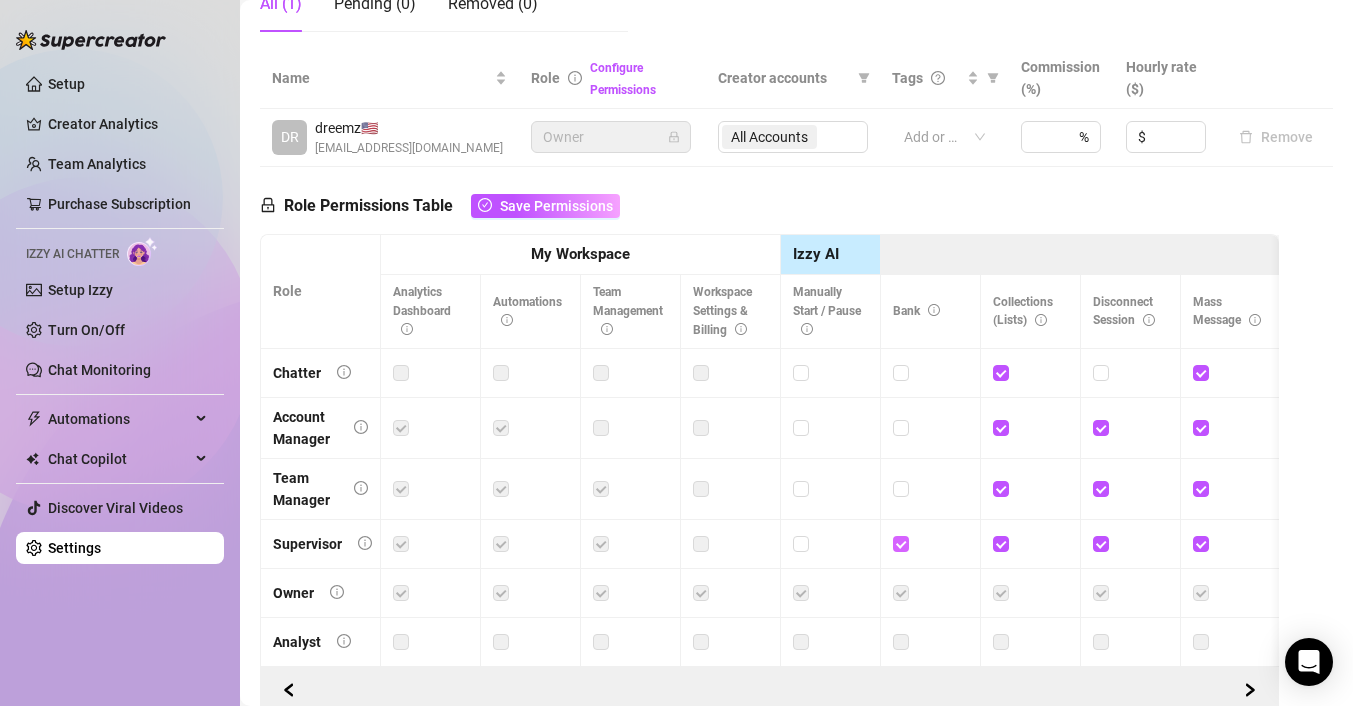 click at bounding box center [900, 543] 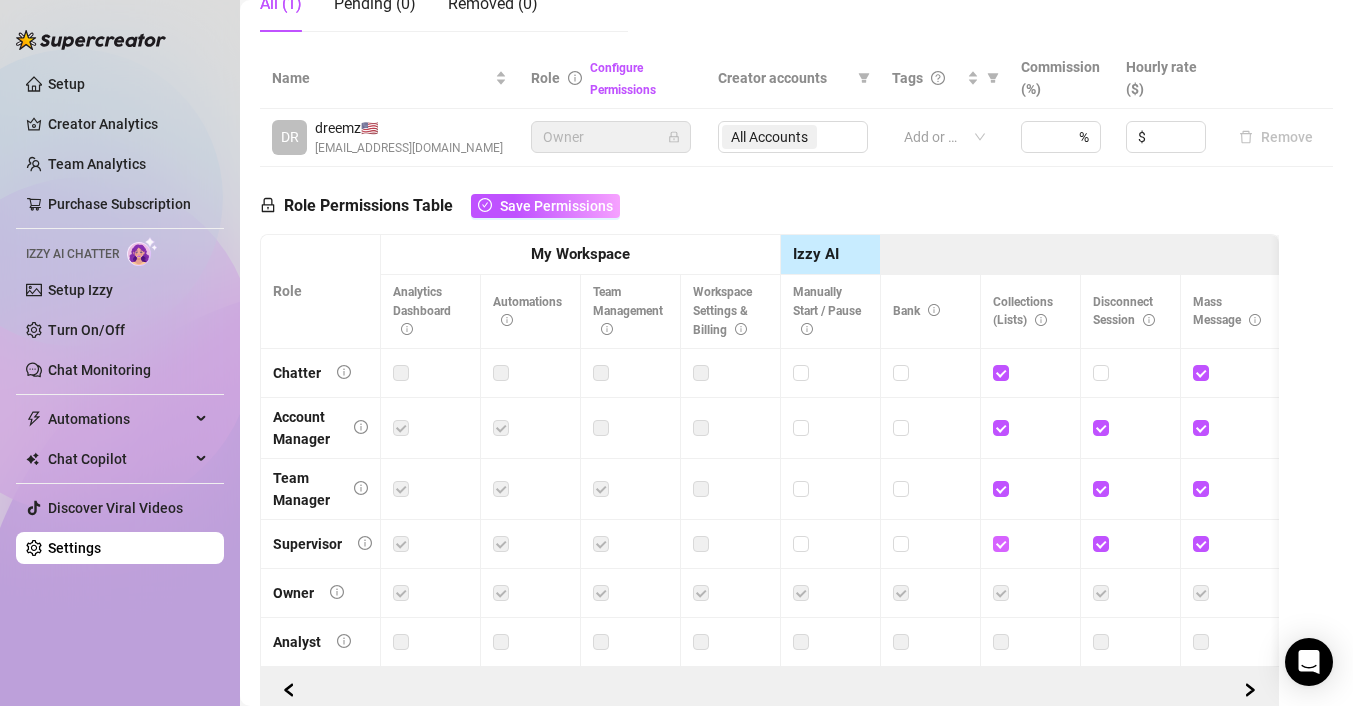 click at bounding box center (1001, 544) 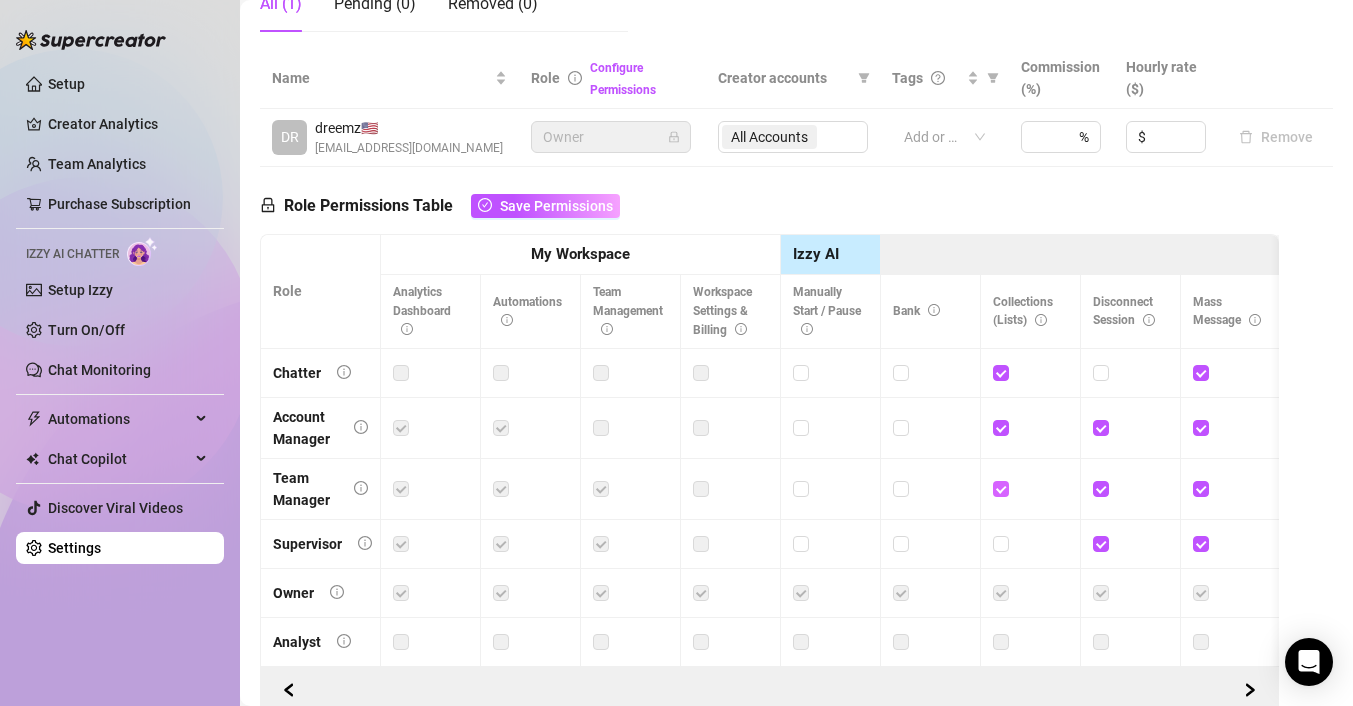 click at bounding box center (1000, 488) 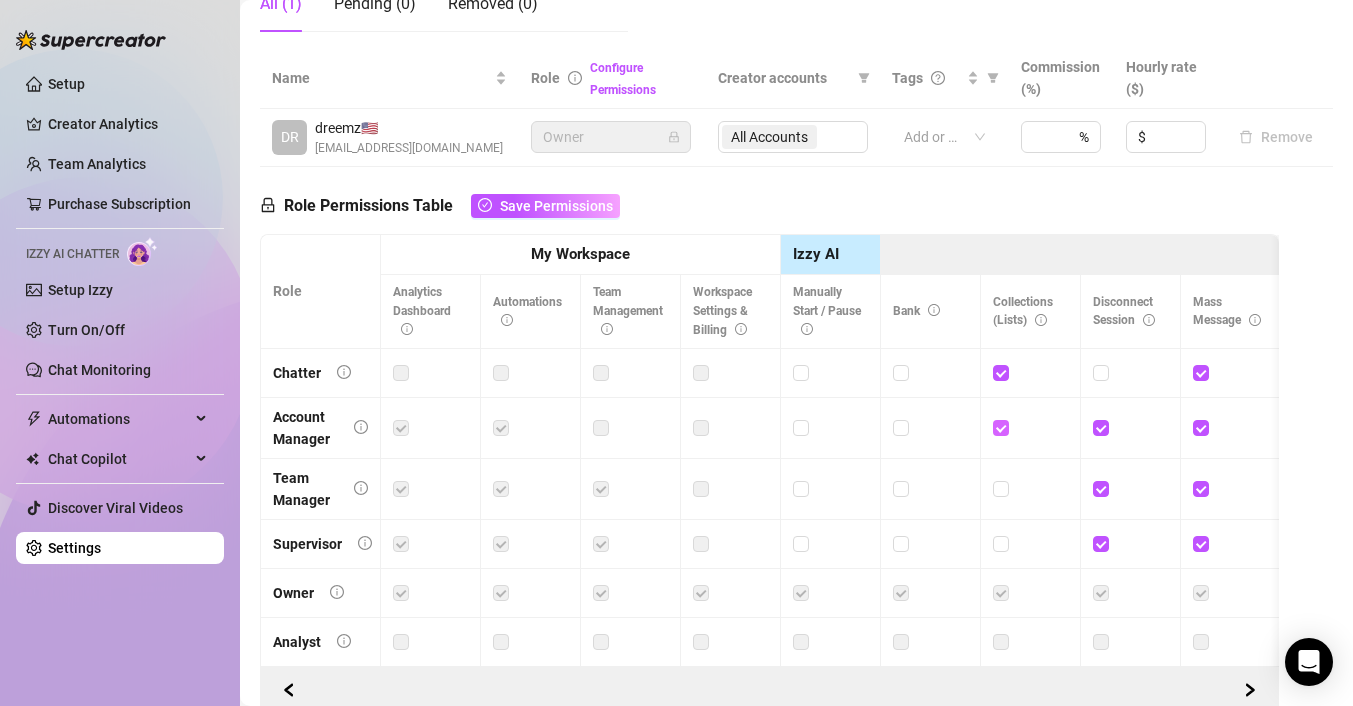 click at bounding box center [1000, 427] 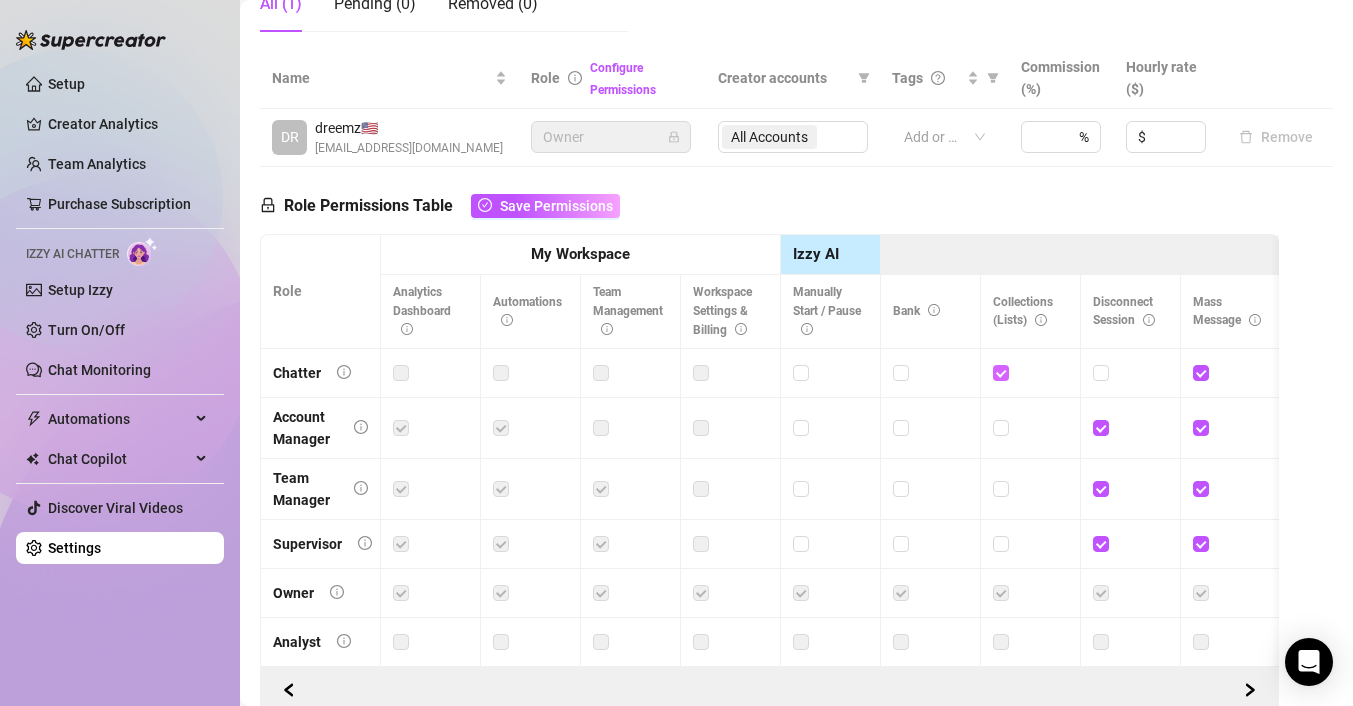 click at bounding box center [1000, 372] 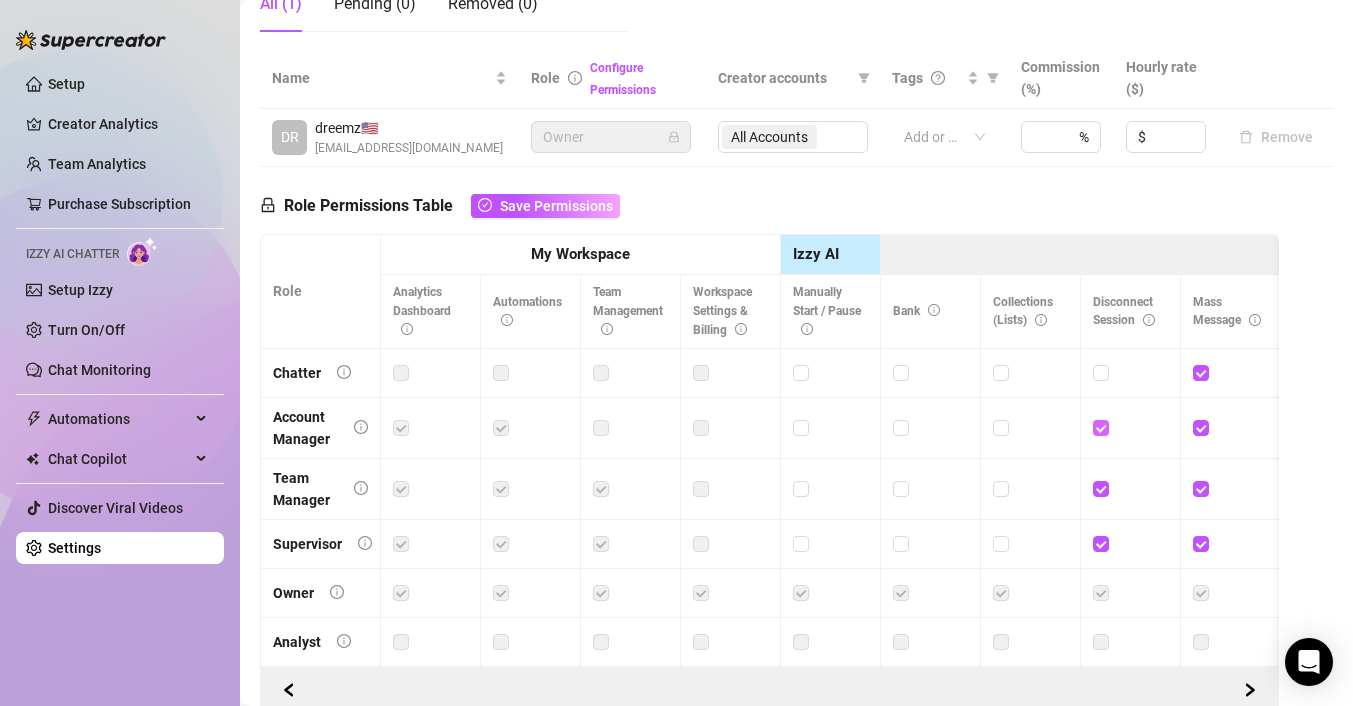 click at bounding box center [1100, 427] 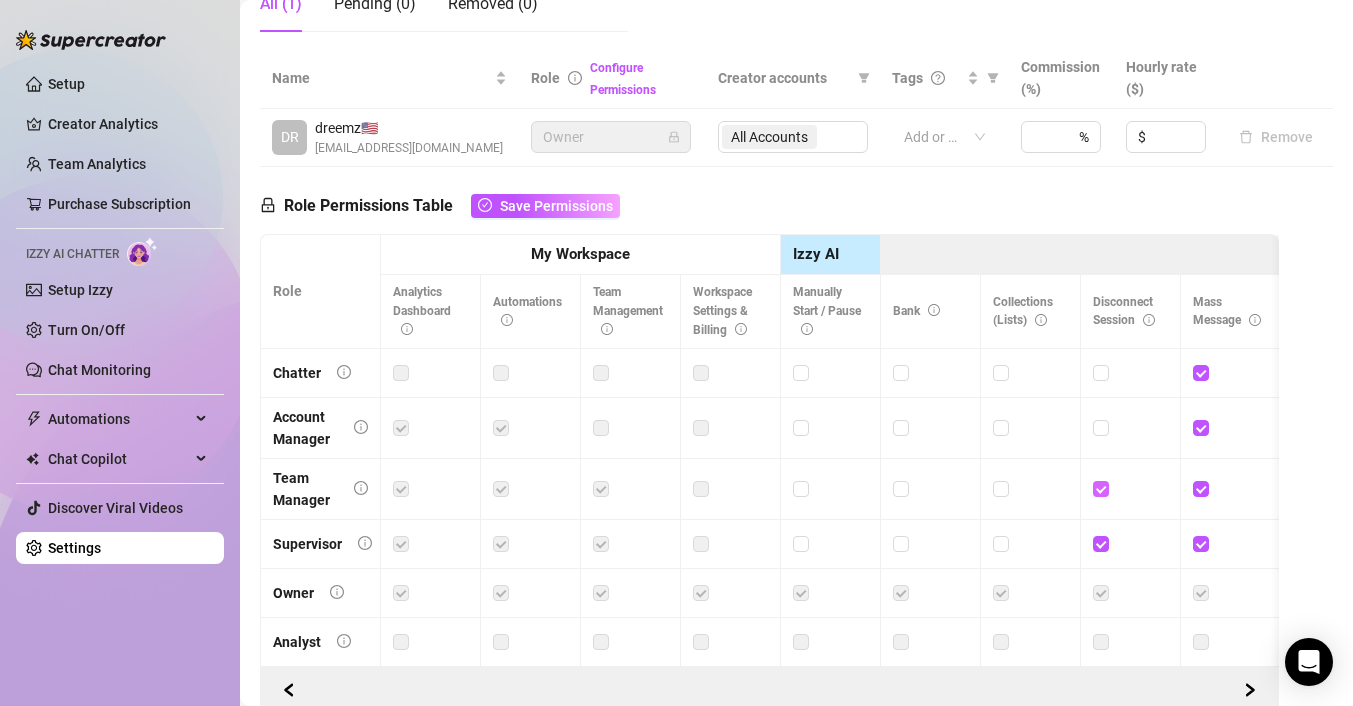 click at bounding box center (1101, 489) 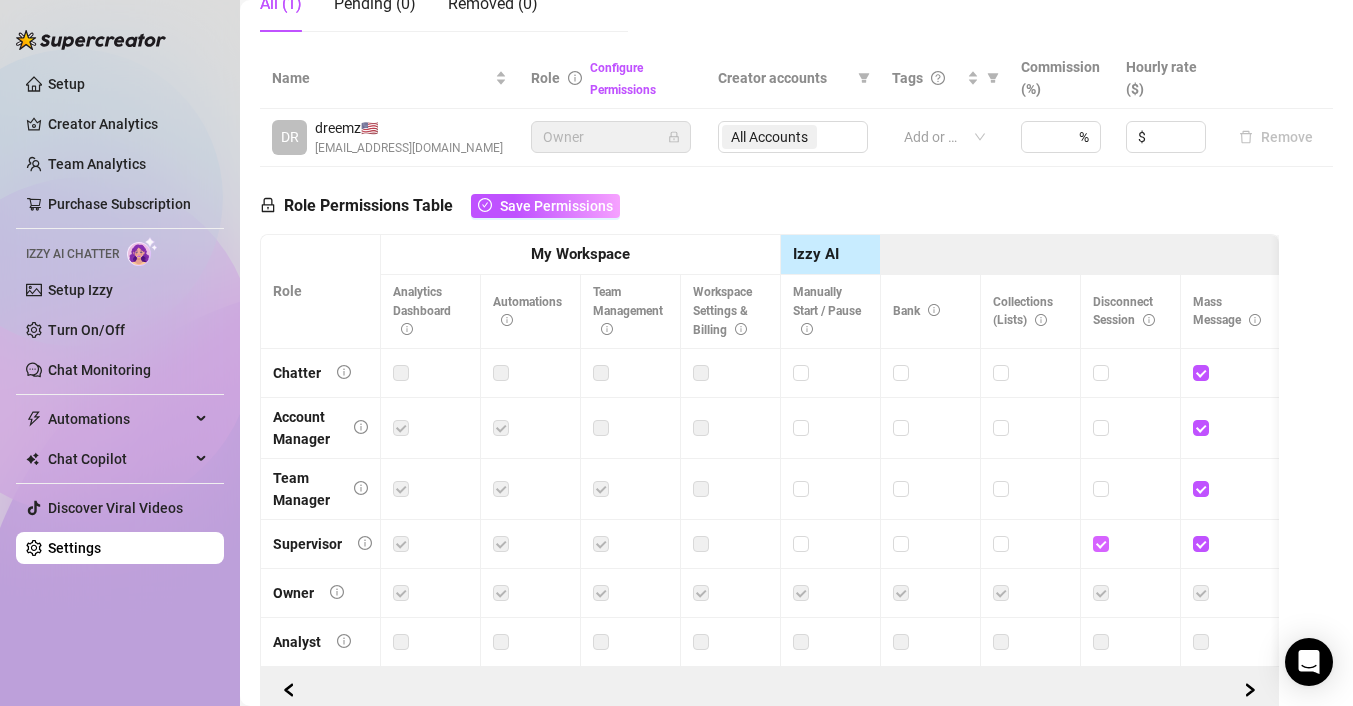 click at bounding box center (1100, 543) 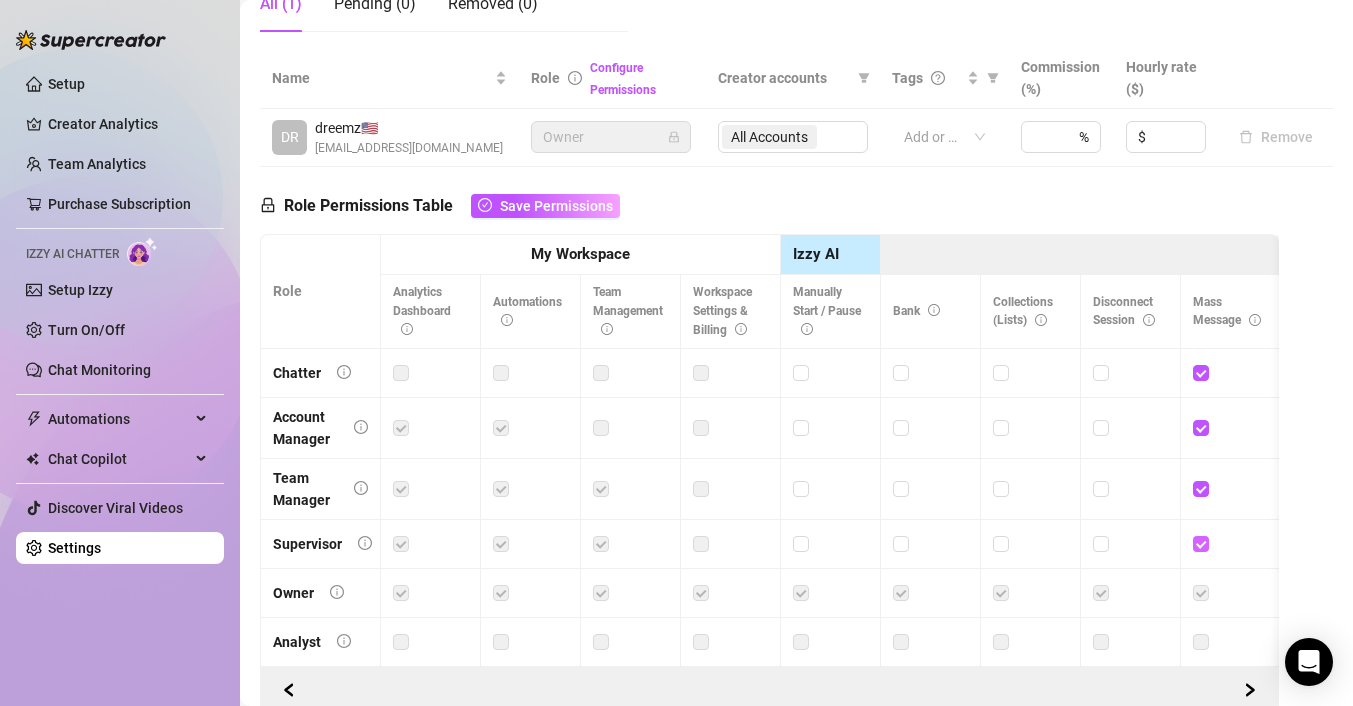 click at bounding box center [1200, 543] 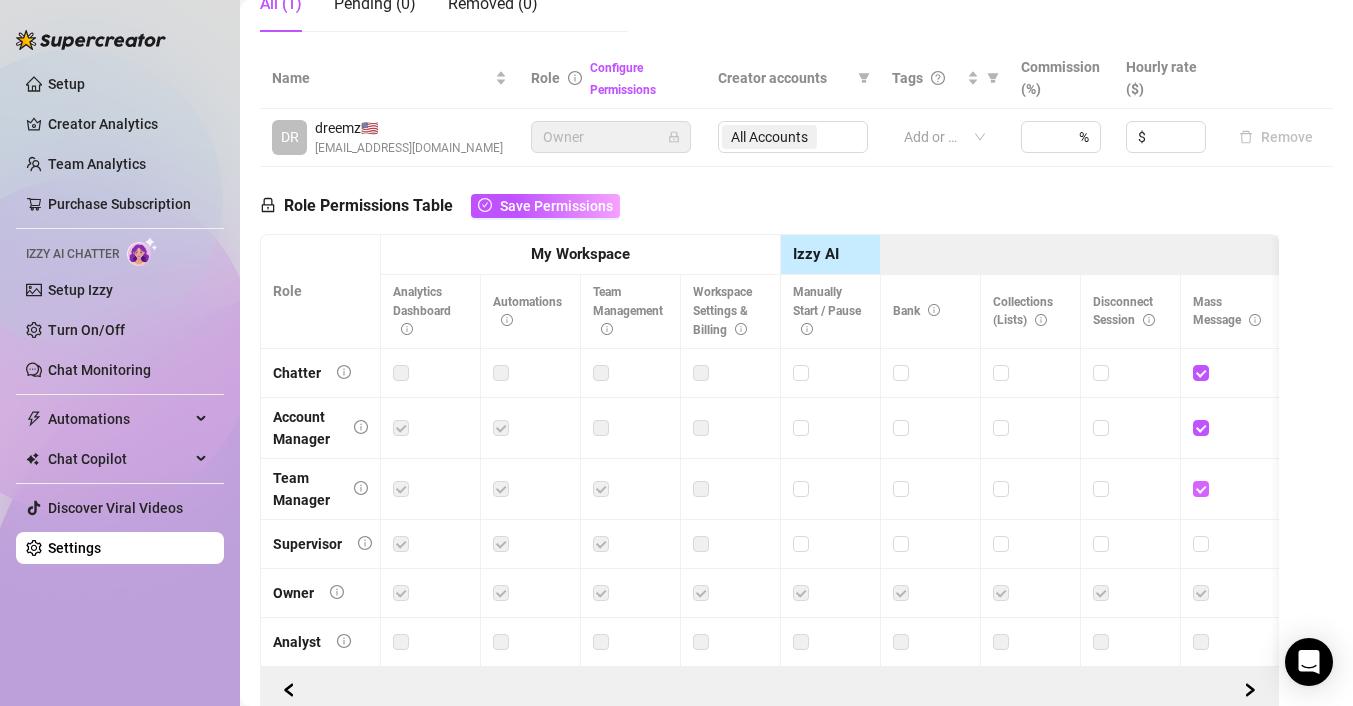 click at bounding box center (1200, 488) 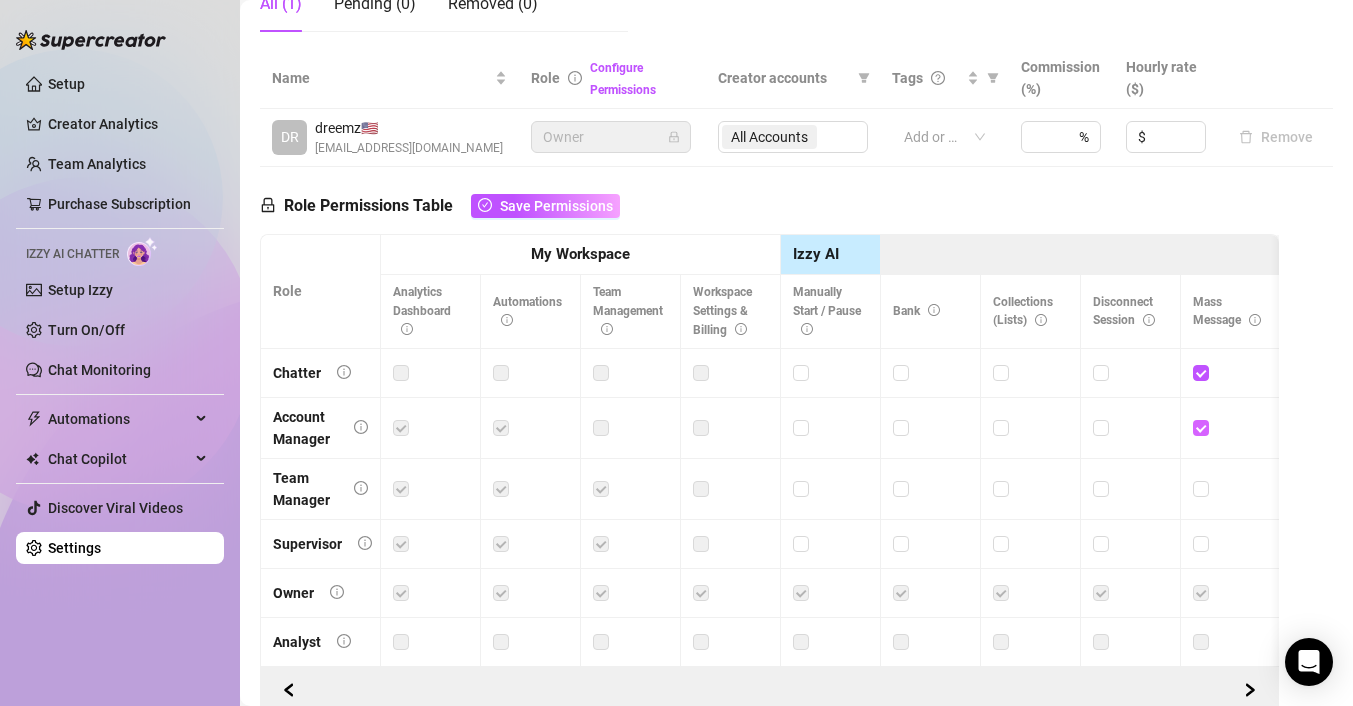 click at bounding box center (1200, 427) 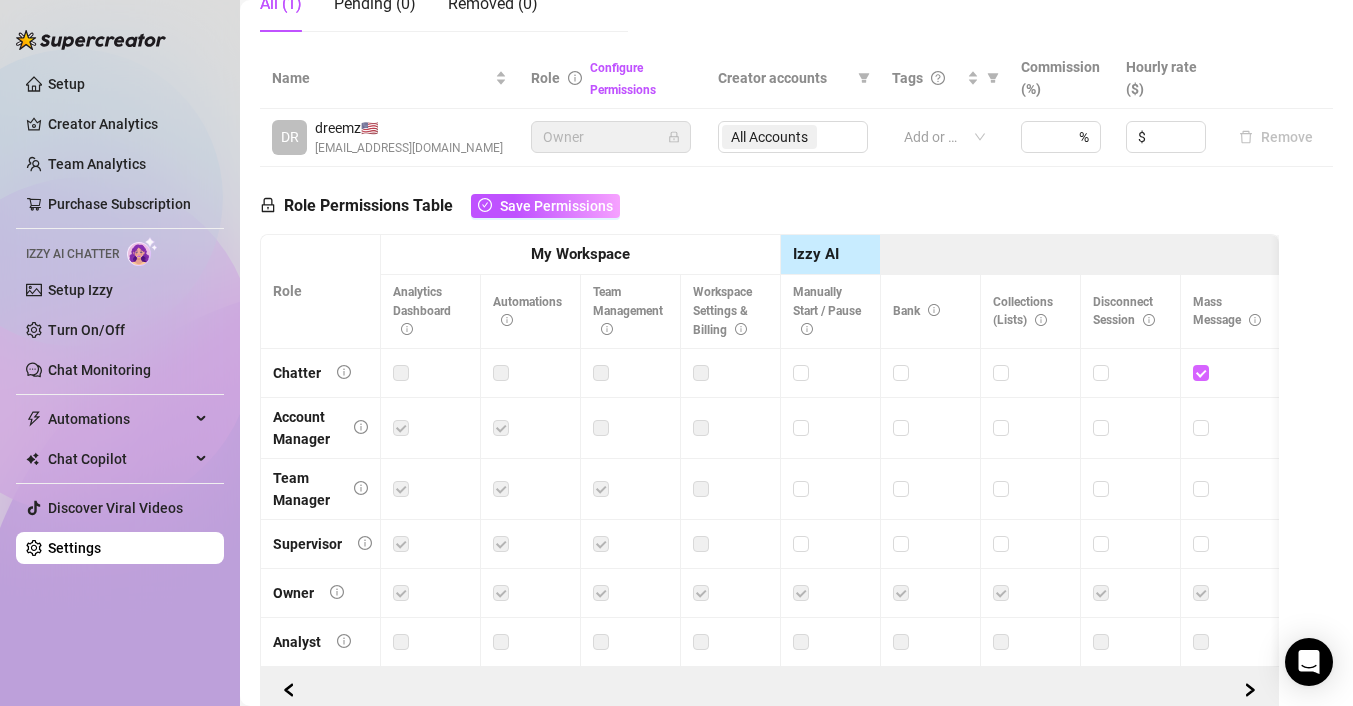 click at bounding box center (1200, 372) 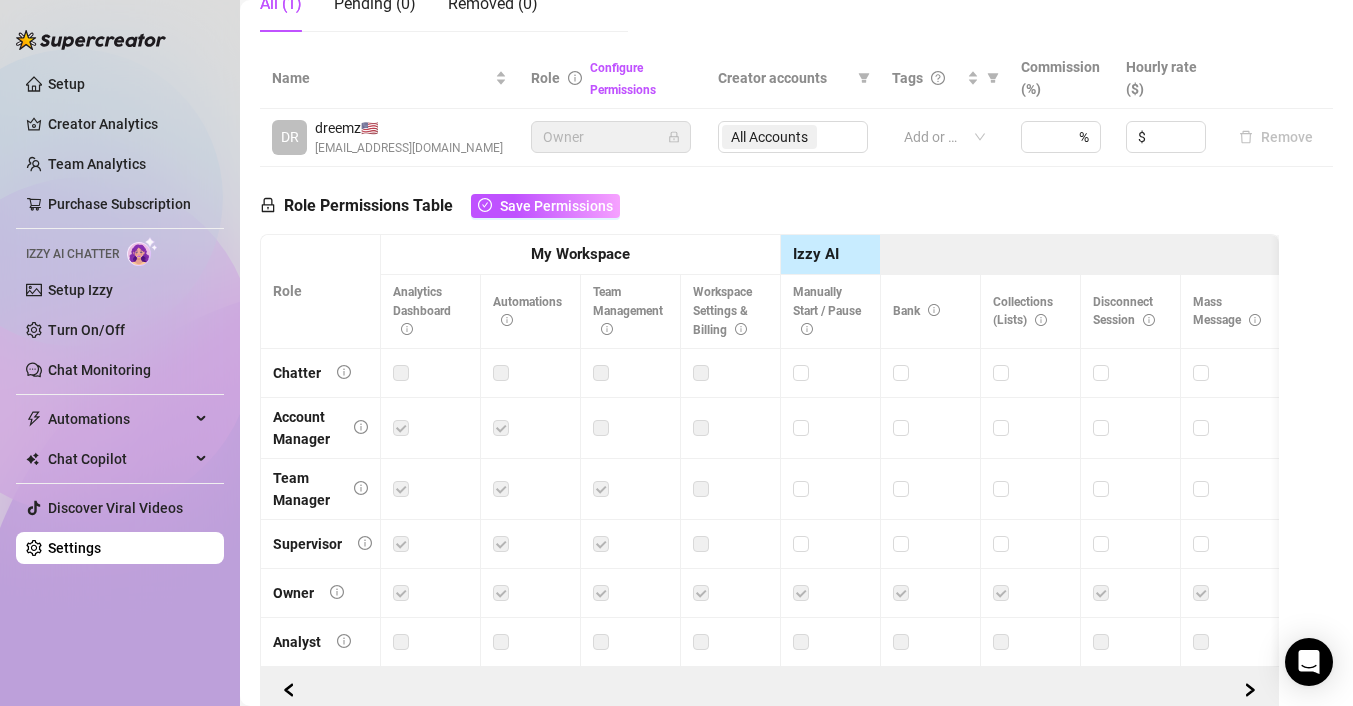 click on "Role Permissions Table Save Permissions Role My Workspace Izzy AI OnlyFans Side Menu OnlyFans Chat Page OnlyFans Account Settings OnlyFans Statements Page Analytics Dashboard Automations Team Management Workspace Settings & Billing Manually Start / Pause Bank Collections (Lists) Disconnect Session Mass Message Mass Message Stats My Profile Notifications Your Cards Posts Promotions Queue Referrals Release Forms Statistics Story & Highlights Streaming Vault Chats Chat - Add New Media Account Fans and following General (Display) Messaging Notifications Privacy and safety Profile Social Media Story Streaming Subscription price and bundles Tracking Links Statements (Earnings) Chargebacks Earnings Statistics Payout Requests Referrals                                                                                     Chatter Account Manager Team Manager Supervisor Owner Analyst" at bounding box center (769, 441) 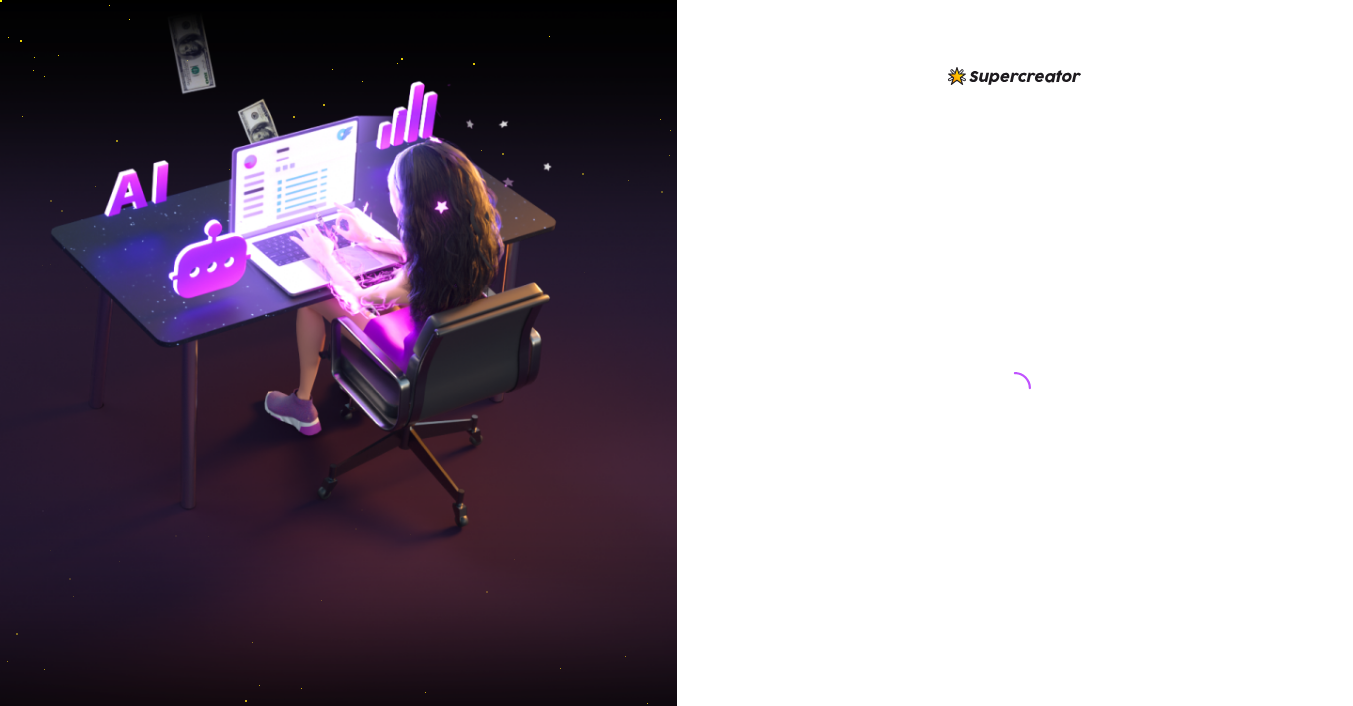 scroll, scrollTop: 0, scrollLeft: 0, axis: both 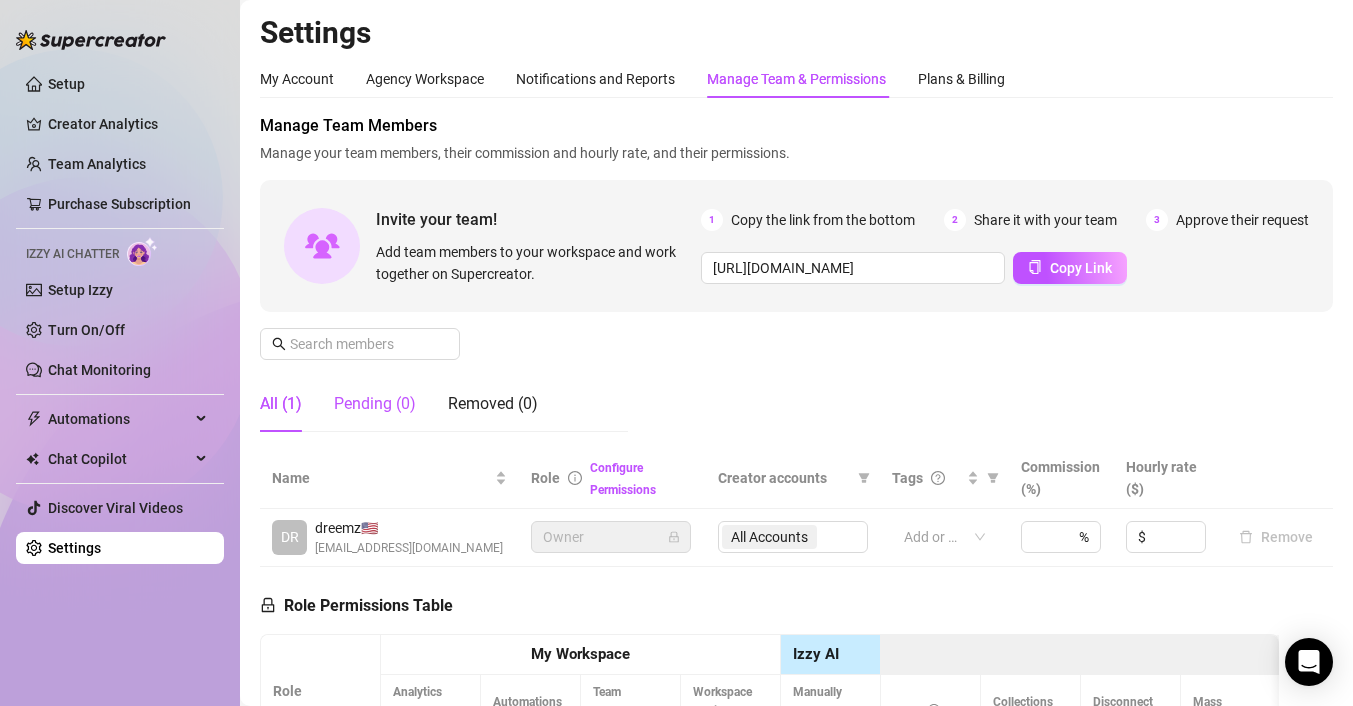 click on "Pending (0)" at bounding box center (375, 404) 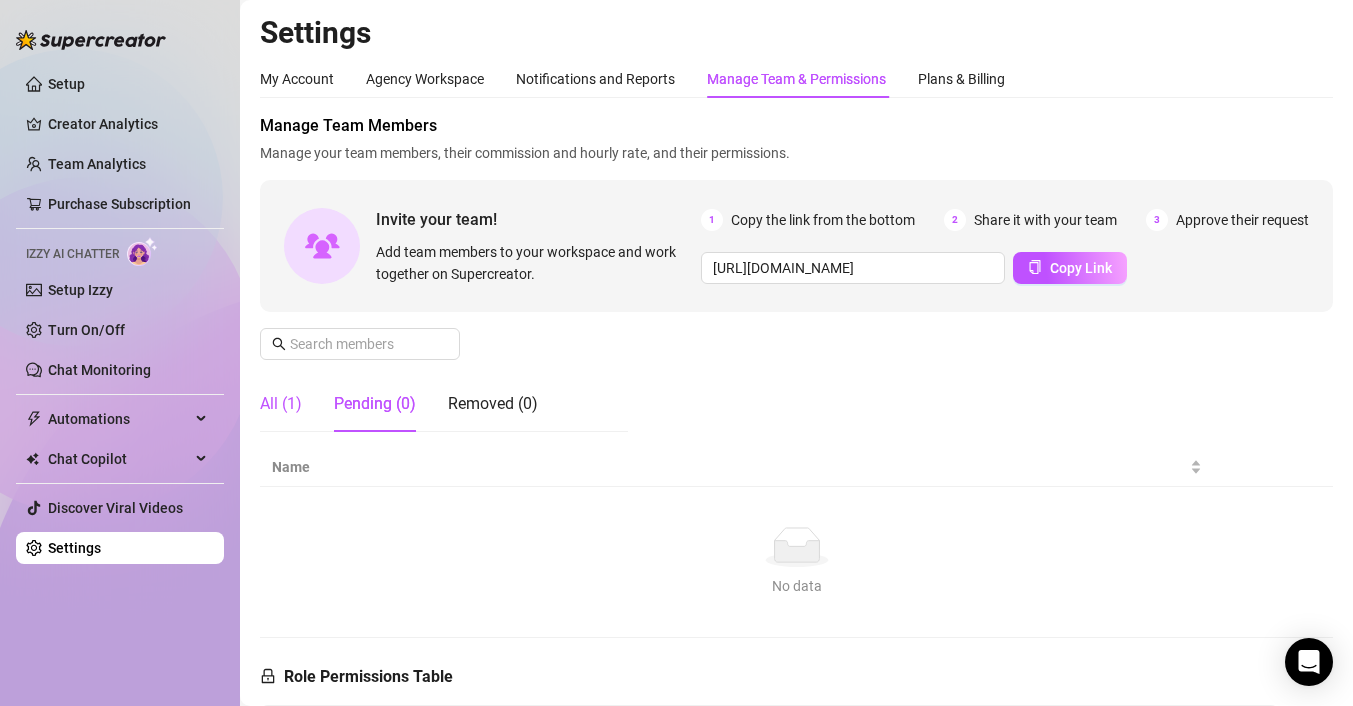 click on "All (1)" at bounding box center (281, 404) 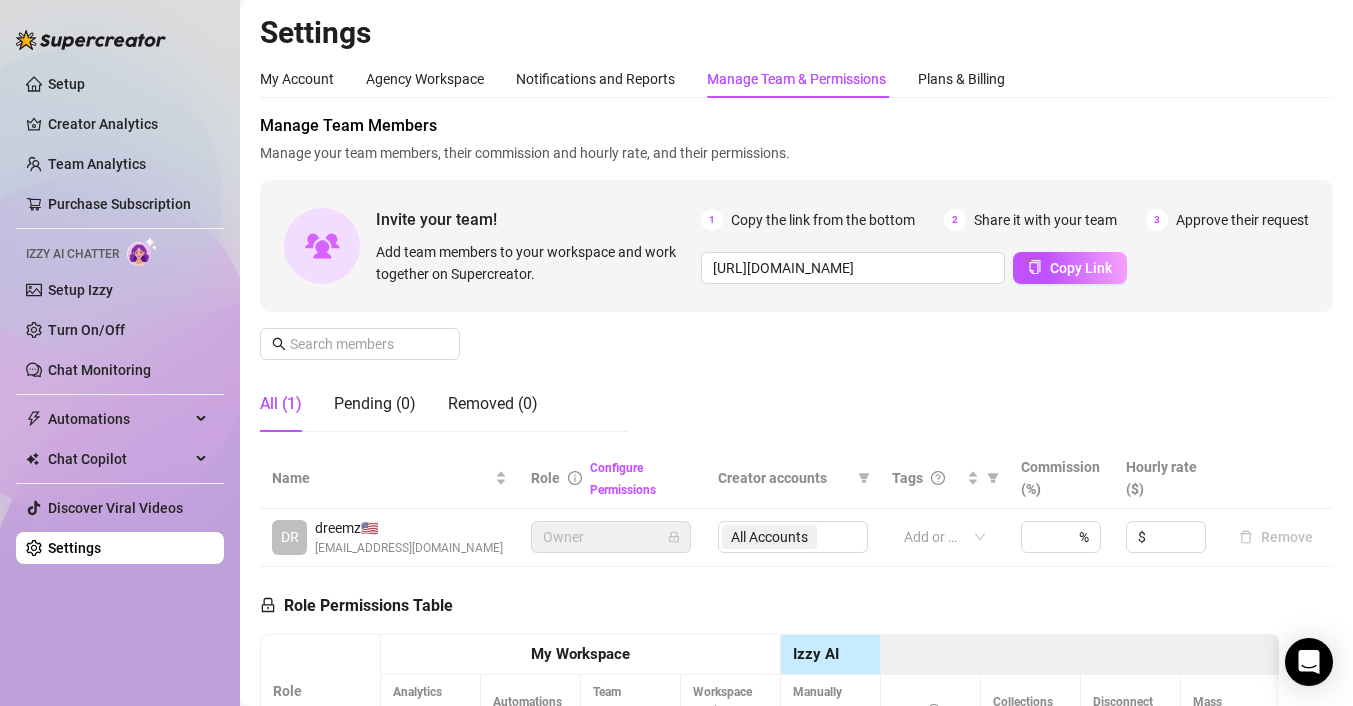 click on "Manage Team Members Manage your team members, their commission and hourly rate, and their permissions. Invite your team! Add team members to your workspace and work together on Supercreator. 1 Copy the link from the bottom 2 Share it with your team 3 Approve their request [URL][DOMAIN_NAME] Copy Link All (1) Pending (0) Removed (0)" at bounding box center [796, 281] 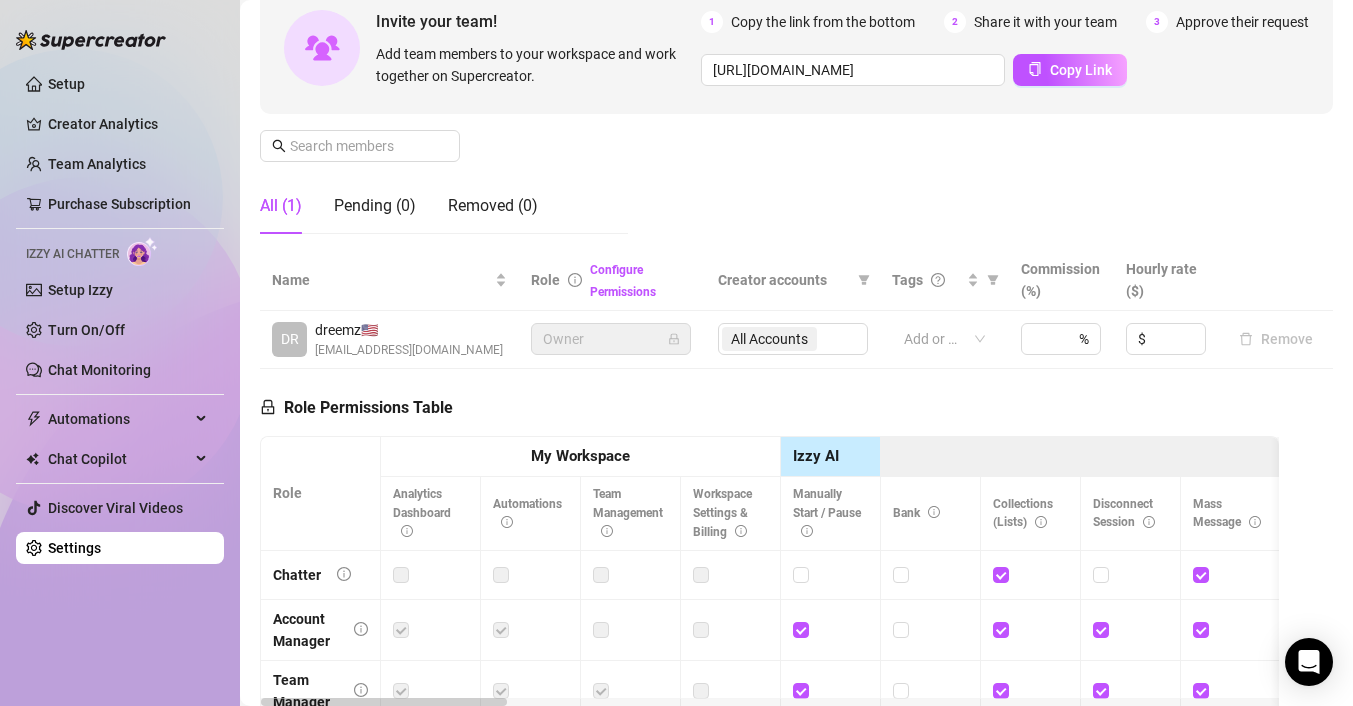 scroll, scrollTop: 200, scrollLeft: 0, axis: vertical 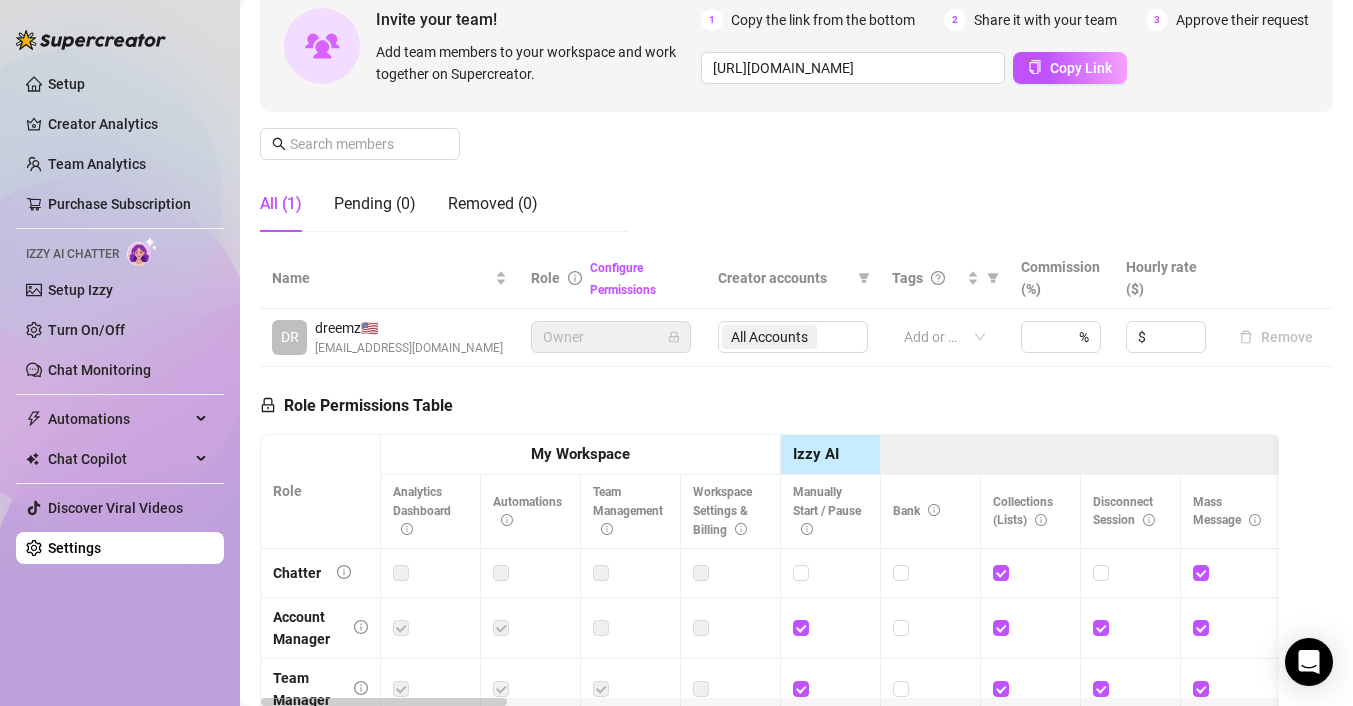 click on "Role Permissions Table Role My Workspace Izzy AI OnlyFans Side Menu OnlyFans Chat Page OnlyFans Account Settings OnlyFans Statements Page Analytics Dashboard Automations Team Management Workspace Settings & Billing Manually Start / Pause Bank Collections (Lists) Disconnect Session Mass Message Mass Message Stats My Profile Notifications Your Cards Posts Promotions Queue Referrals Release Forms Statistics Story & Highlights Streaming Vault Chats Chat - Add New Media Account Fans and following General (Display) Messaging Notifications Privacy and safety Profile Social Media Story Streaming Subscription price and bundles Tracking Links Statements (Earnings) Chargebacks Earnings Statistics Payout Requests Referrals                                                                                     Chatter Account Manager Team Manager Supervisor Owner Analyst" at bounding box center [769, 645] 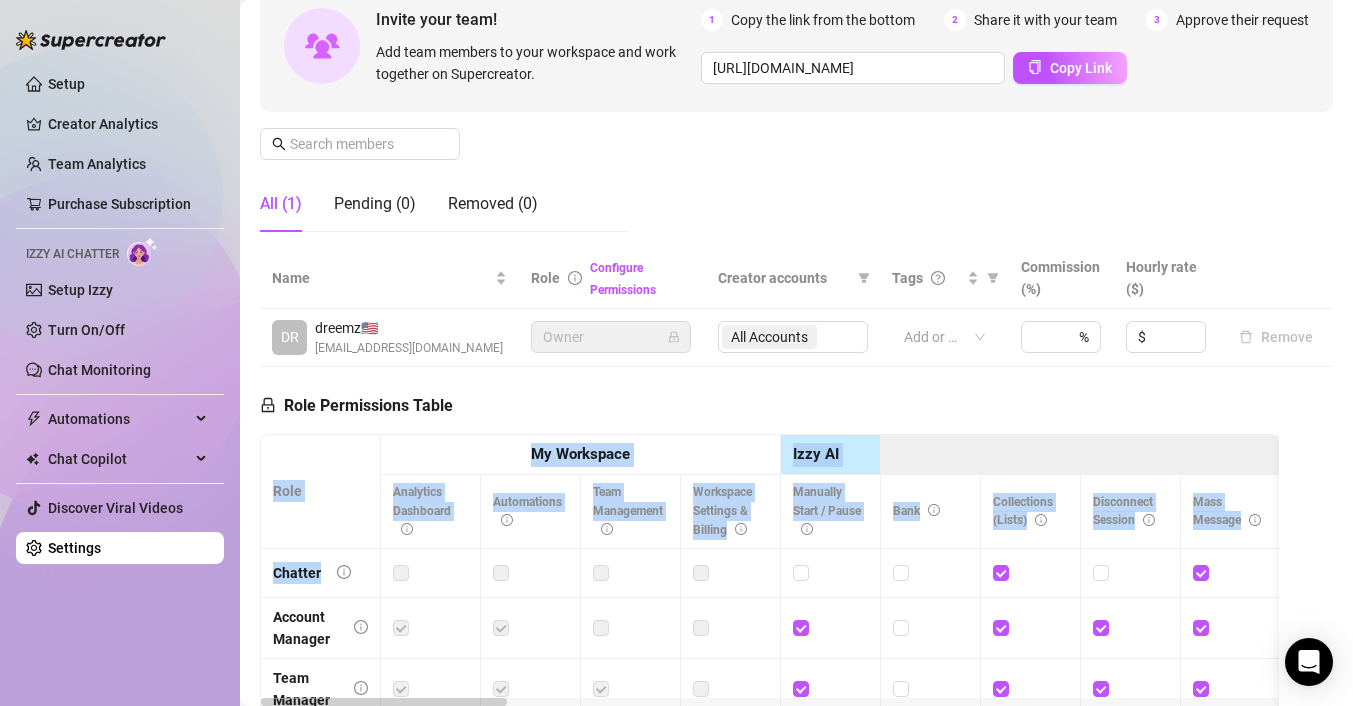 drag, startPoint x: 1127, startPoint y: 417, endPoint x: 1166, endPoint y: 496, distance: 88.10221 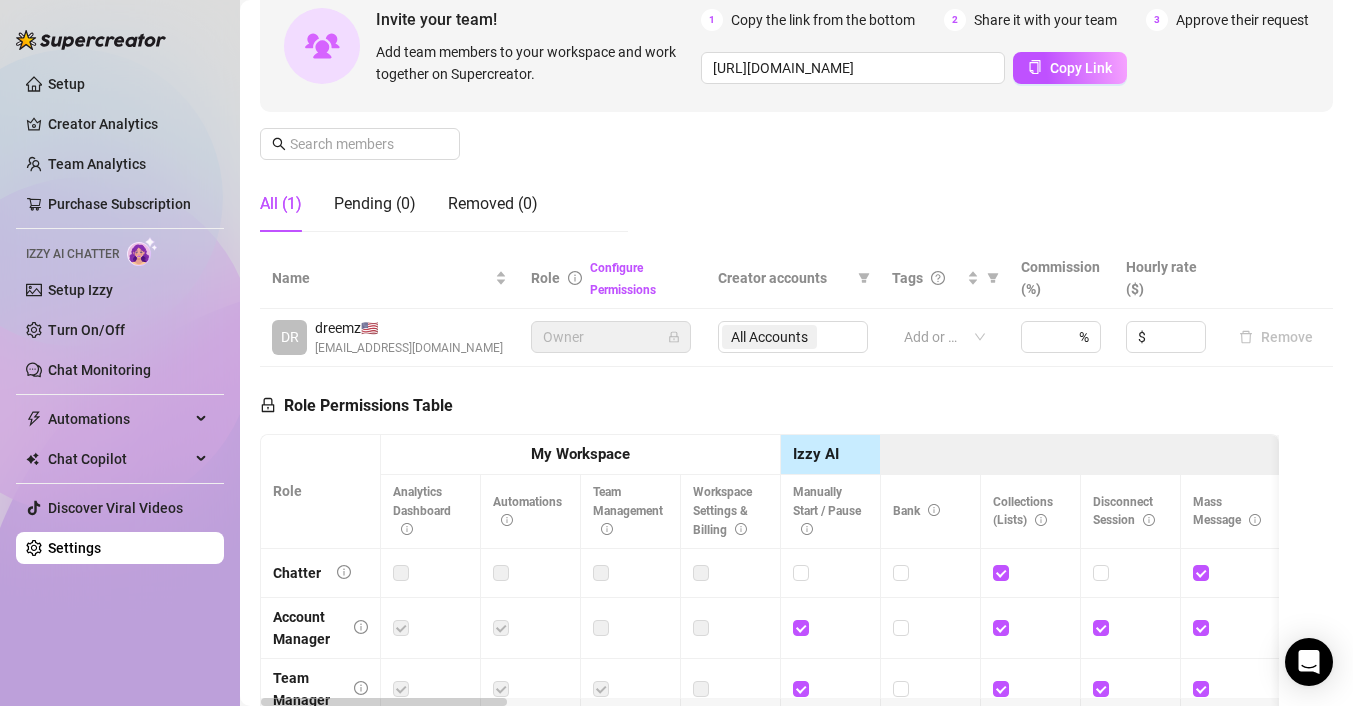 click on "OnlyFans Side Menu" at bounding box center [1731, 455] 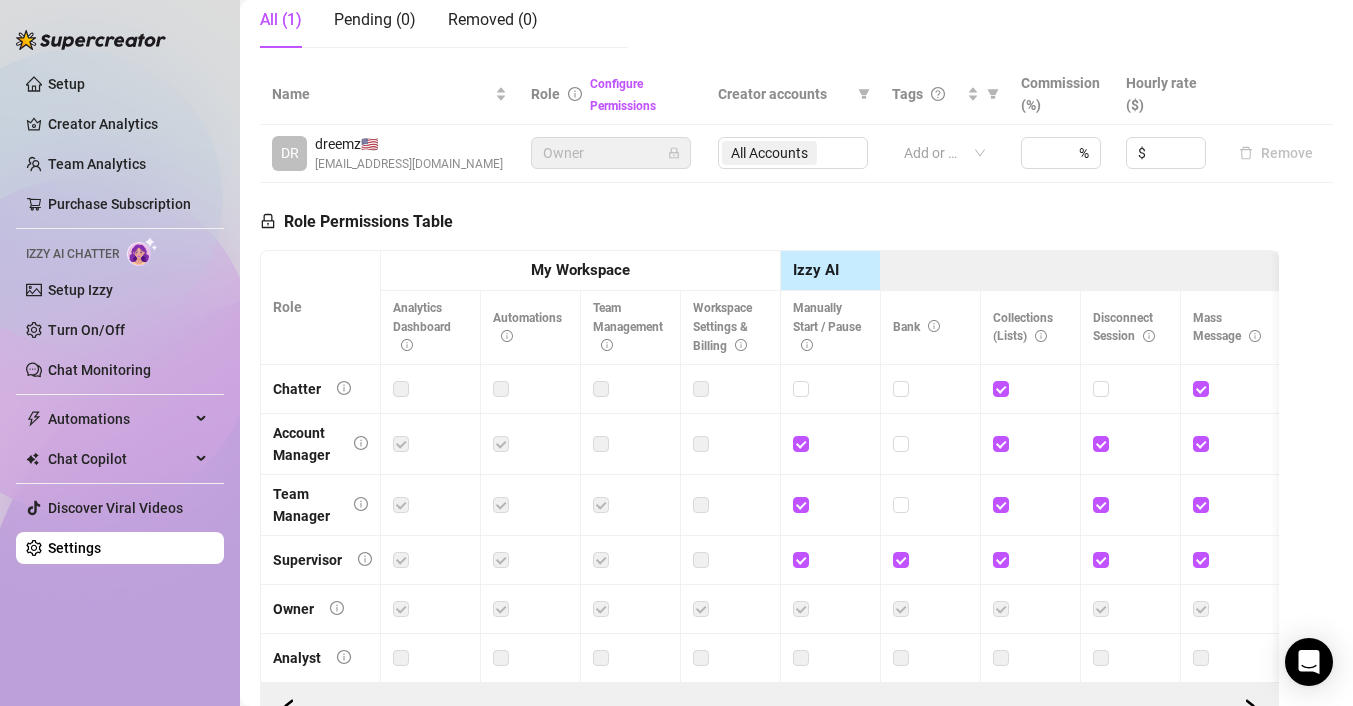 scroll, scrollTop: 493, scrollLeft: 0, axis: vertical 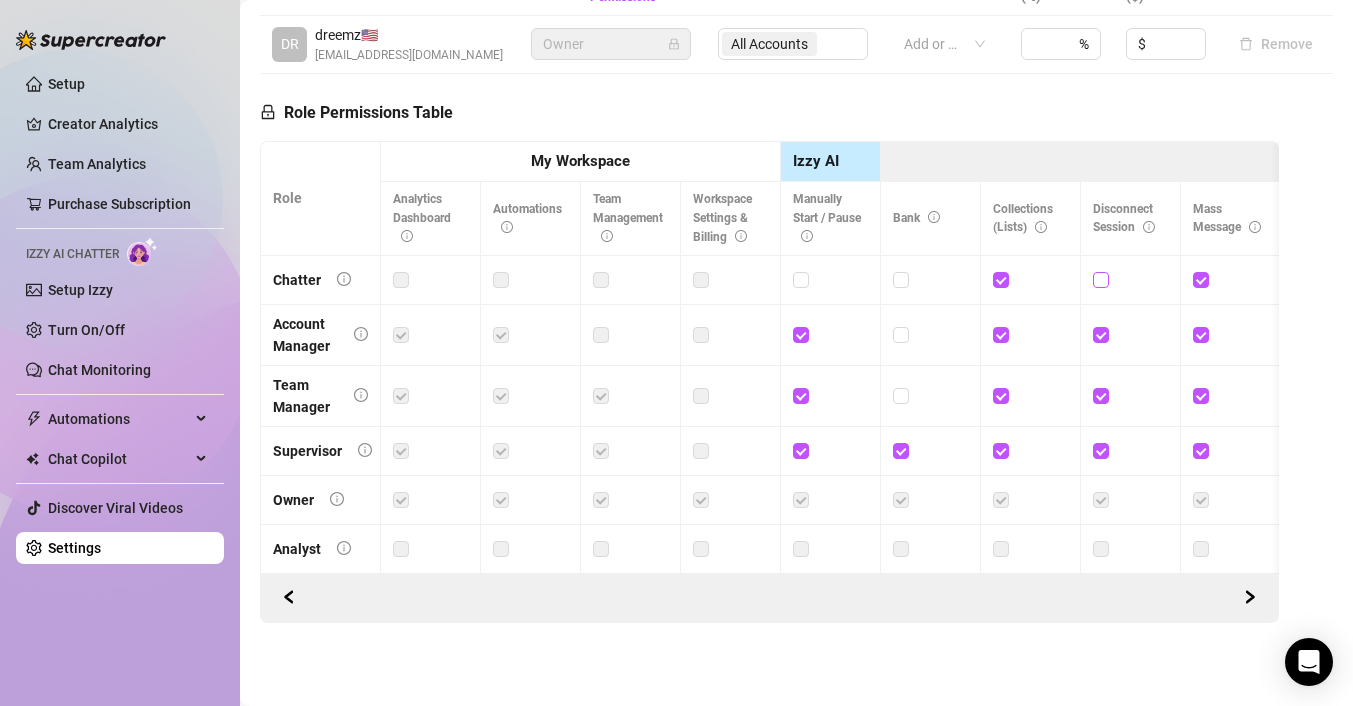 click at bounding box center (1100, 279) 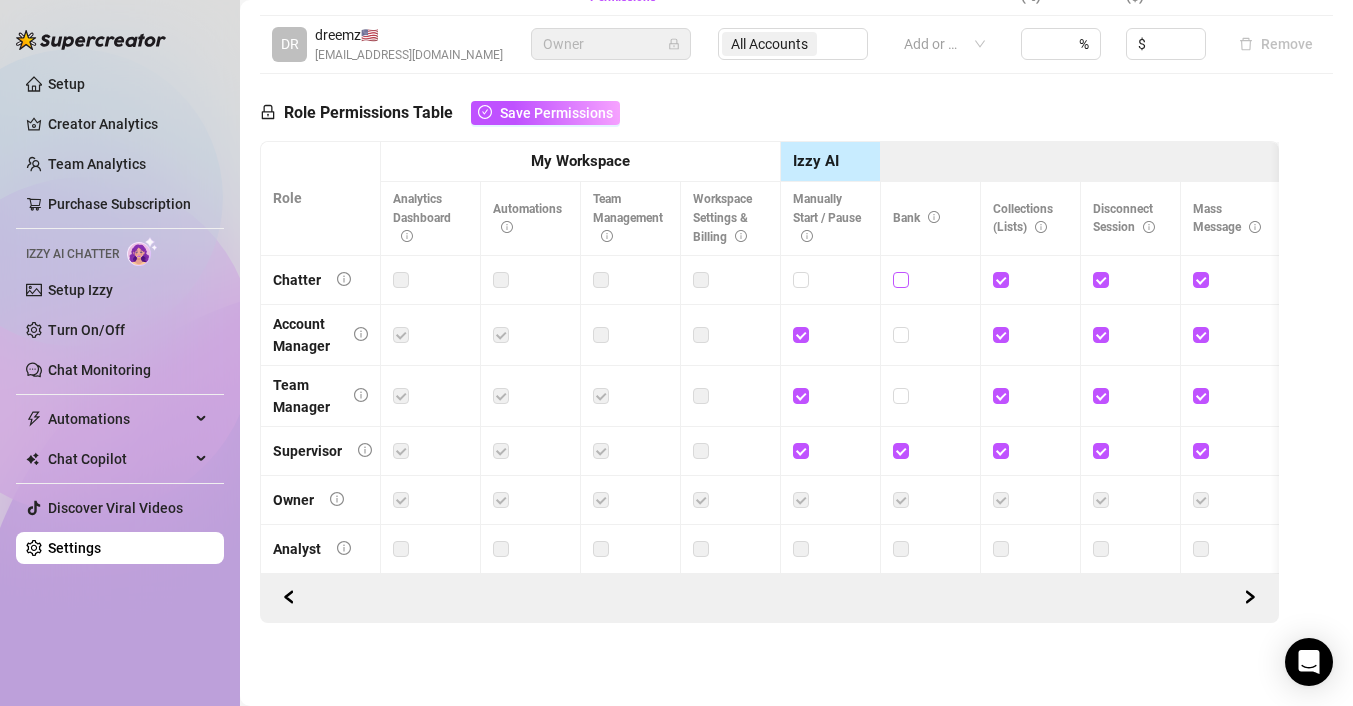 click at bounding box center [901, 280] 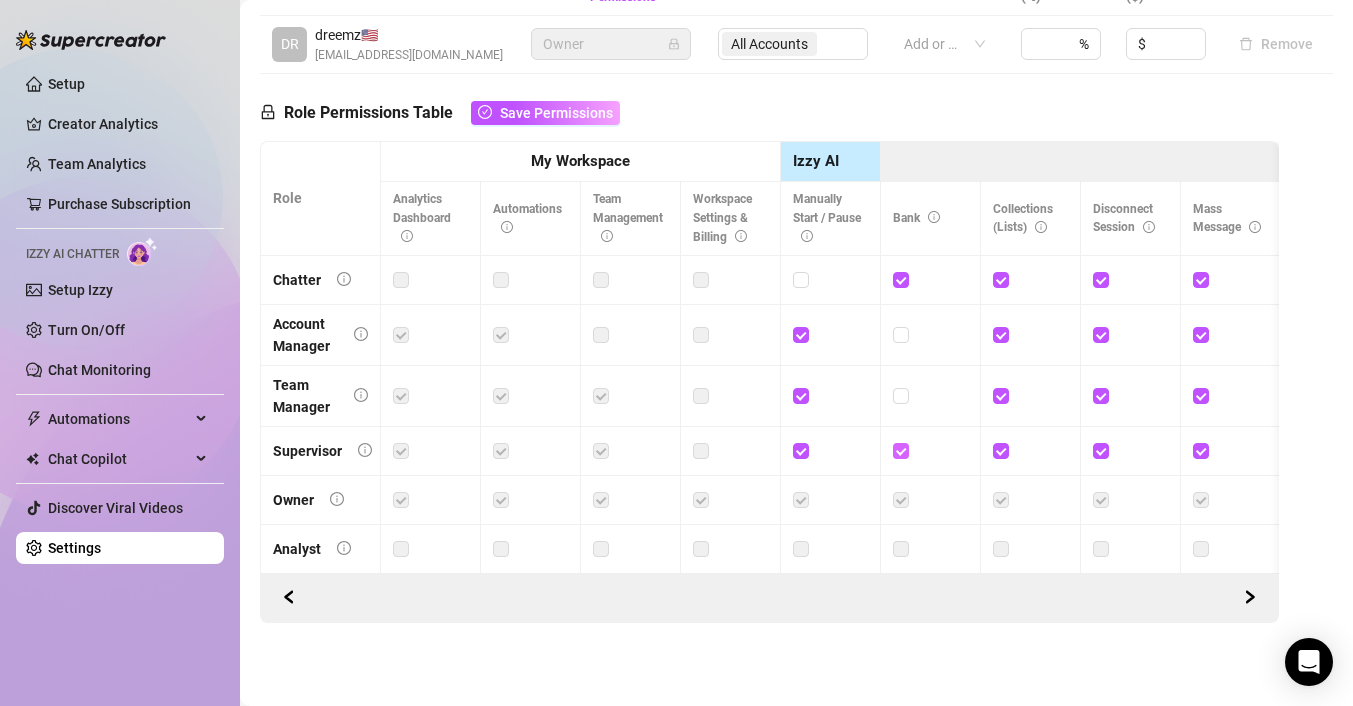 click at bounding box center [900, 450] 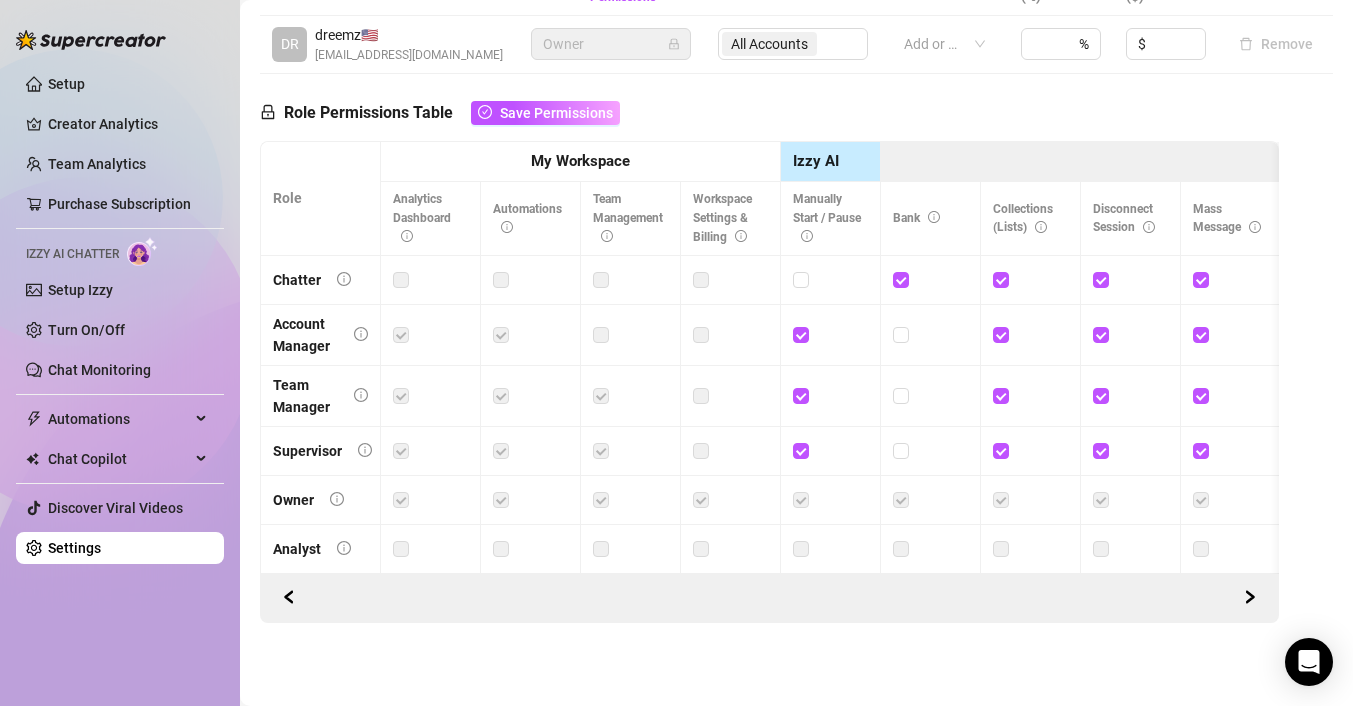 click on "Bank" at bounding box center (931, 219) 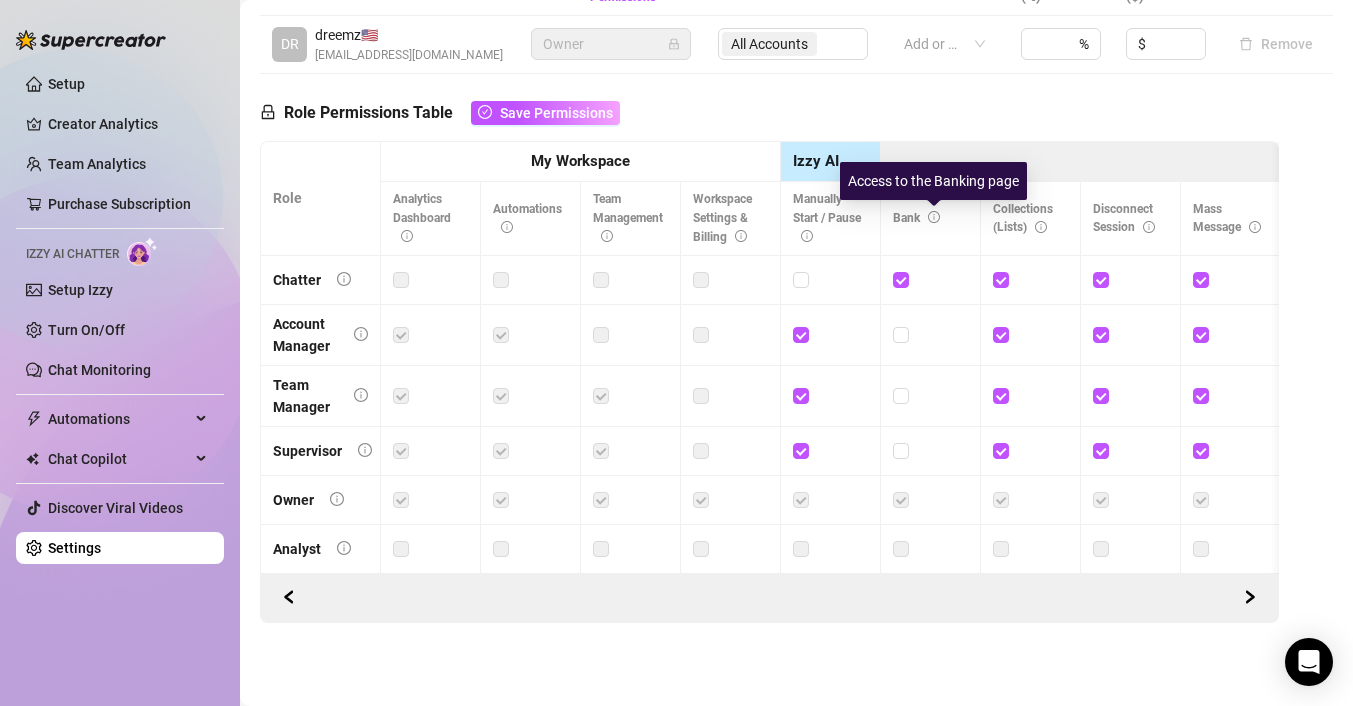 click 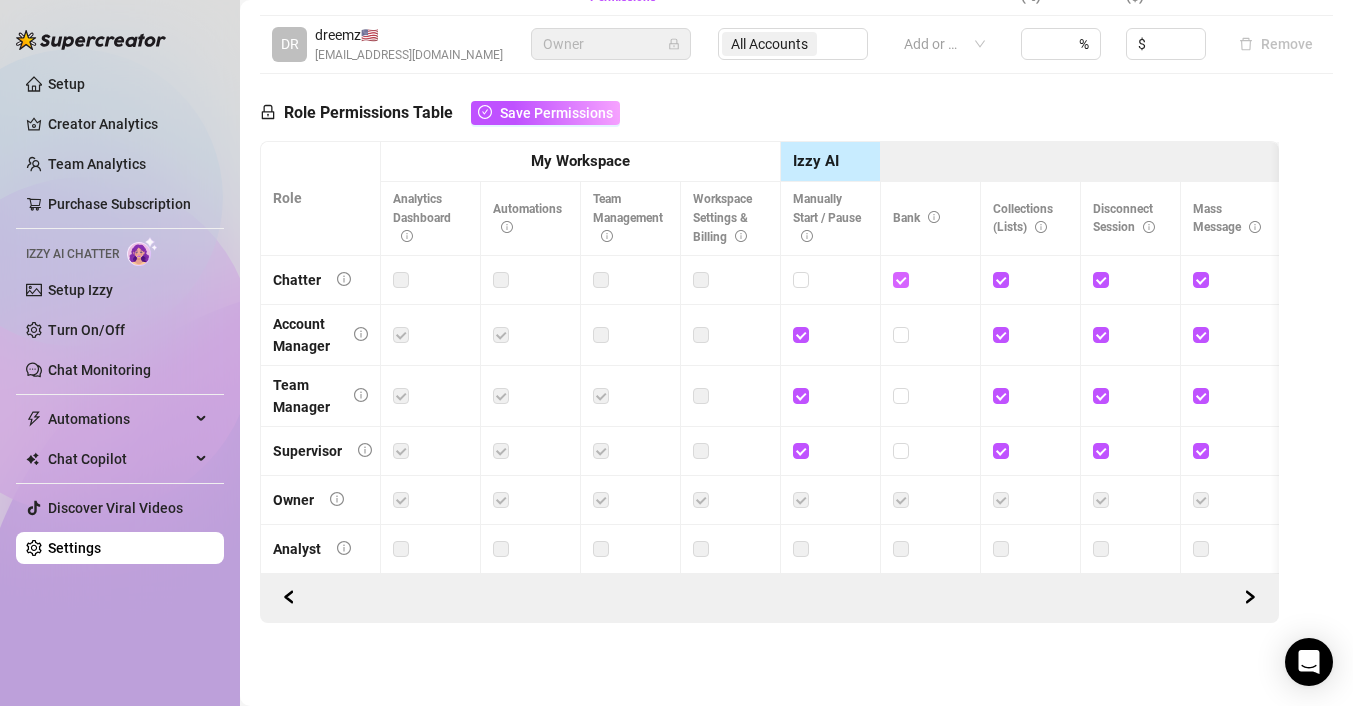 click at bounding box center (900, 279) 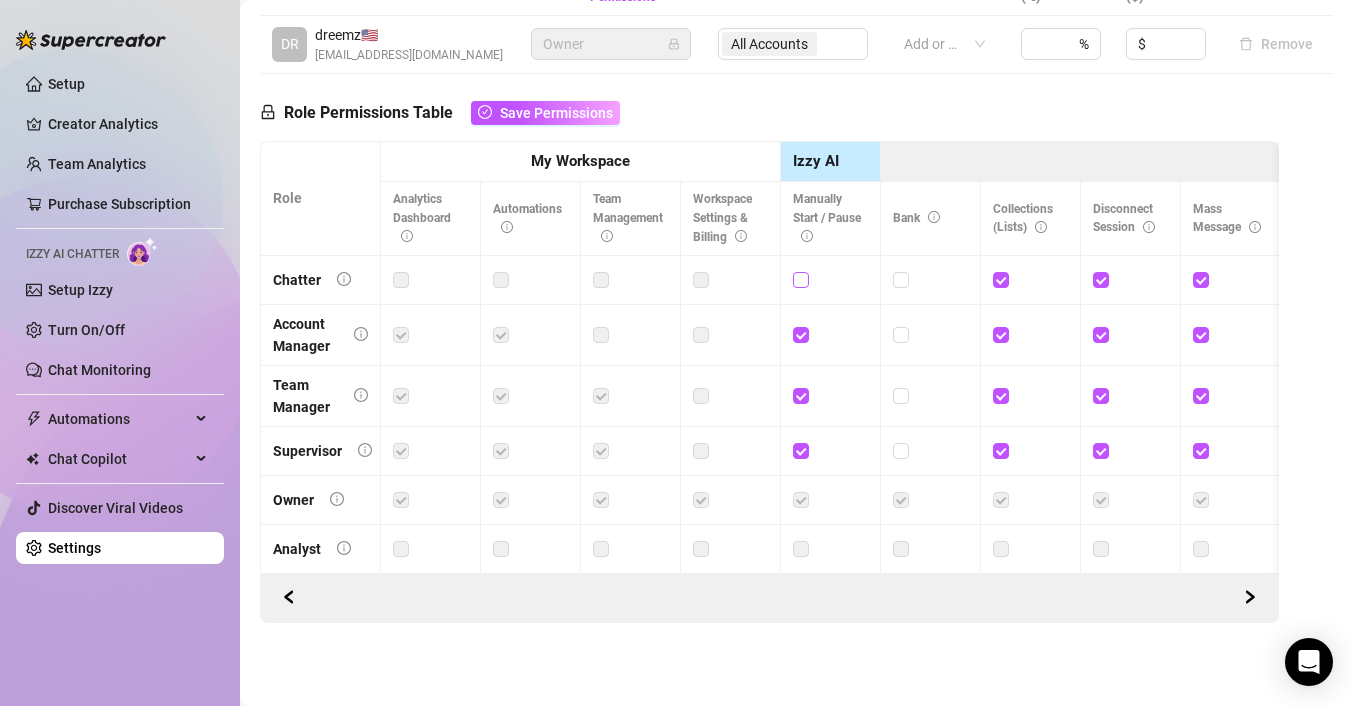 click at bounding box center [800, 279] 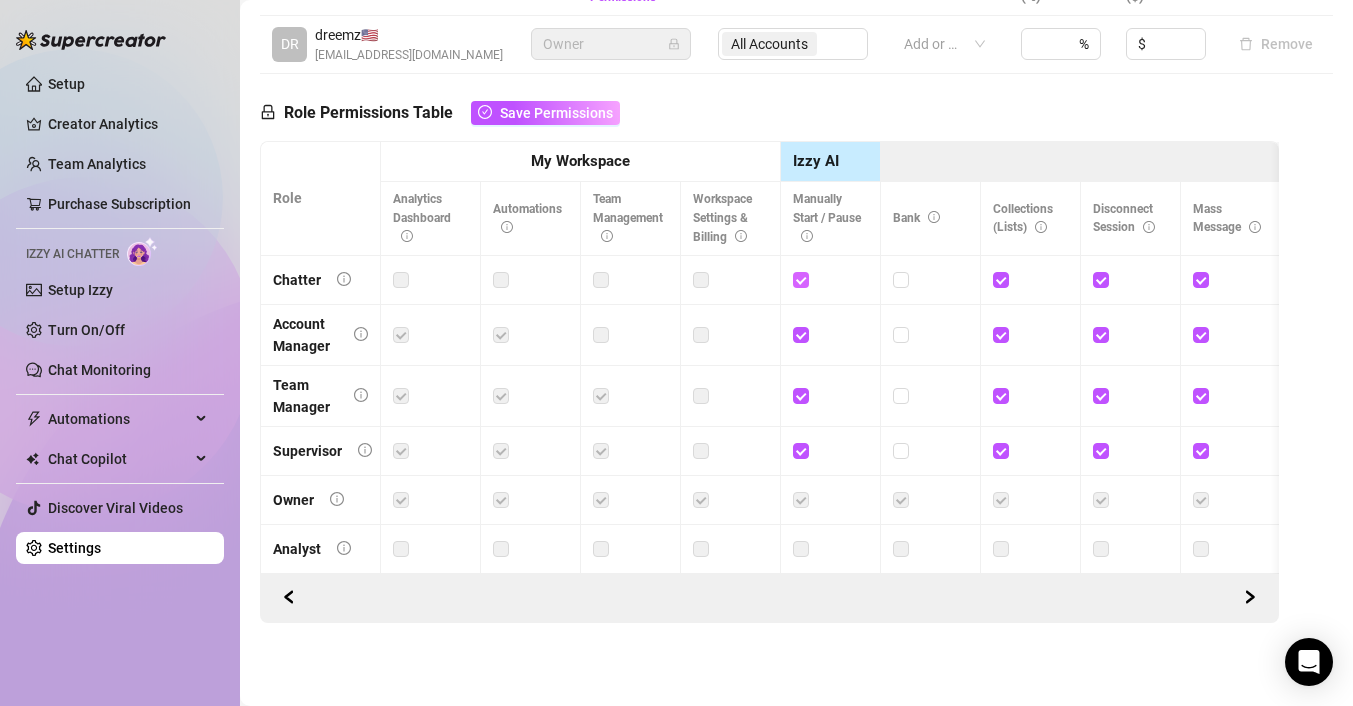 click at bounding box center (800, 279) 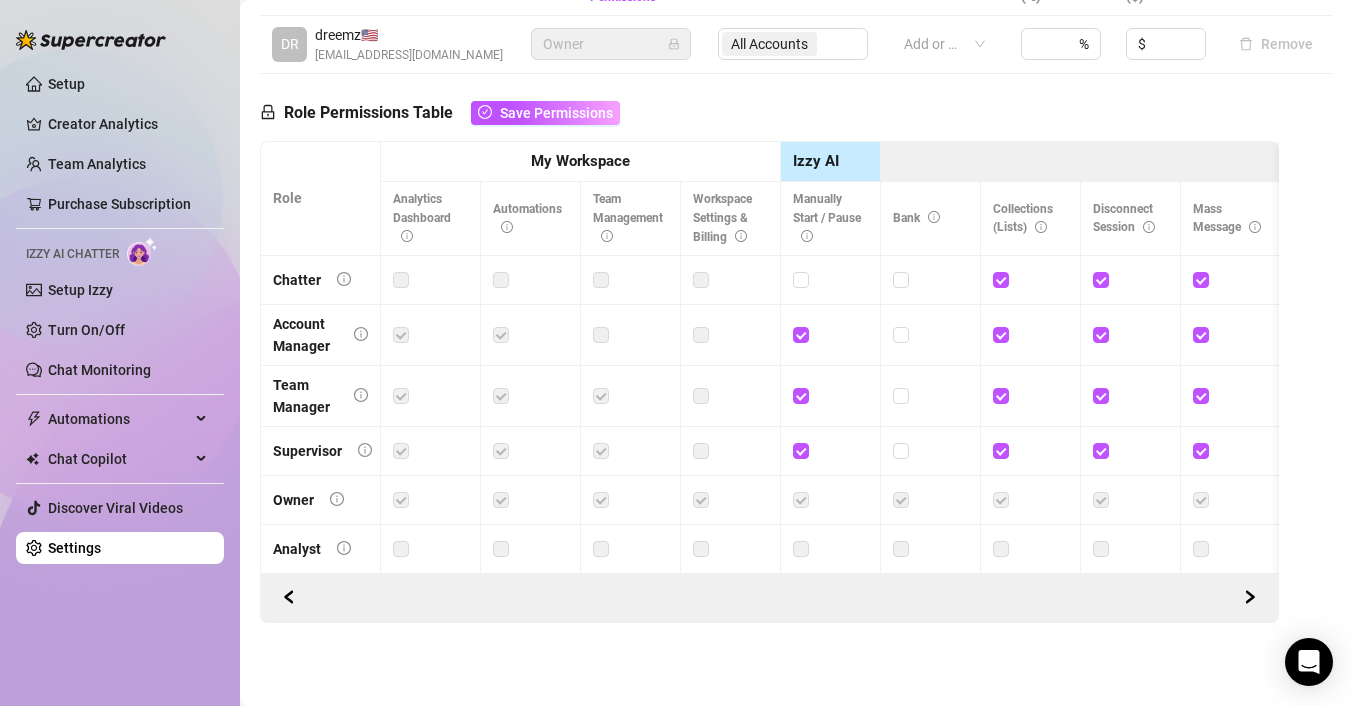 click on "Role Permissions Table Save Permissions Role My Workspace Izzy AI OnlyFans Side Menu OnlyFans Chat Page OnlyFans Account Settings OnlyFans Statements Page Analytics Dashboard Automations Team Management Workspace Settings & Billing Manually Start / Pause Bank Collections (Lists) Disconnect Session Mass Message Mass Message Stats My Profile Notifications Your Cards Posts Promotions Queue Referrals Release Forms Statistics Story & Highlights Streaming Vault Chats Chat - Add New Media Account Fans and following General (Display) Messaging Notifications Privacy and safety Profile Social Media Story Streaming Subscription price and bundles Tracking Links Statements (Earnings) Chargebacks Earnings Statistics Payout Requests Referrals                                                                                     Chatter Account Manager Team Manager Supervisor Owner Analyst" at bounding box center [769, 348] 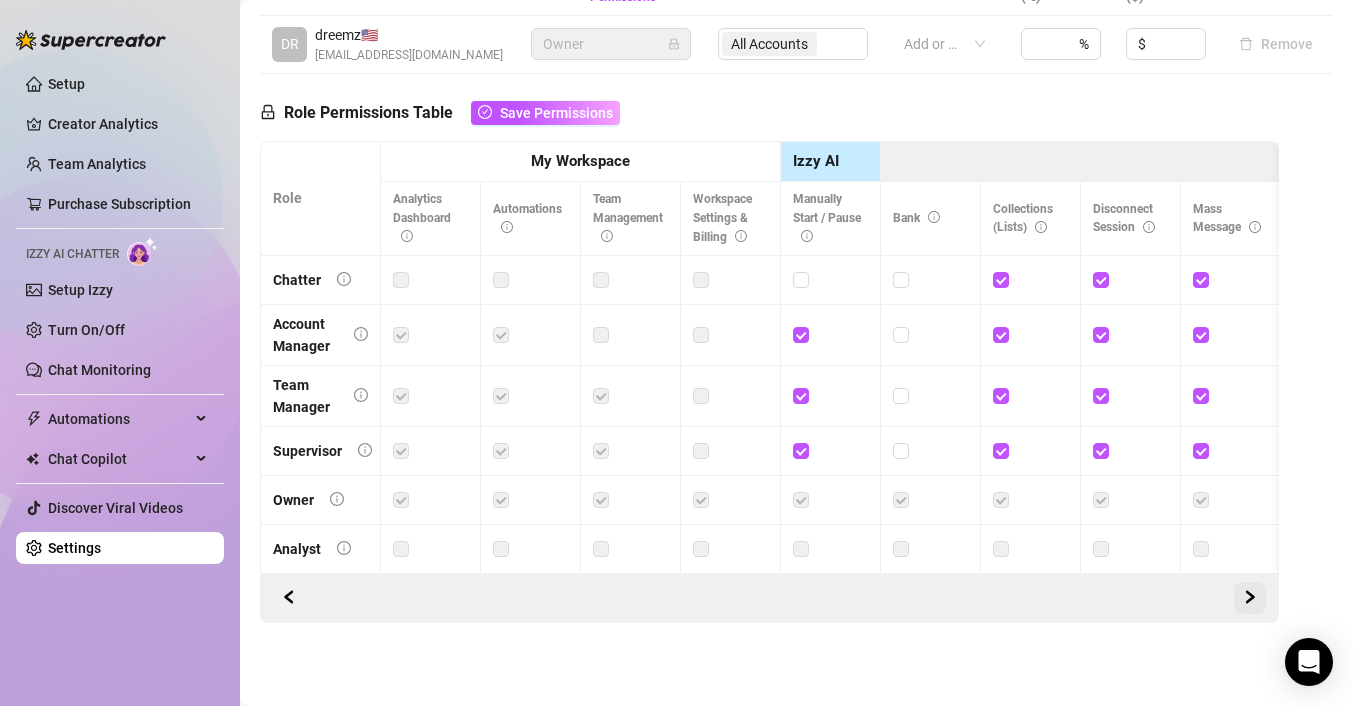 click at bounding box center (1250, 598) 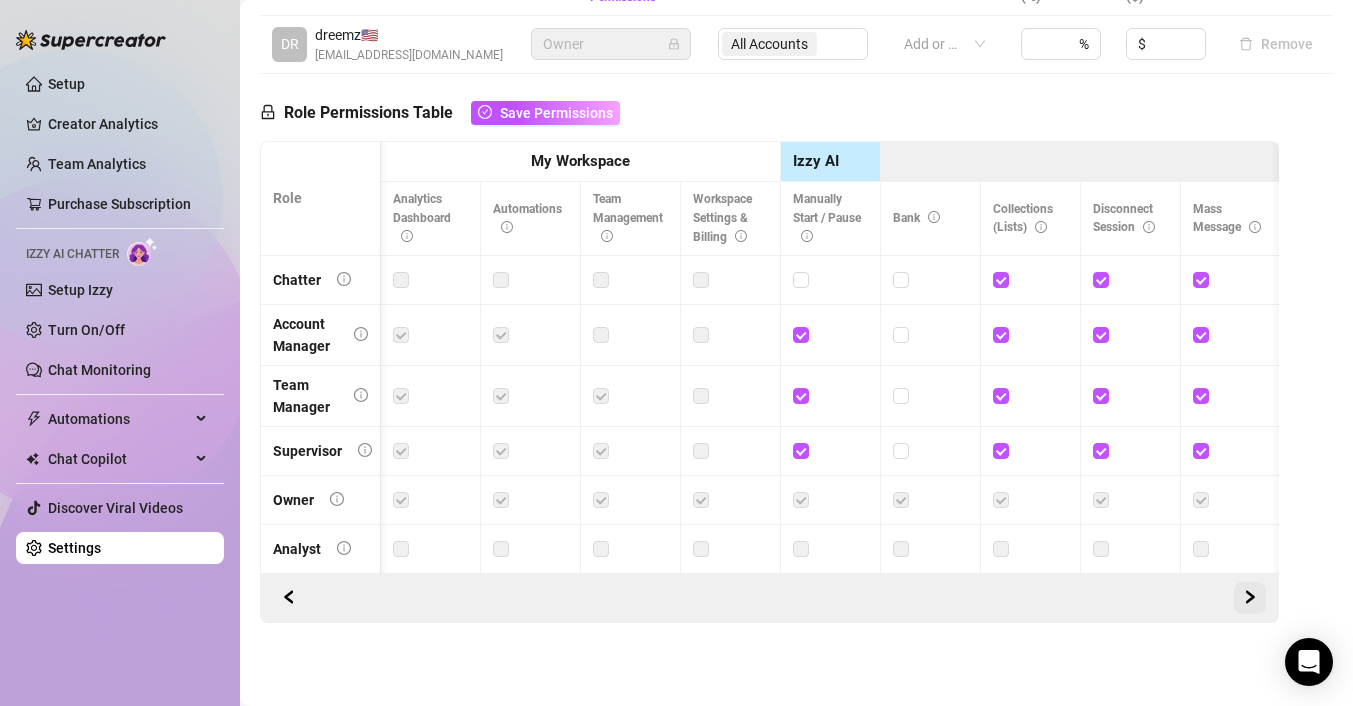 scroll, scrollTop: 0, scrollLeft: 287, axis: horizontal 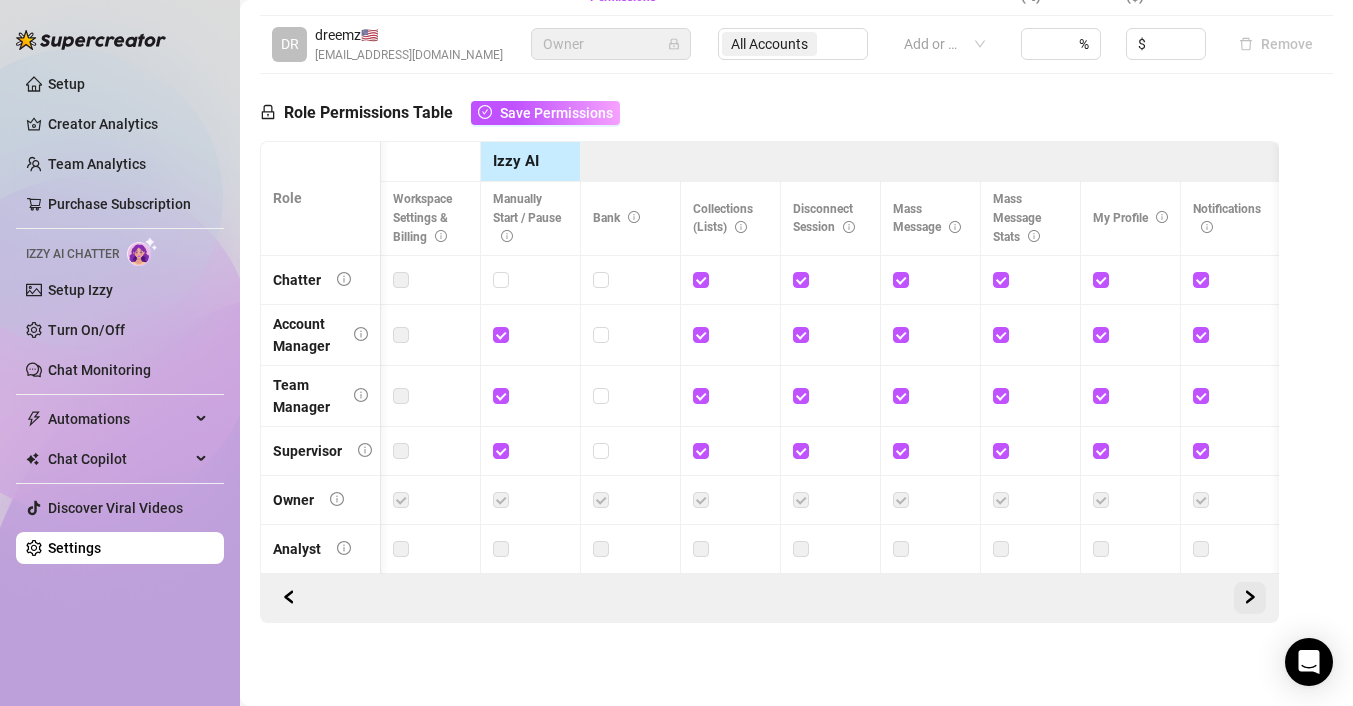 click at bounding box center (1250, 598) 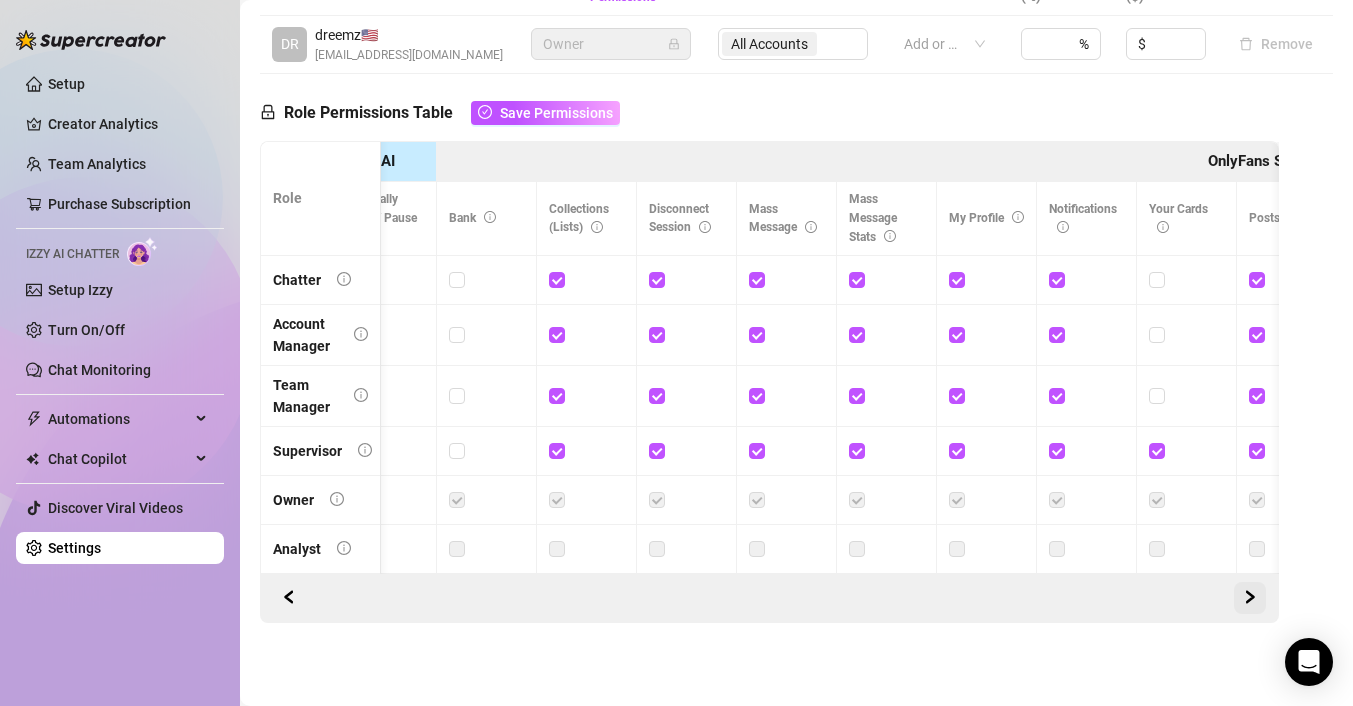scroll, scrollTop: 0, scrollLeft: 600, axis: horizontal 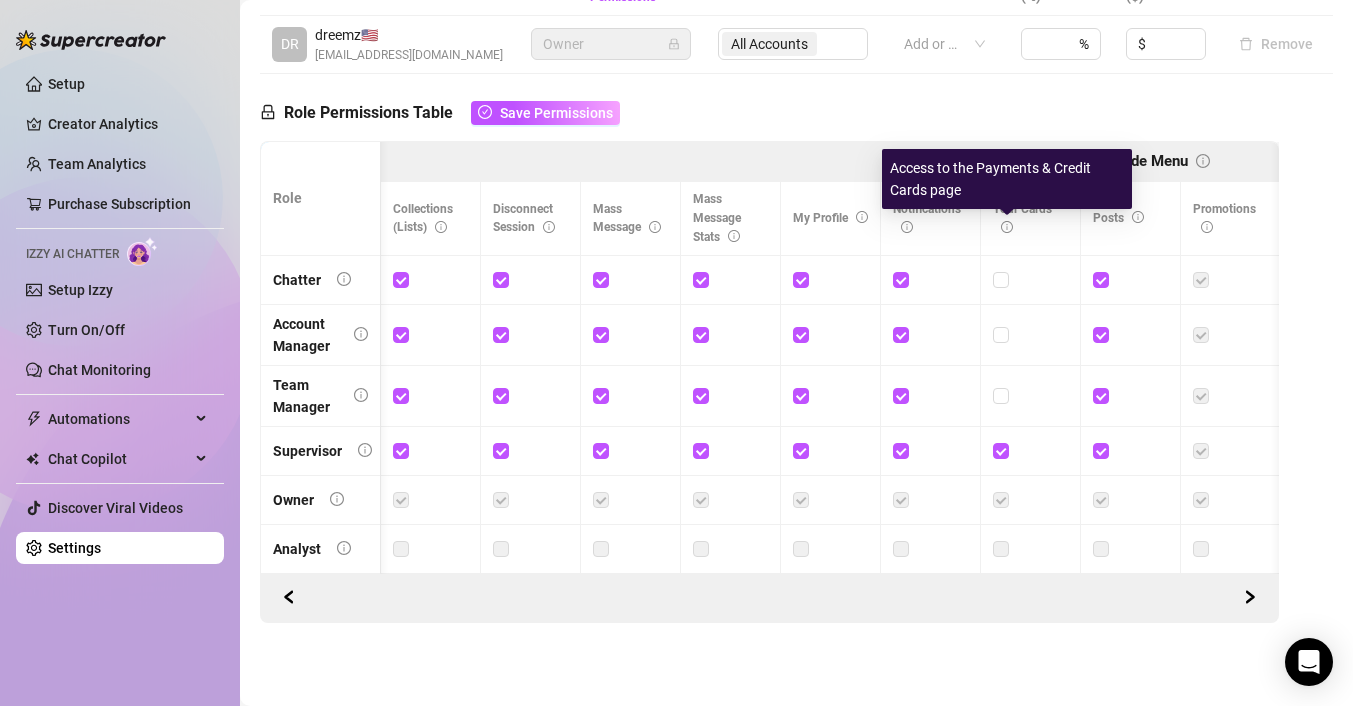 click 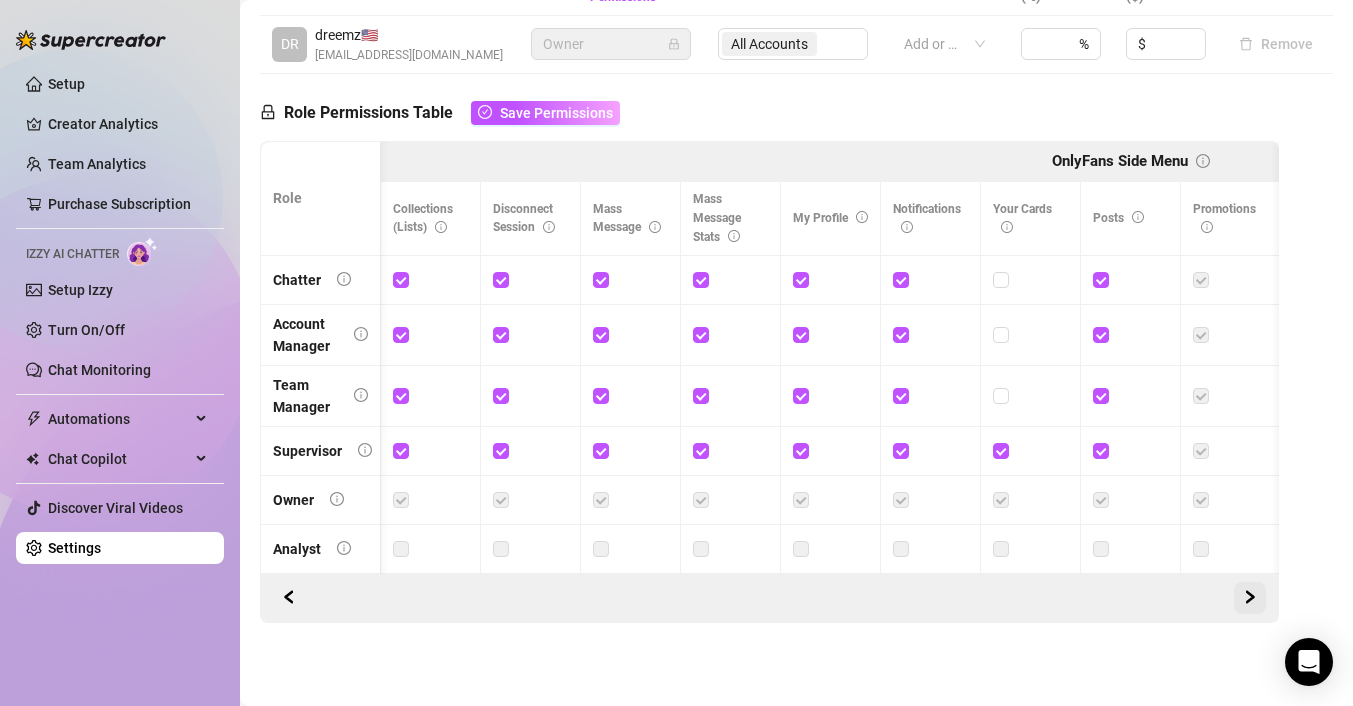 click 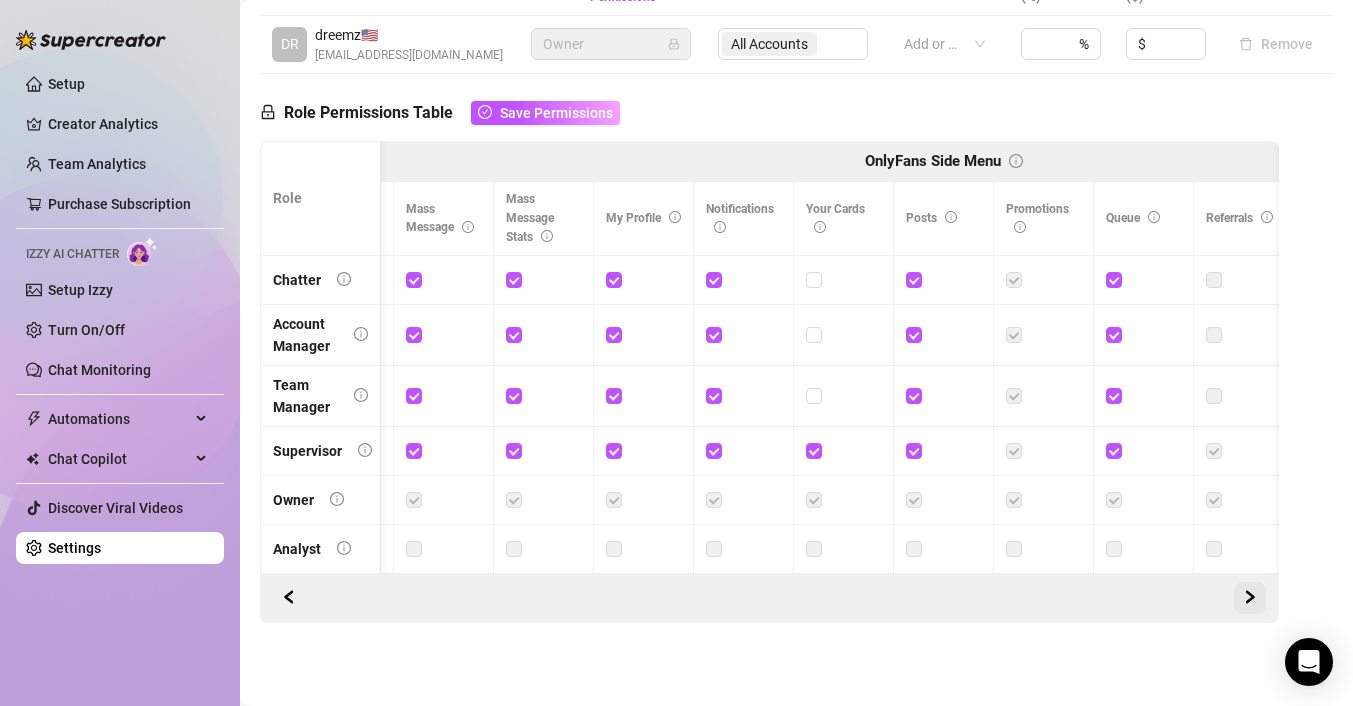 scroll, scrollTop: 0, scrollLeft: 900, axis: horizontal 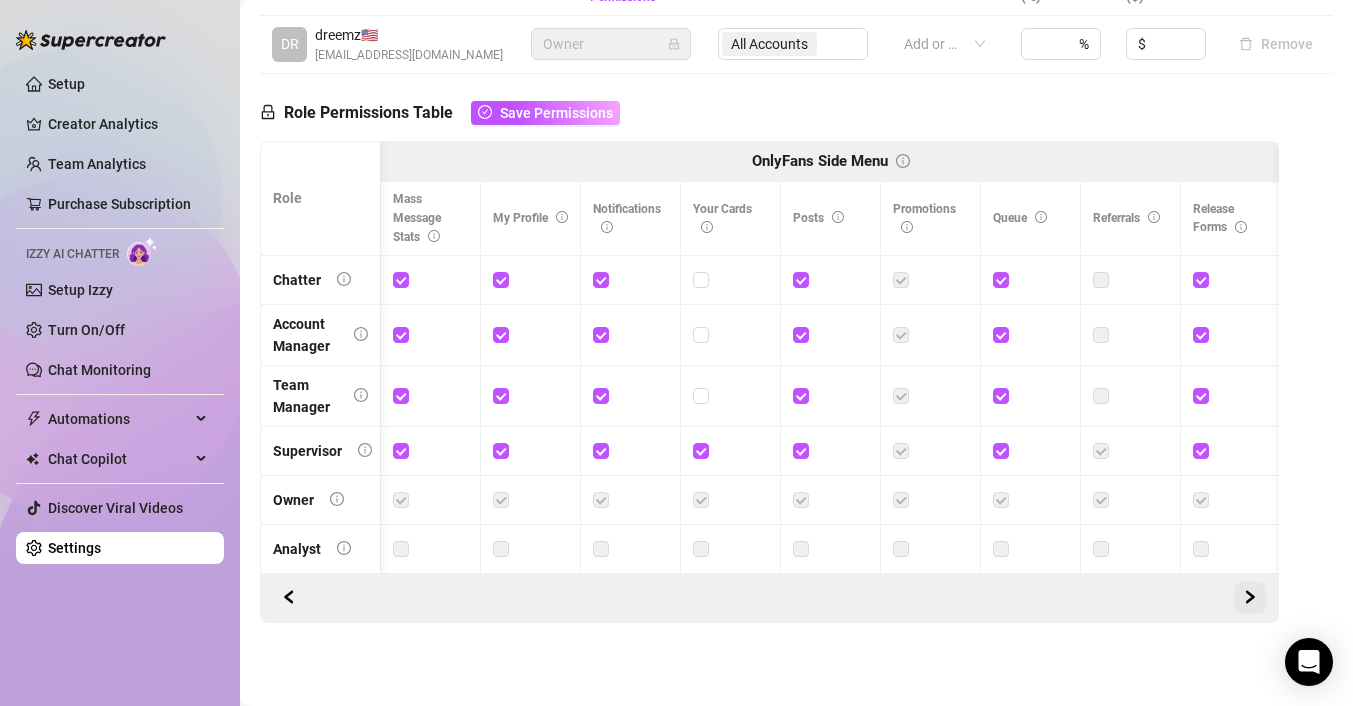click 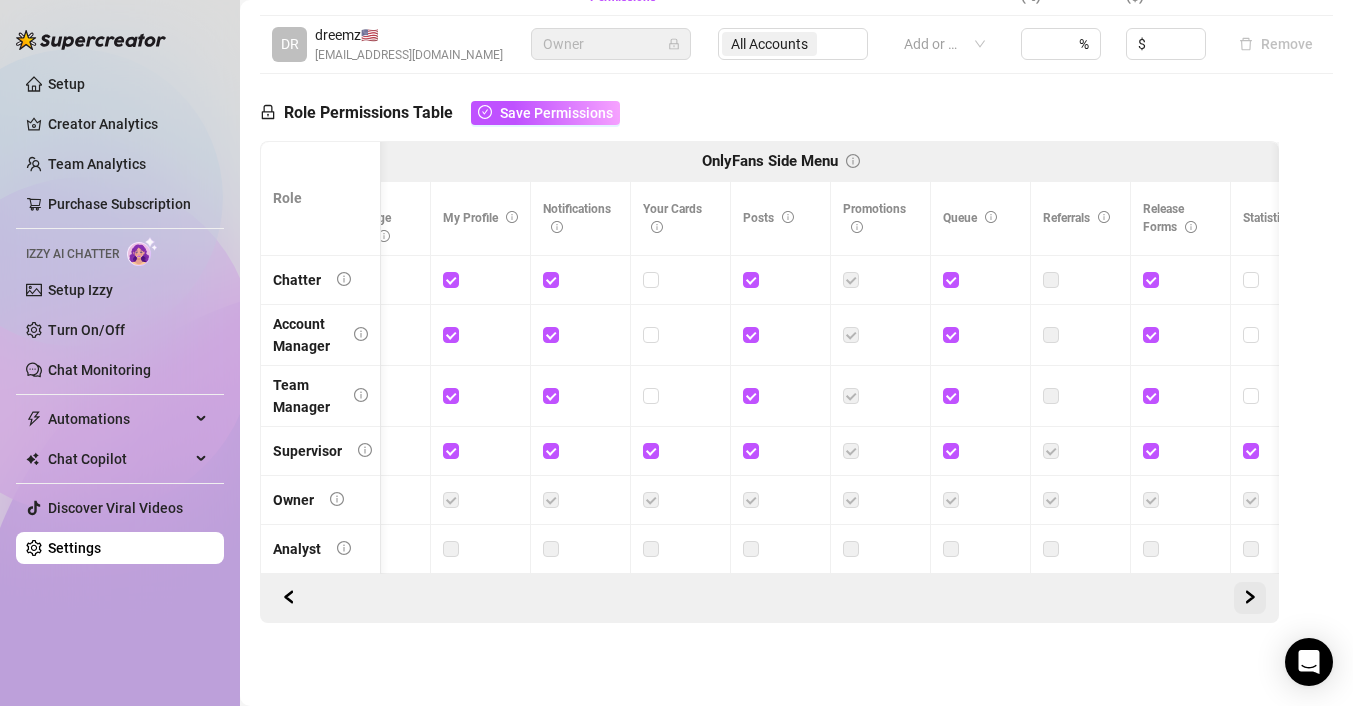 scroll, scrollTop: 0, scrollLeft: 1086, axis: horizontal 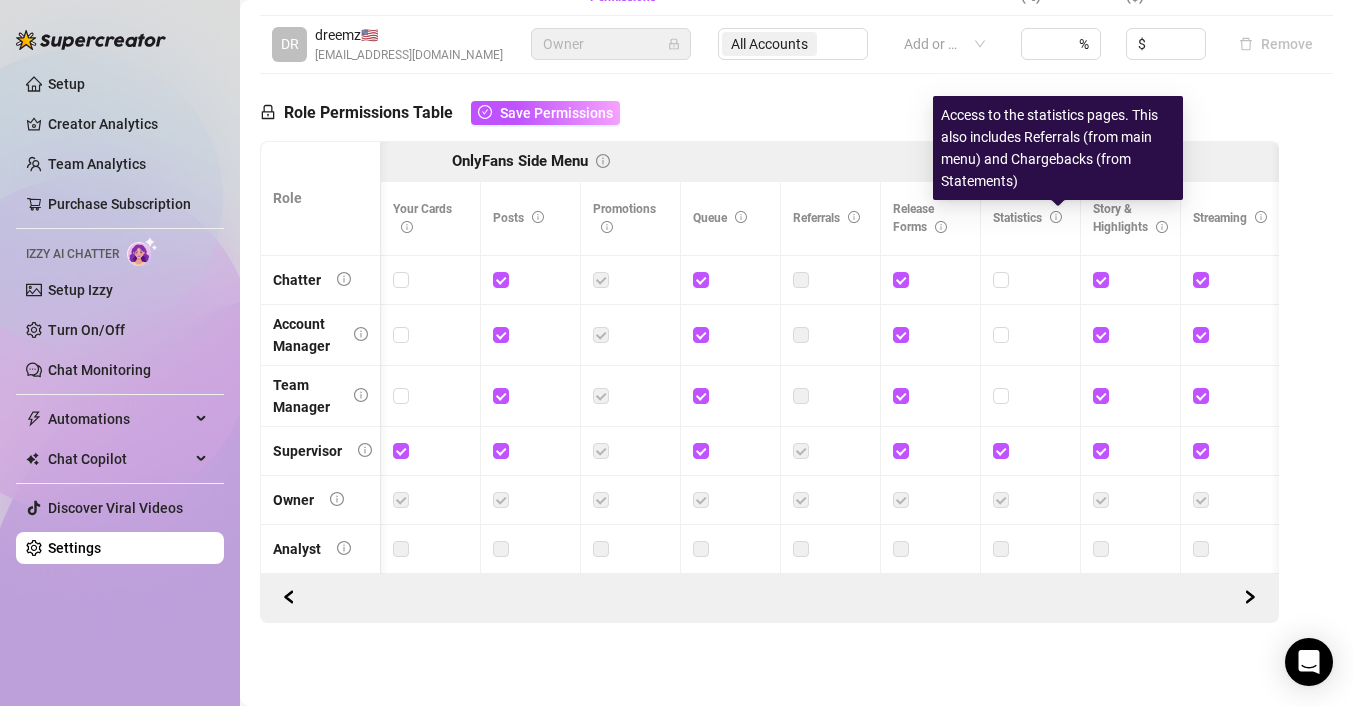 click 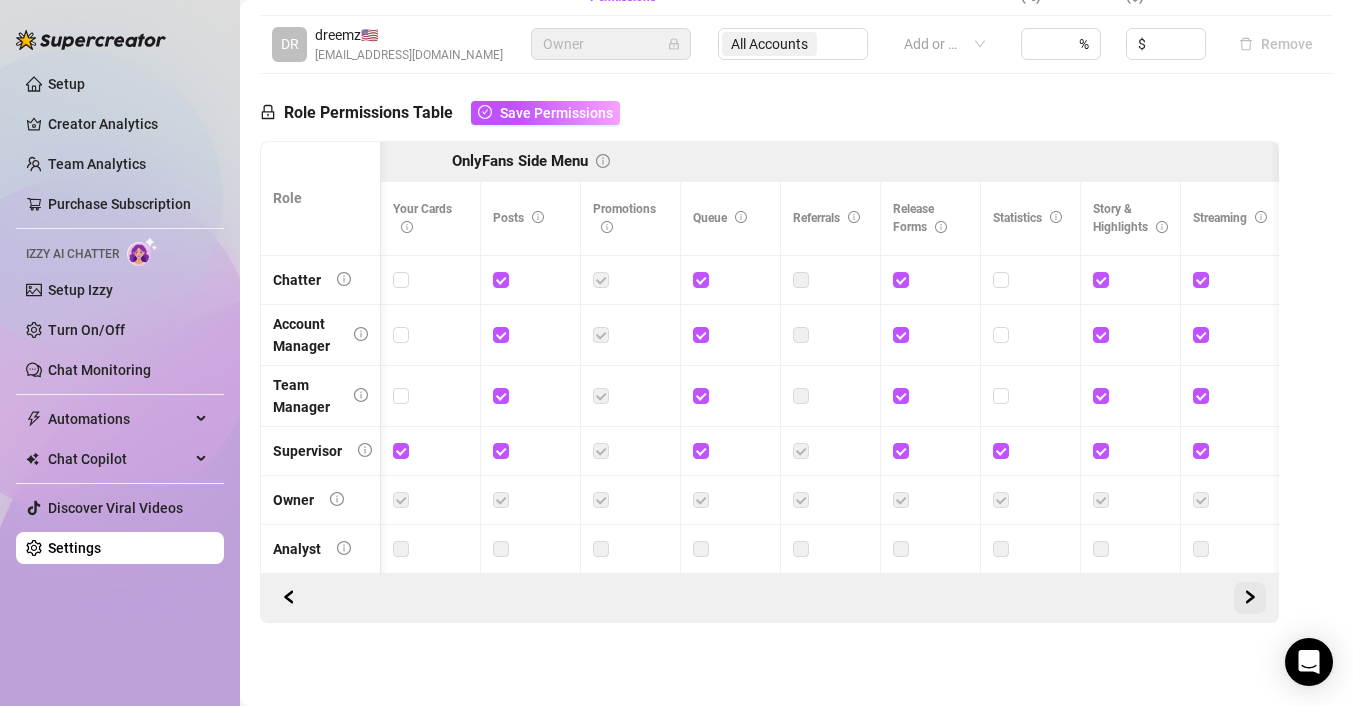 click at bounding box center (1250, 598) 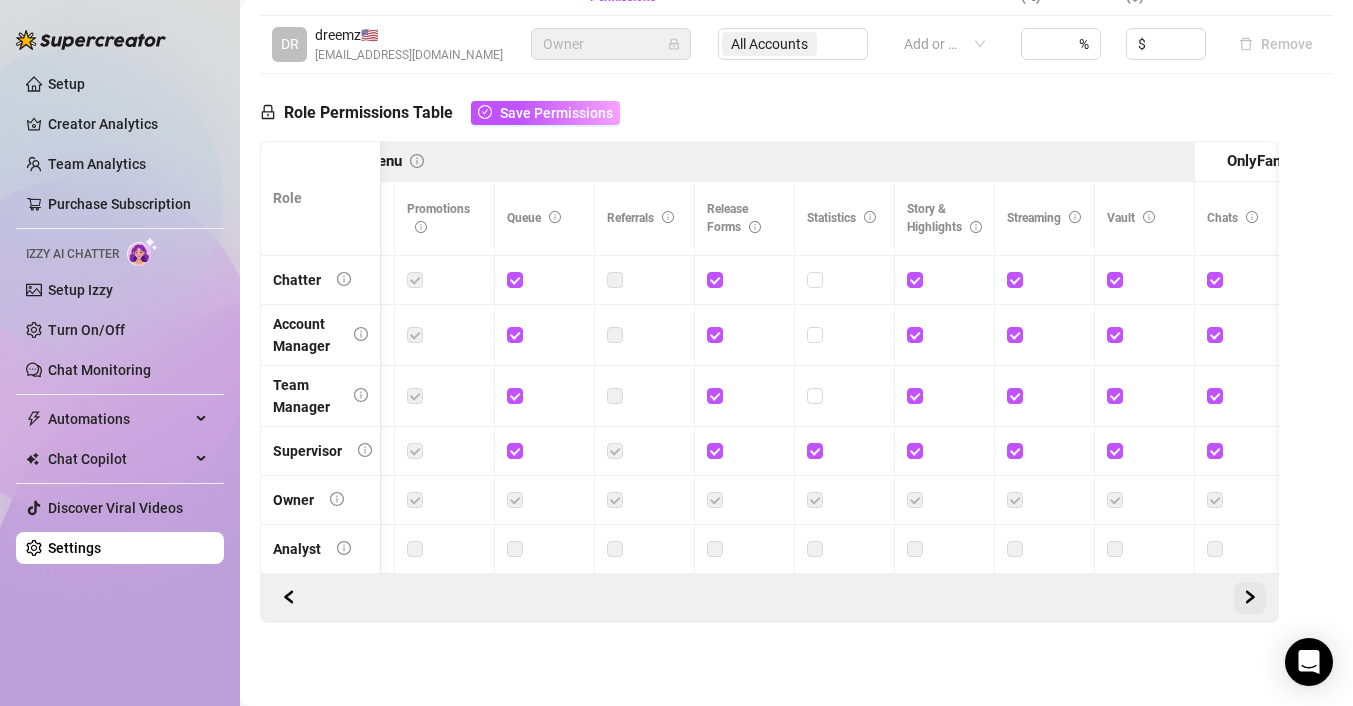scroll, scrollTop: 0, scrollLeft: 1500, axis: horizontal 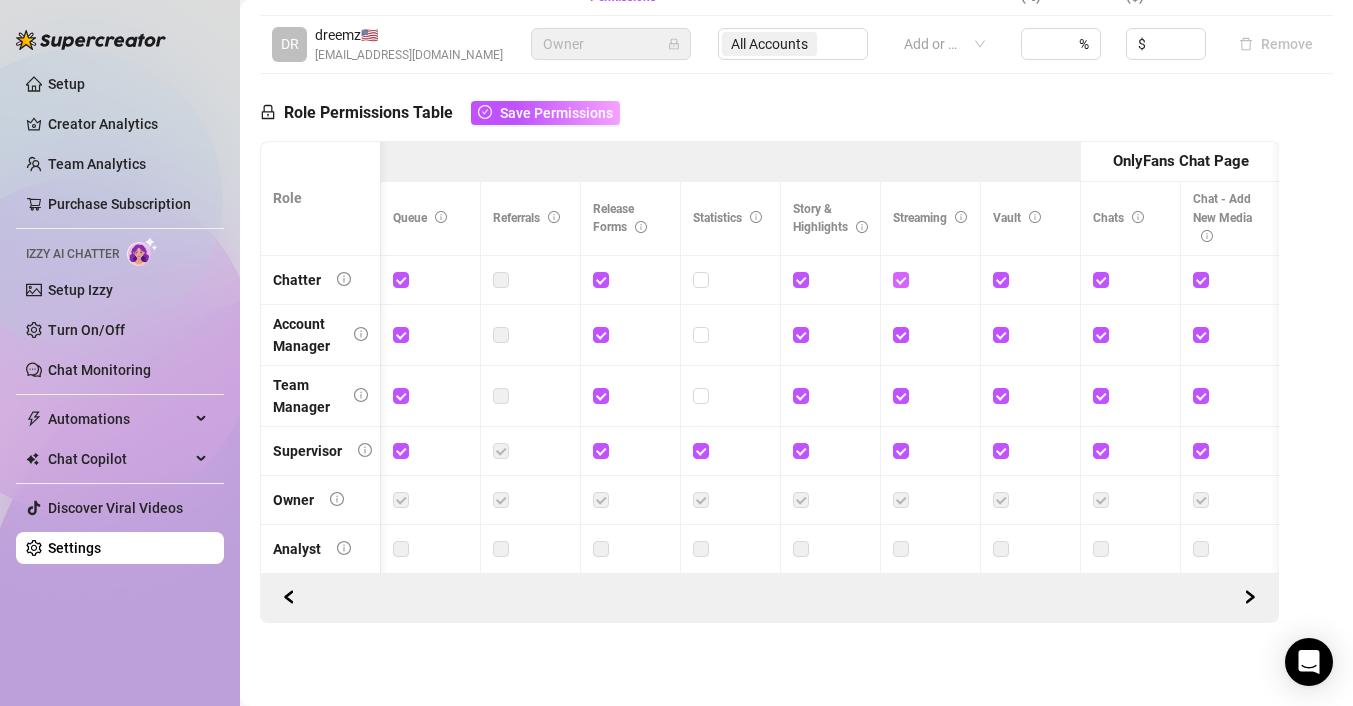 click at bounding box center [900, 279] 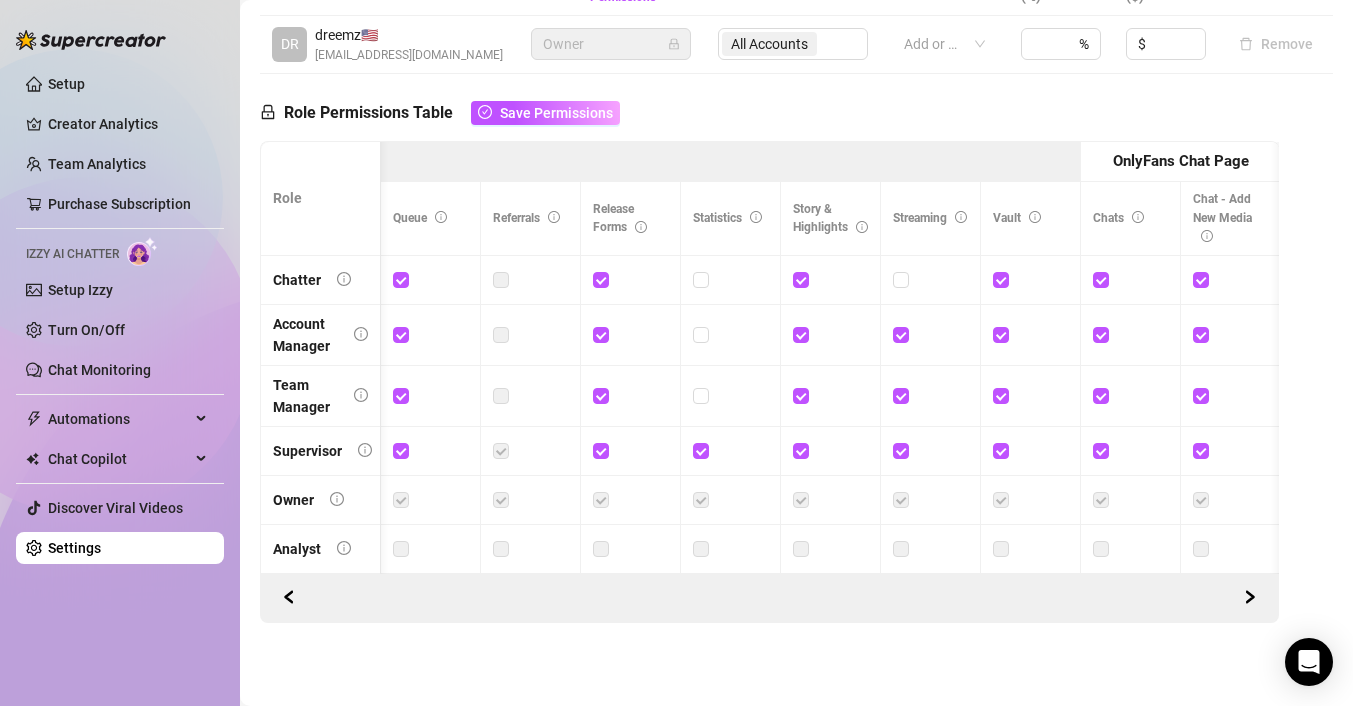 click at bounding box center [930, 335] 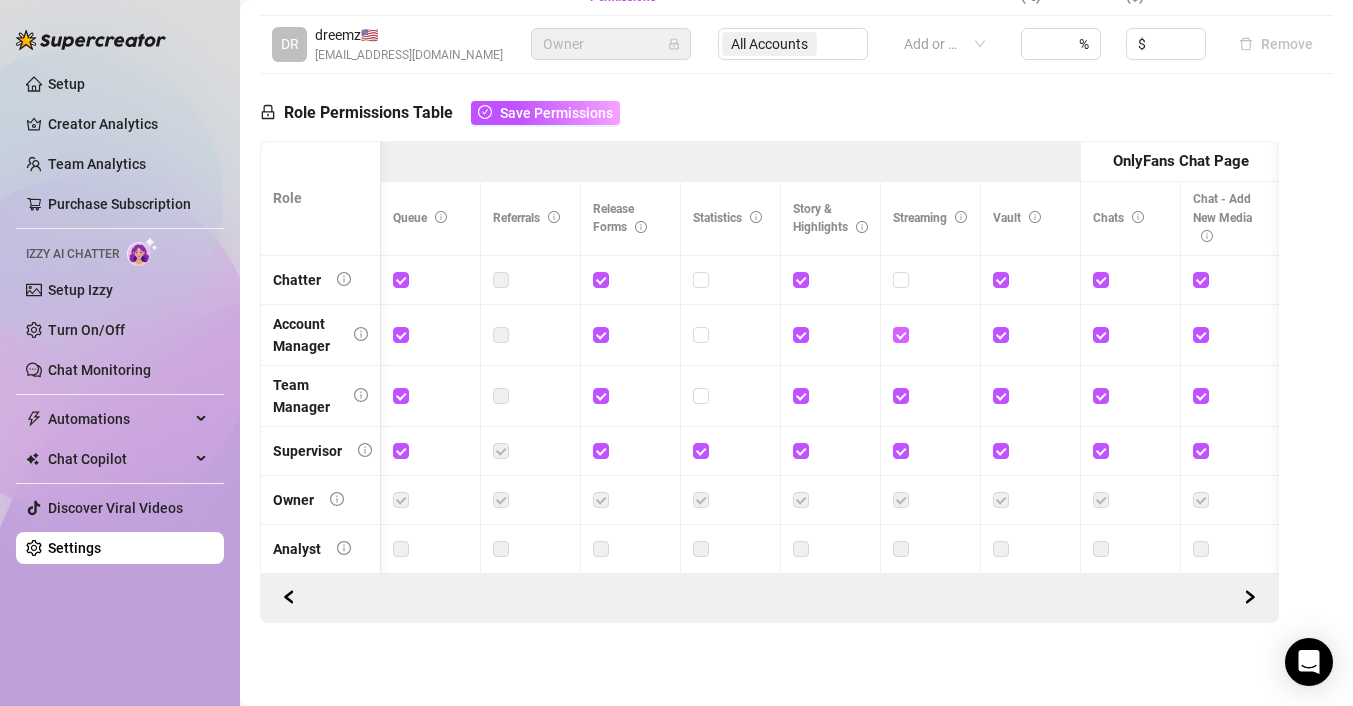 click at bounding box center (900, 334) 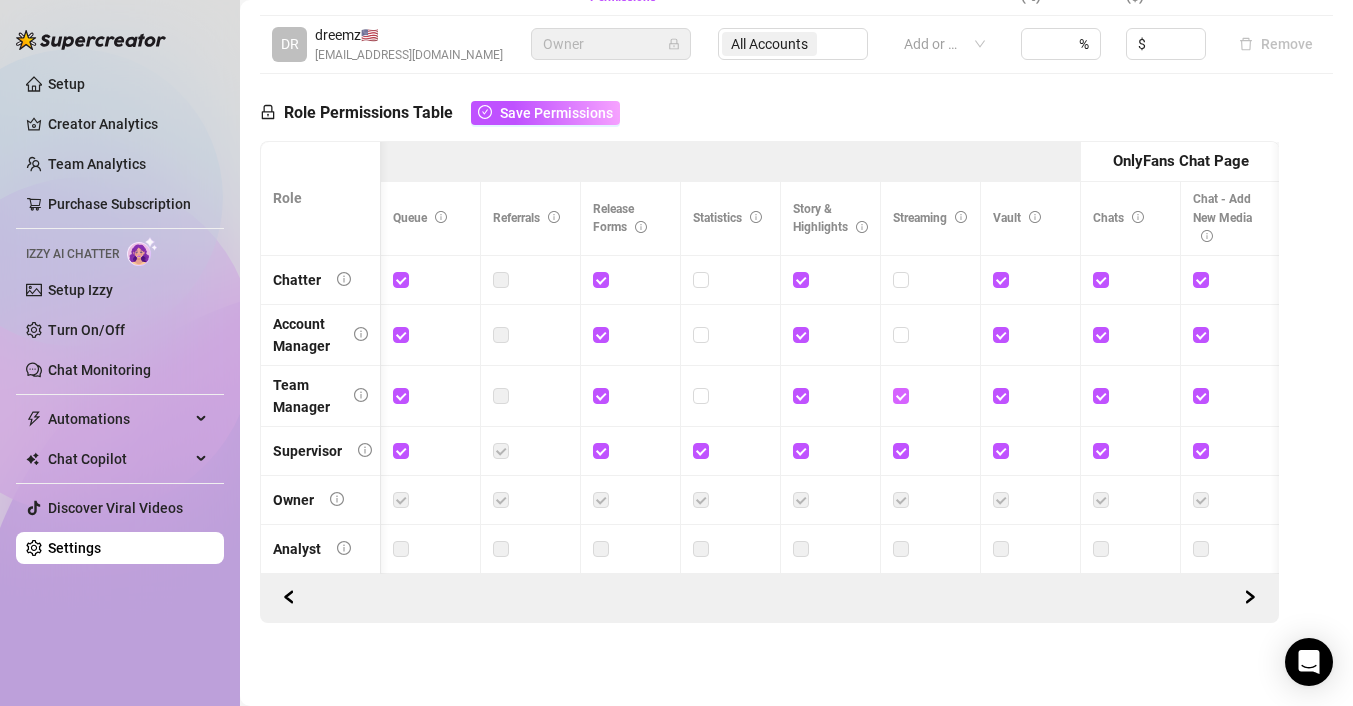 click at bounding box center [901, 396] 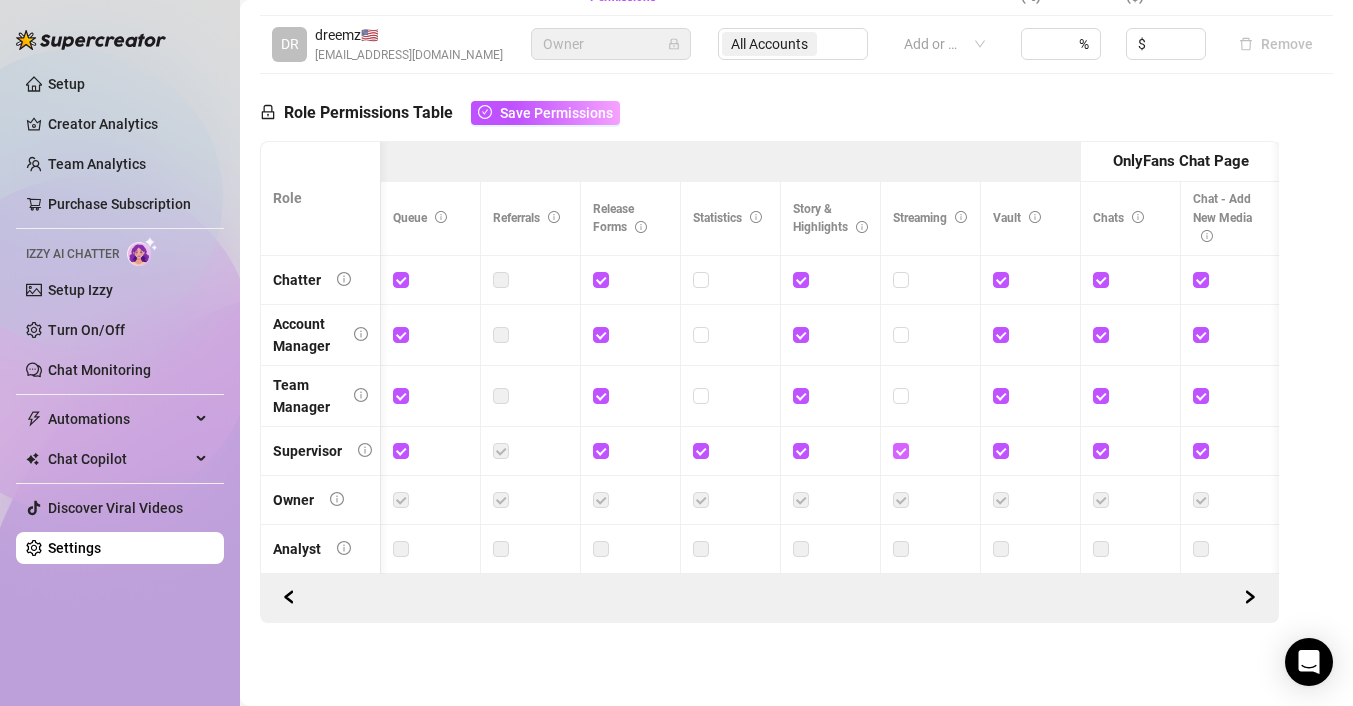 click at bounding box center (900, 450) 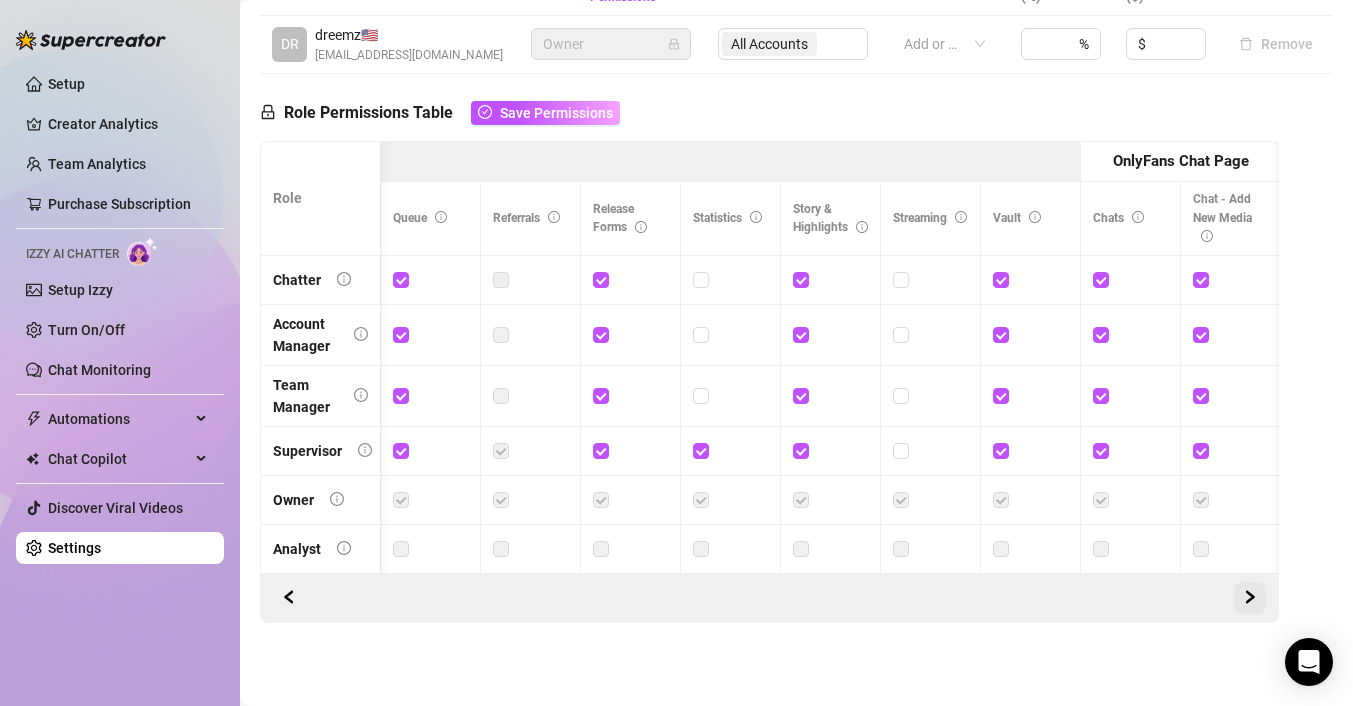 click 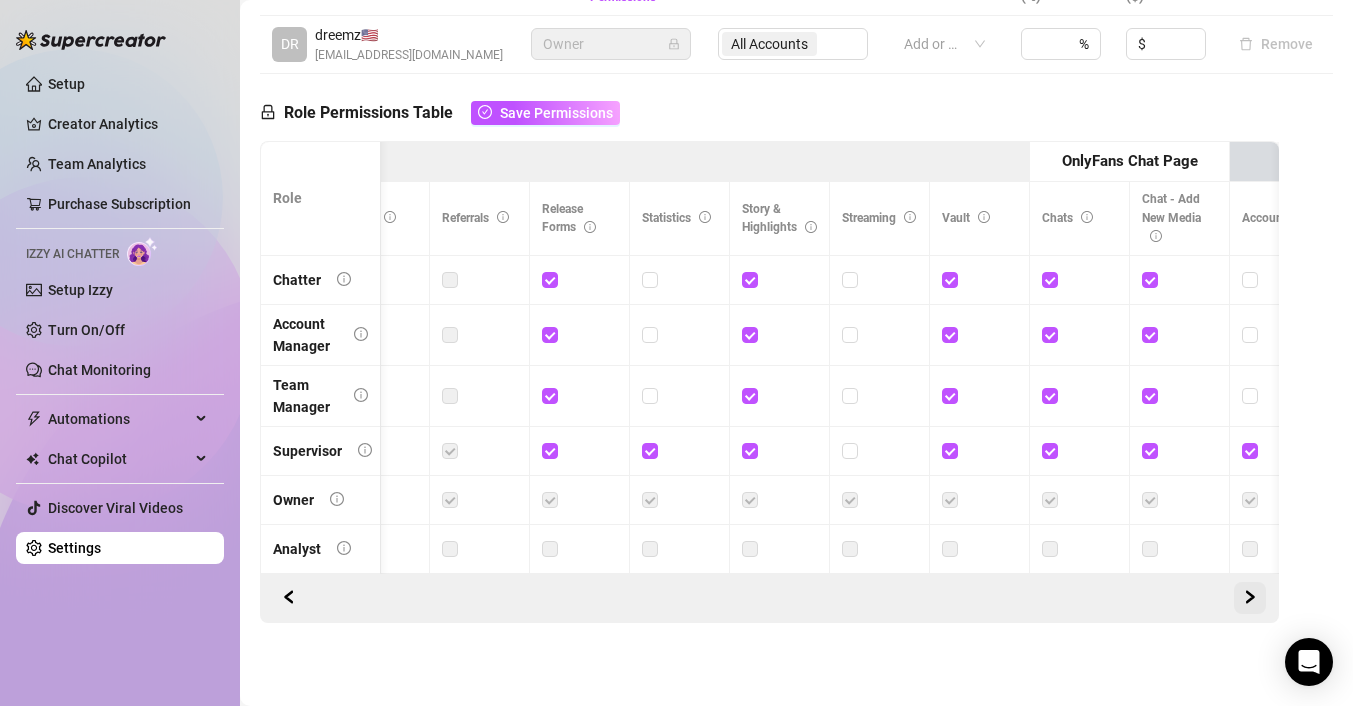 scroll, scrollTop: 0, scrollLeft: 1645, axis: horizontal 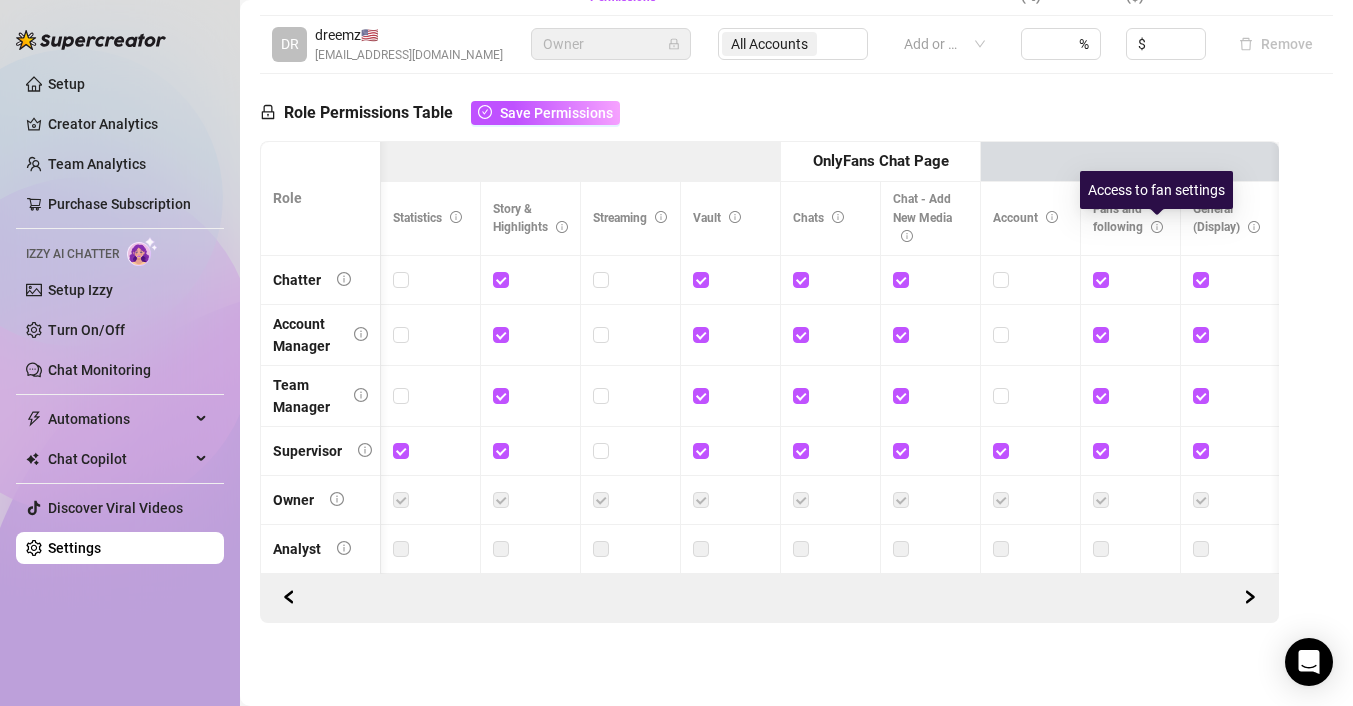 click 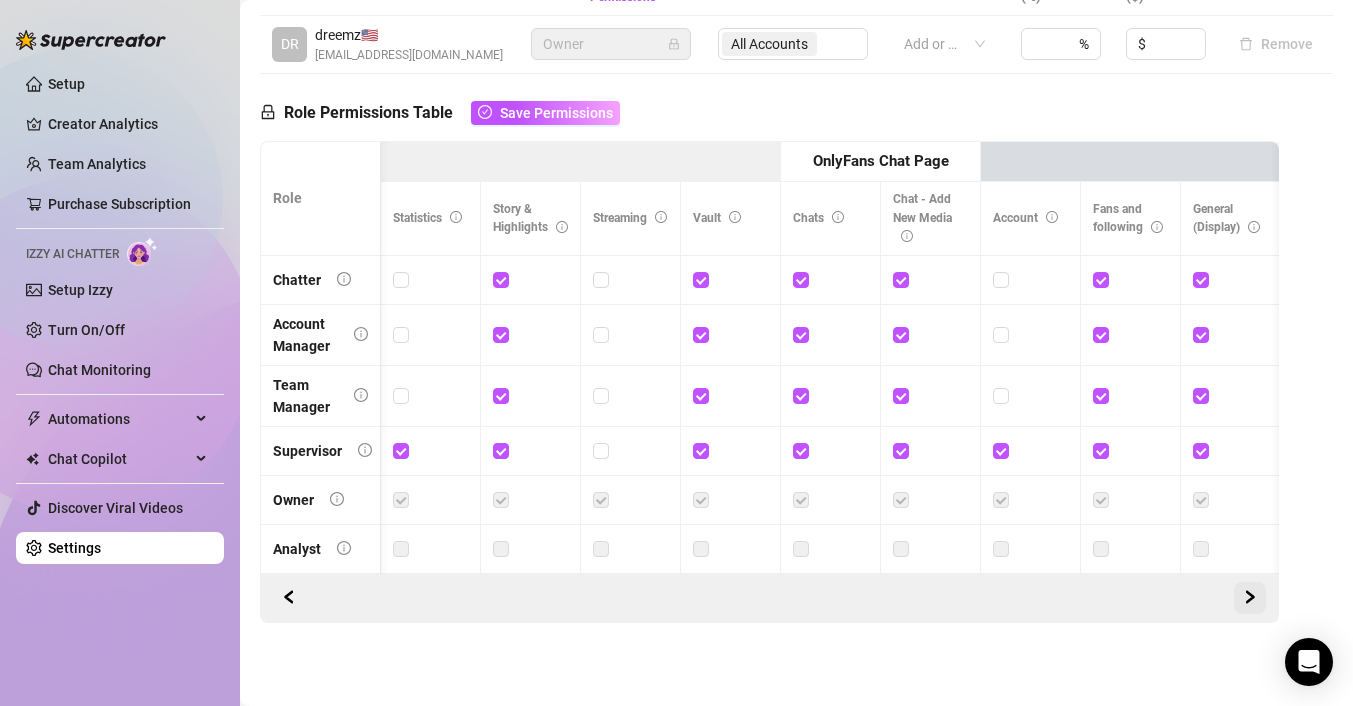 click 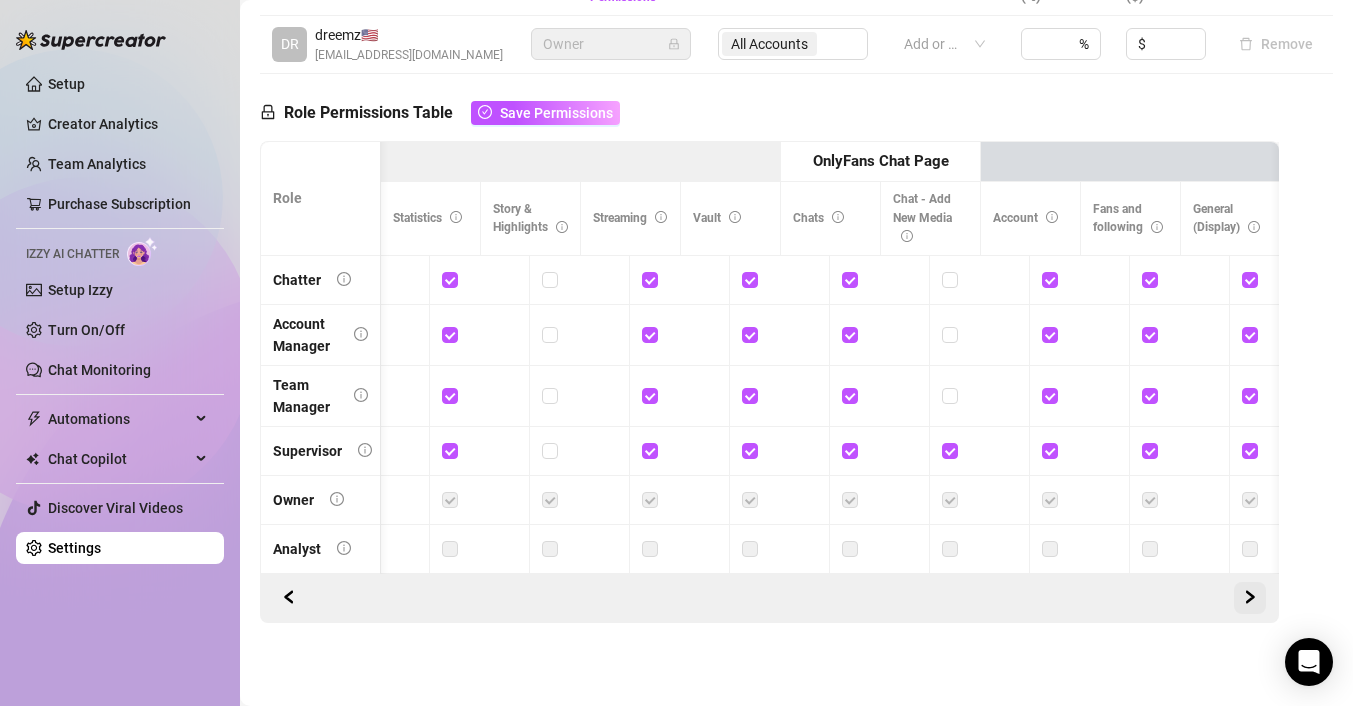 scroll, scrollTop: 0, scrollLeft: 1851, axis: horizontal 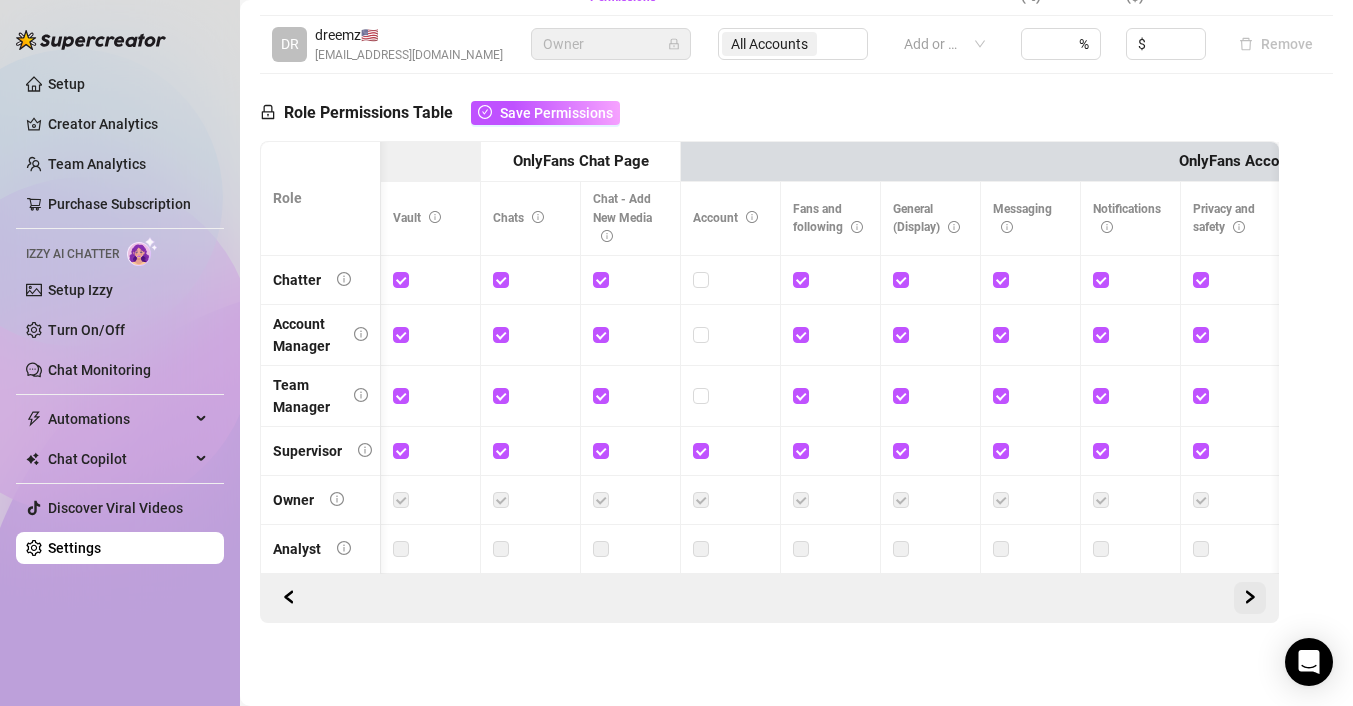 click 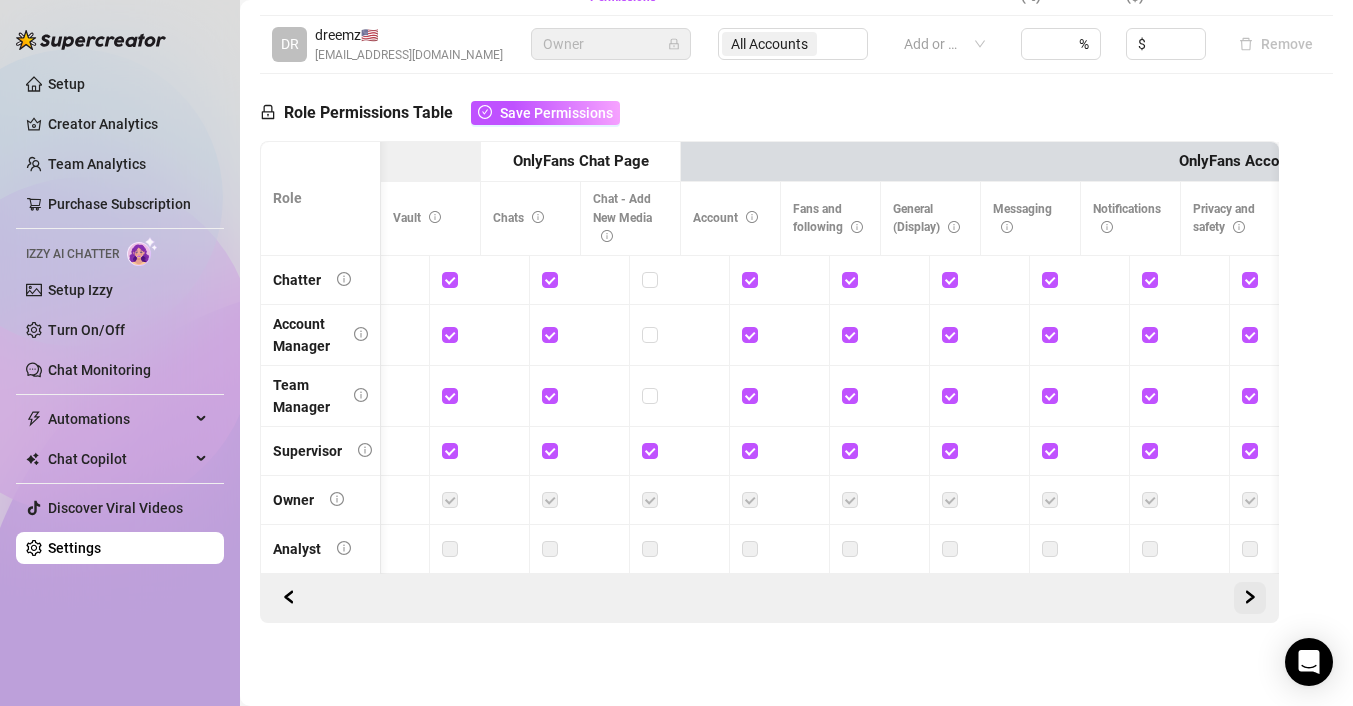 scroll, scrollTop: 0, scrollLeft: 2151, axis: horizontal 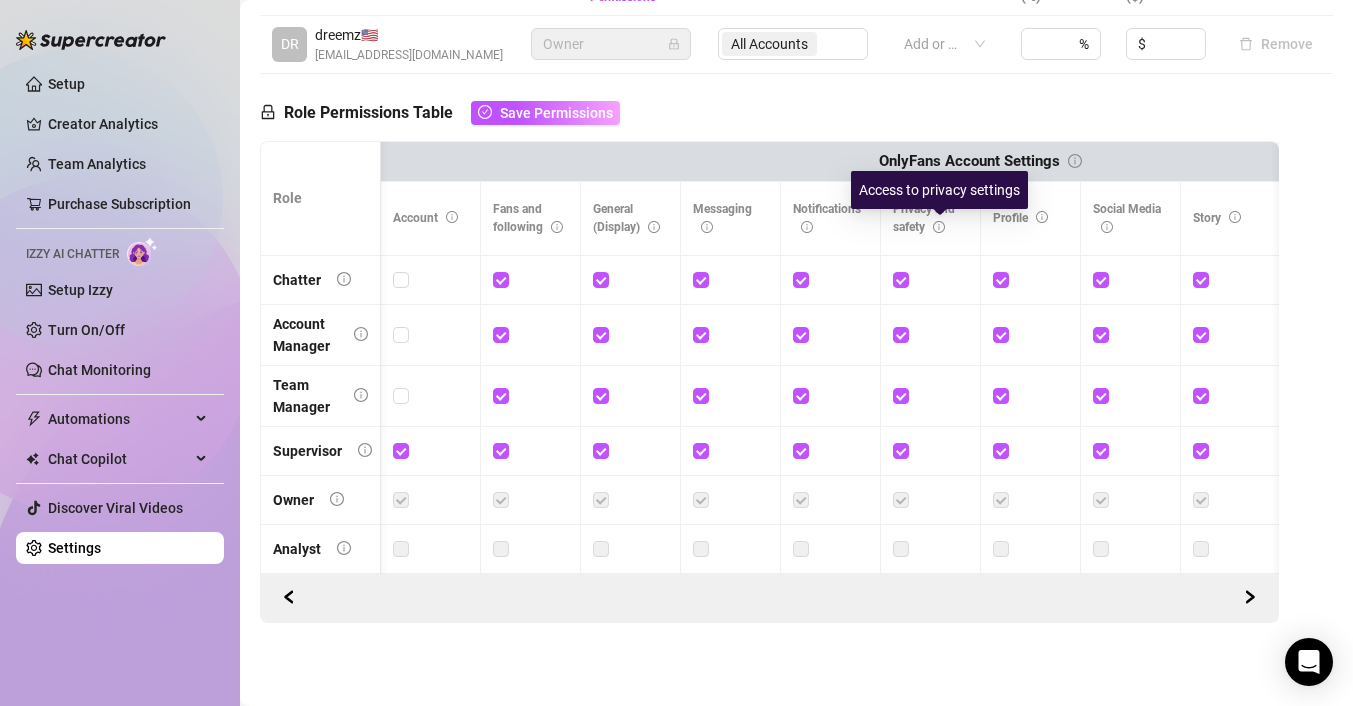 click 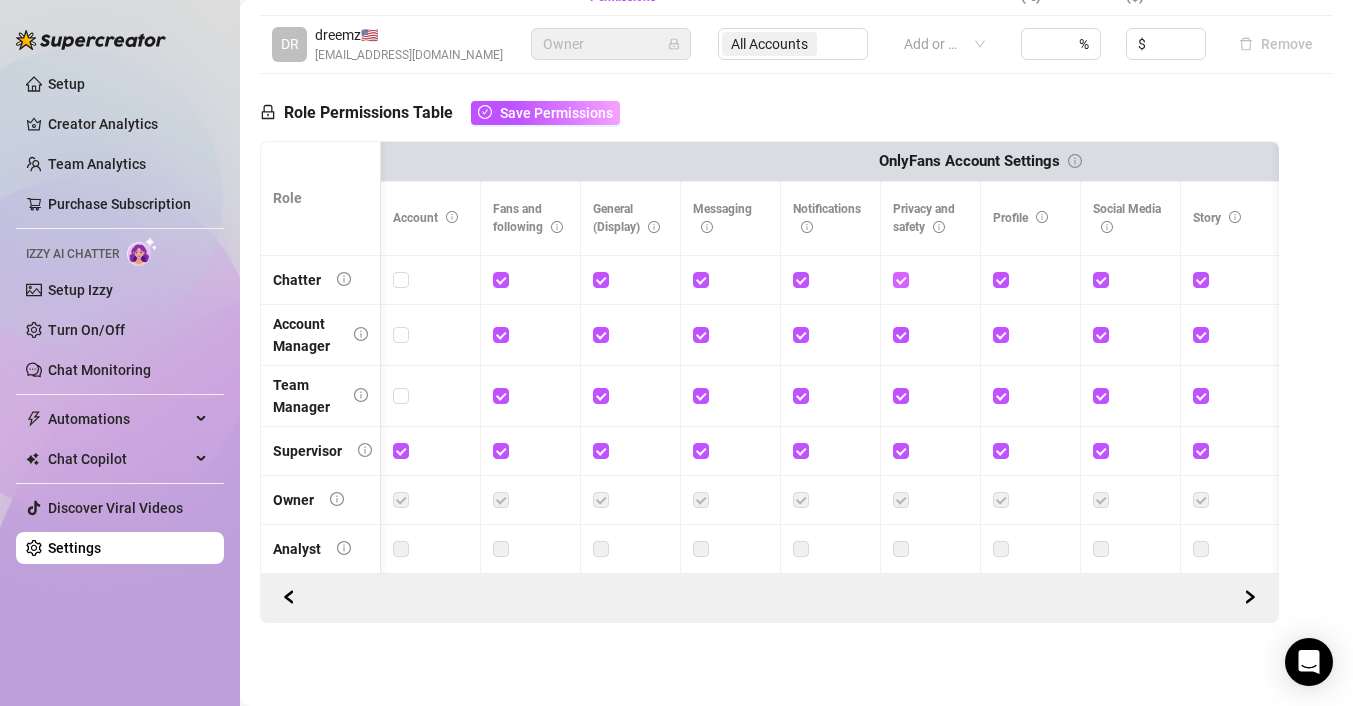 click at bounding box center (900, 279) 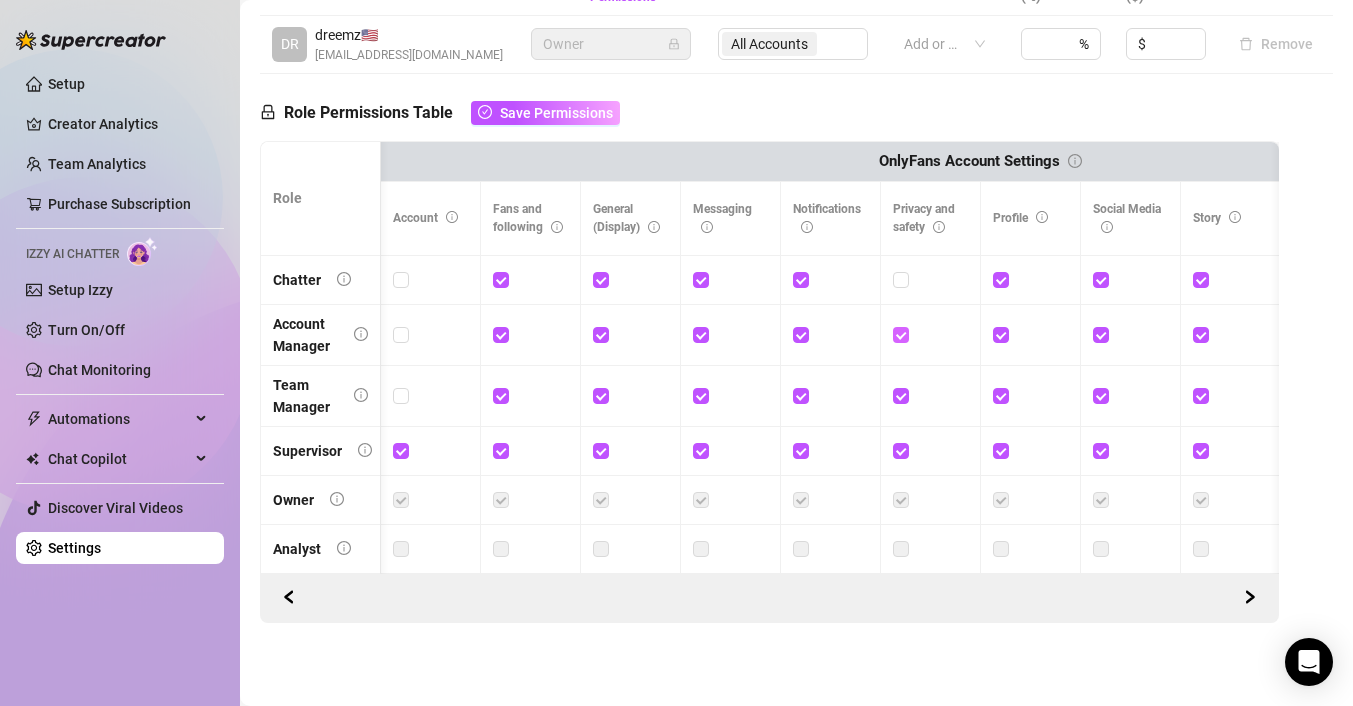 click at bounding box center (901, 335) 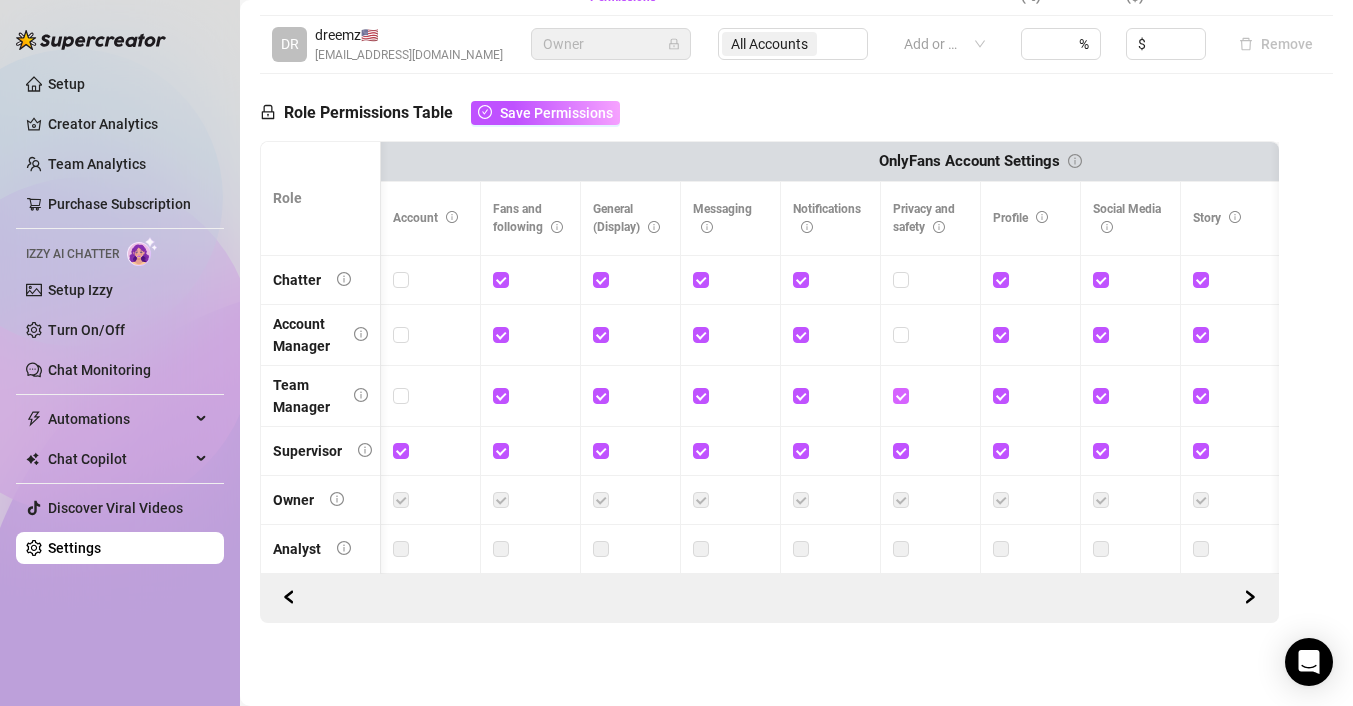 click at bounding box center [900, 395] 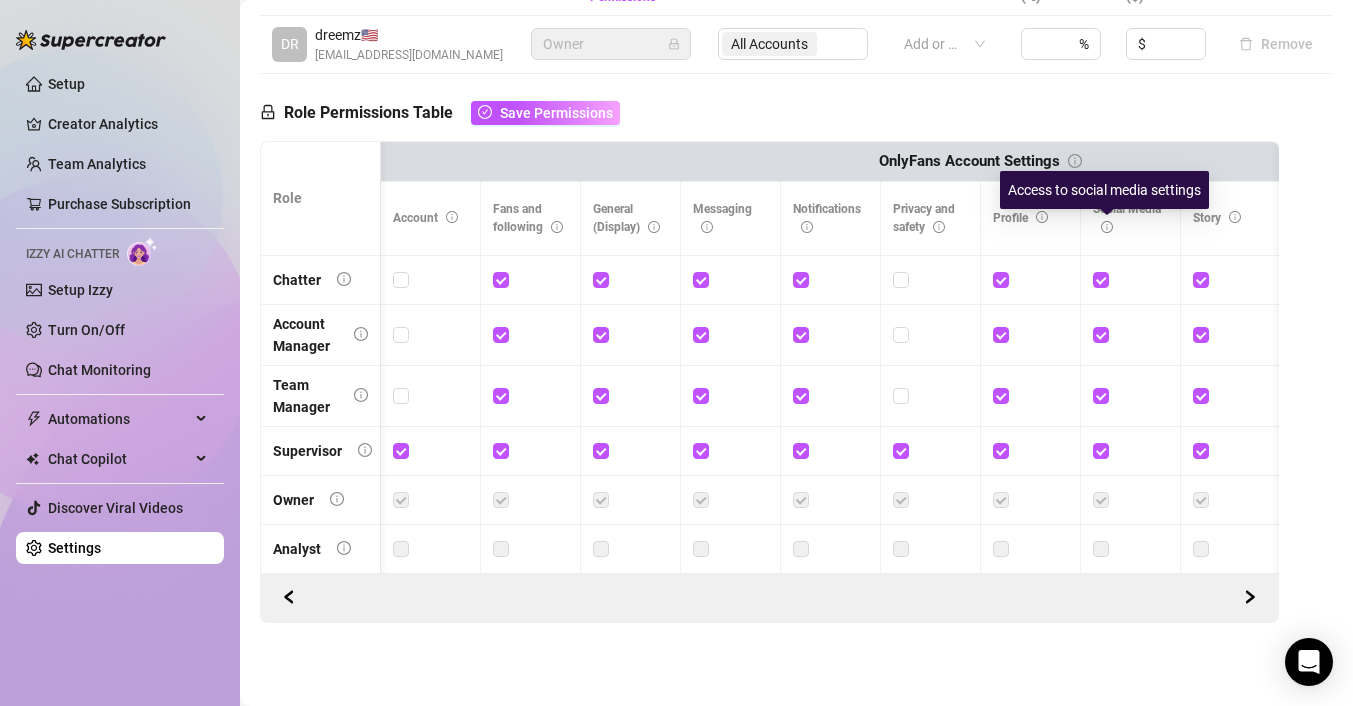 click 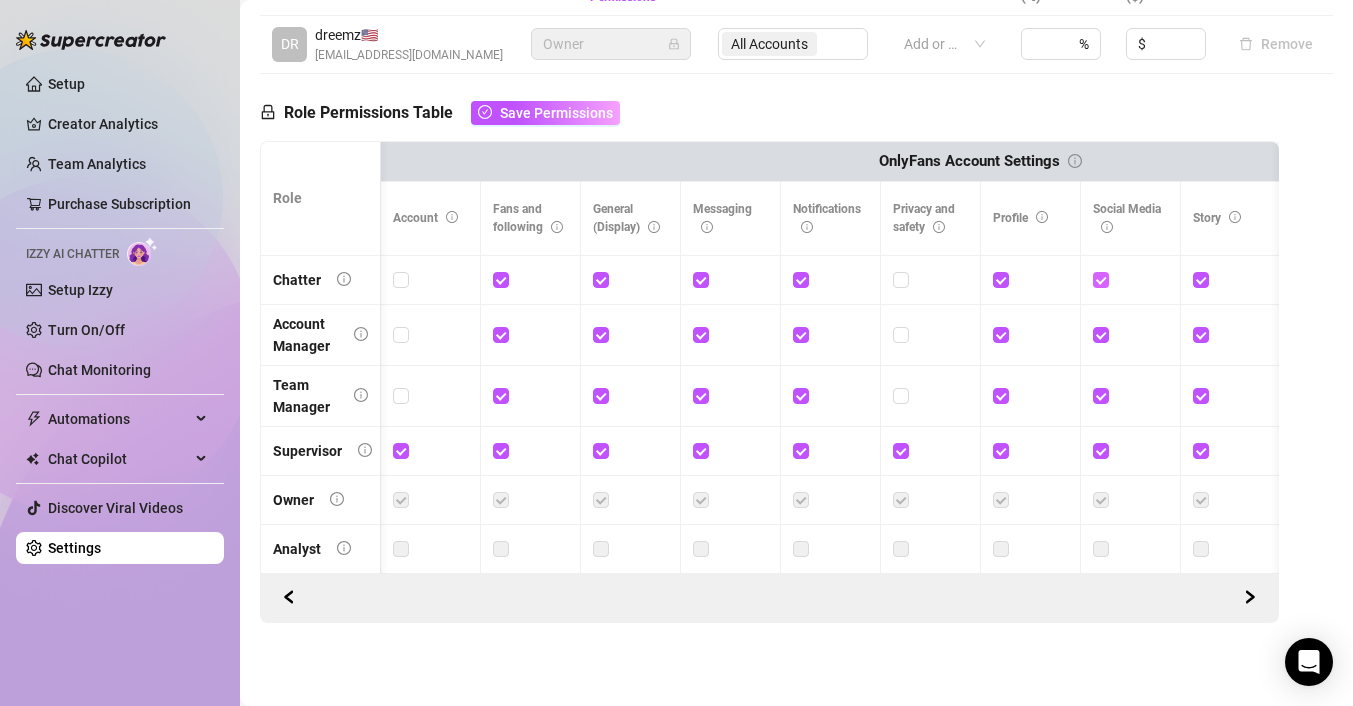 click at bounding box center [1101, 280] 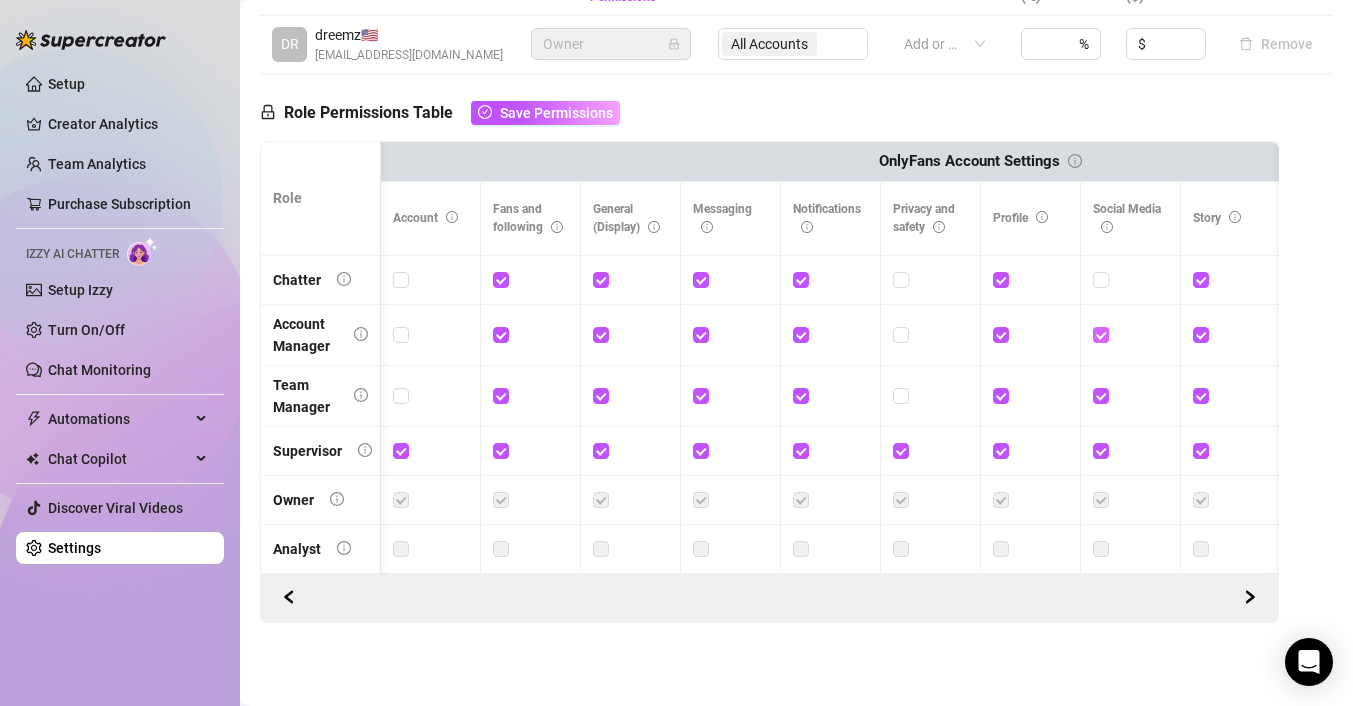 click at bounding box center [1101, 335] 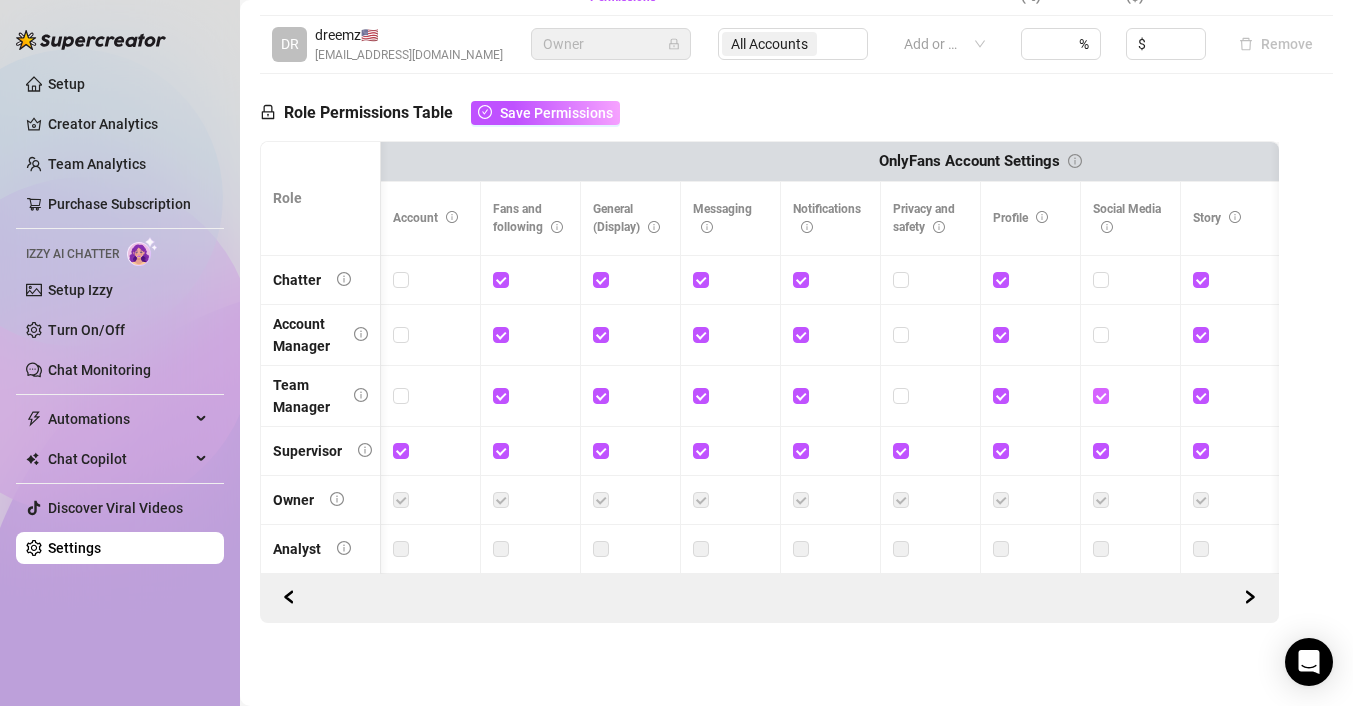 click at bounding box center [1100, 395] 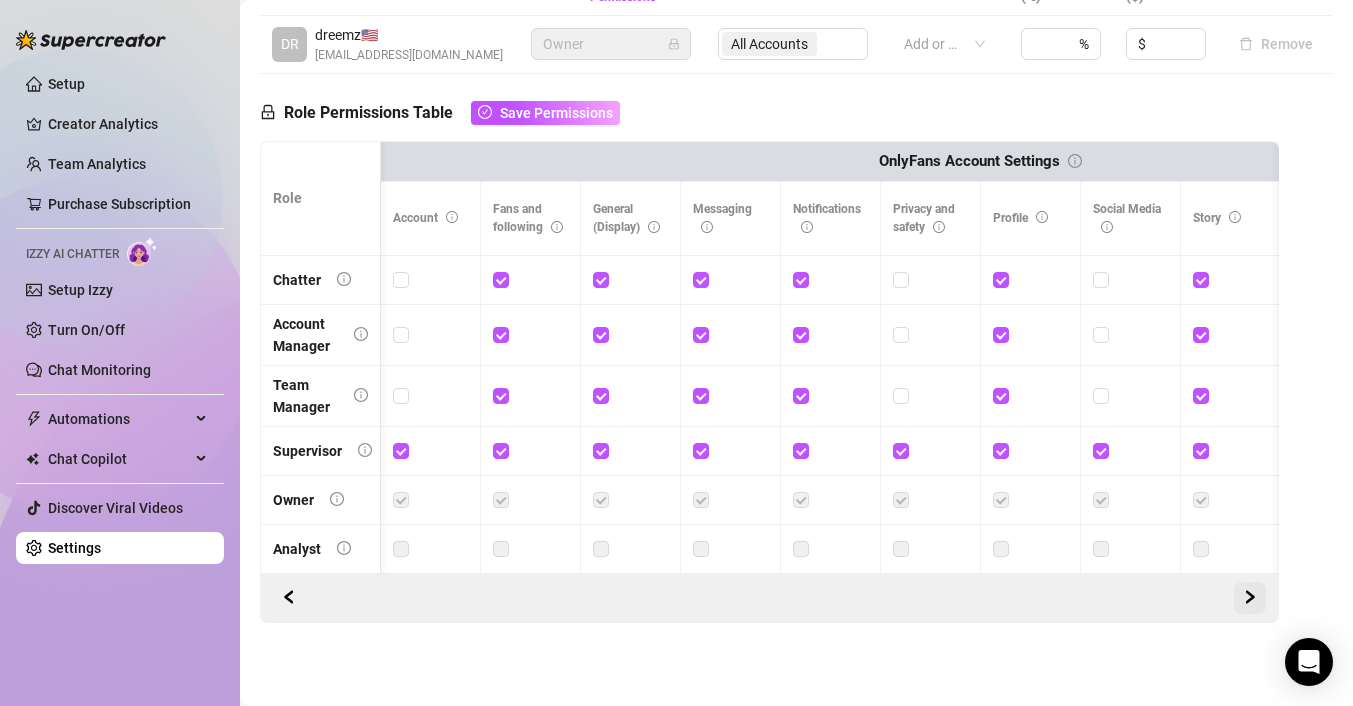 click 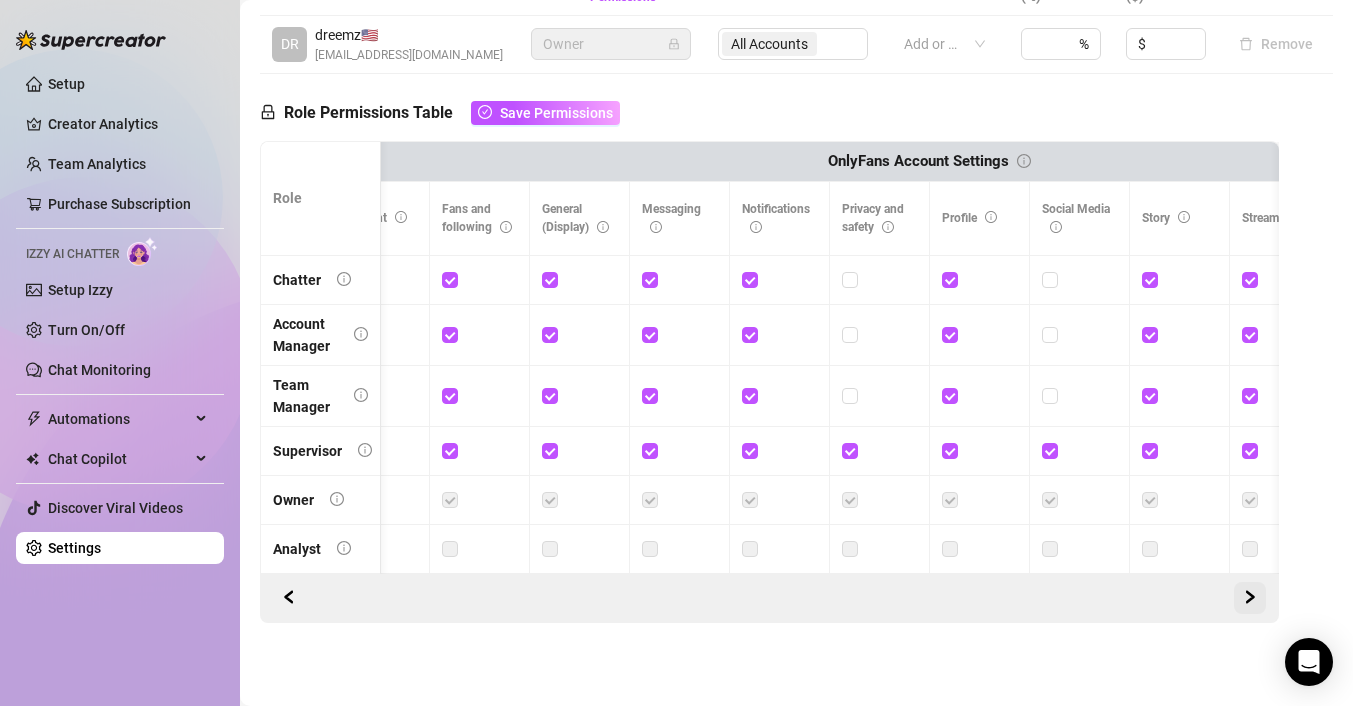 scroll, scrollTop: 0, scrollLeft: 2545, axis: horizontal 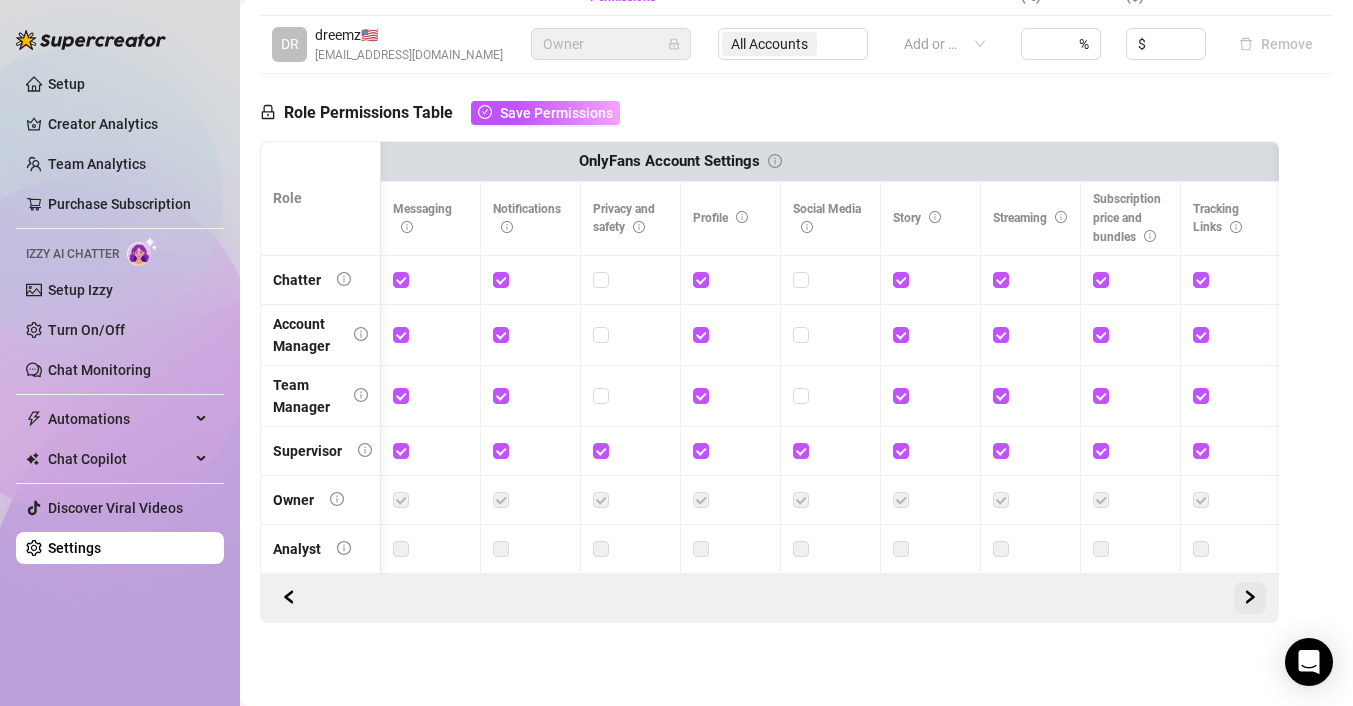 click 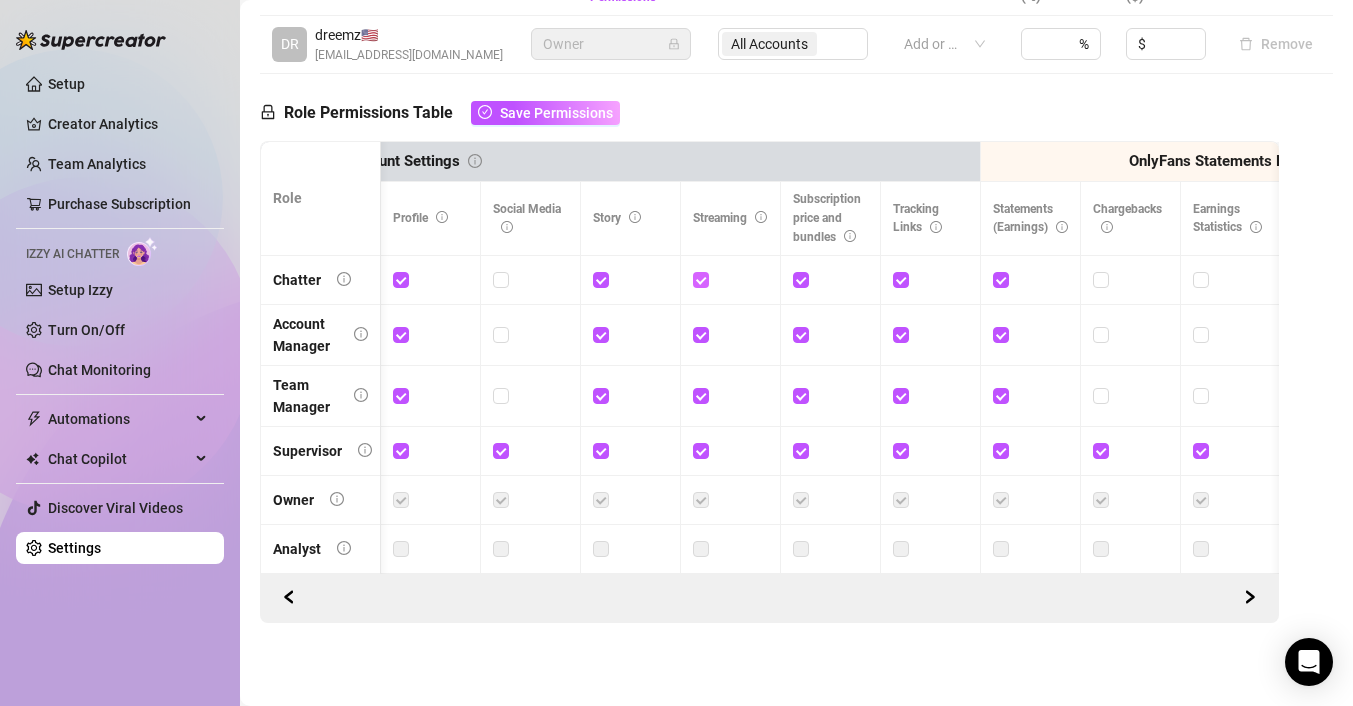 click at bounding box center (700, 279) 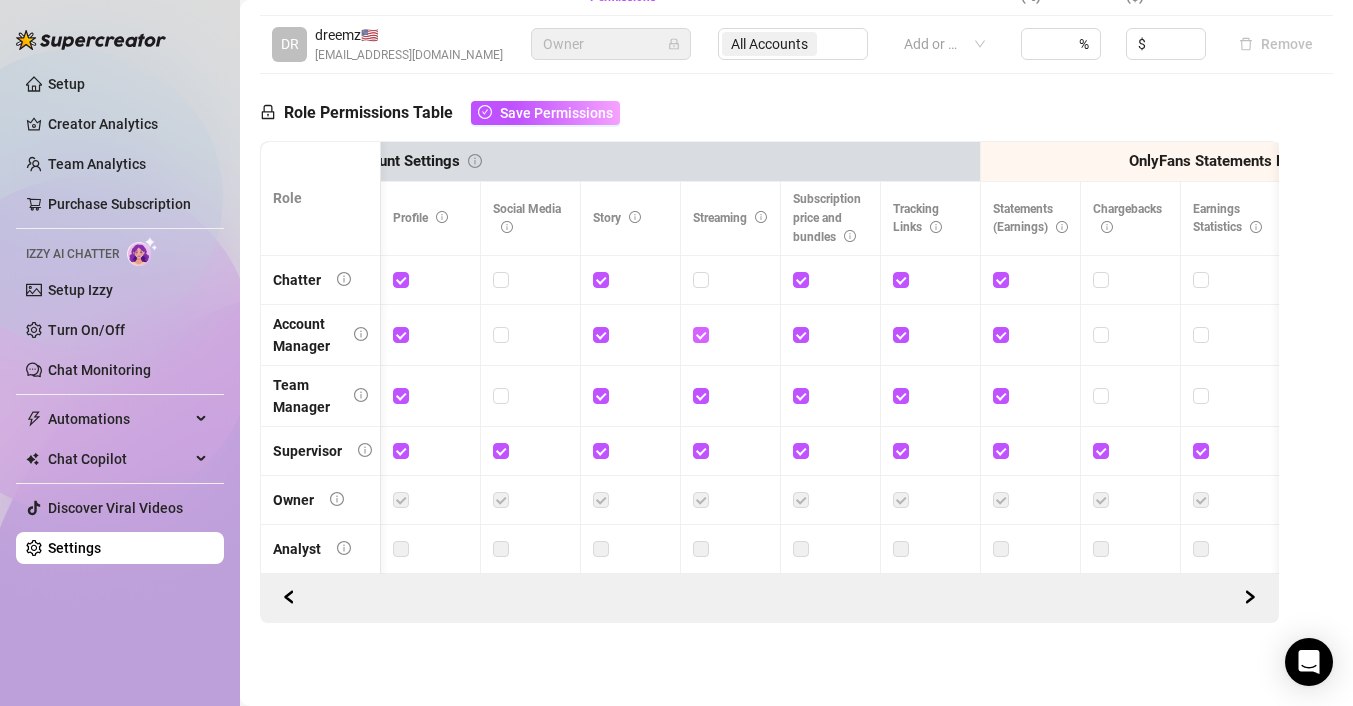click at bounding box center [700, 334] 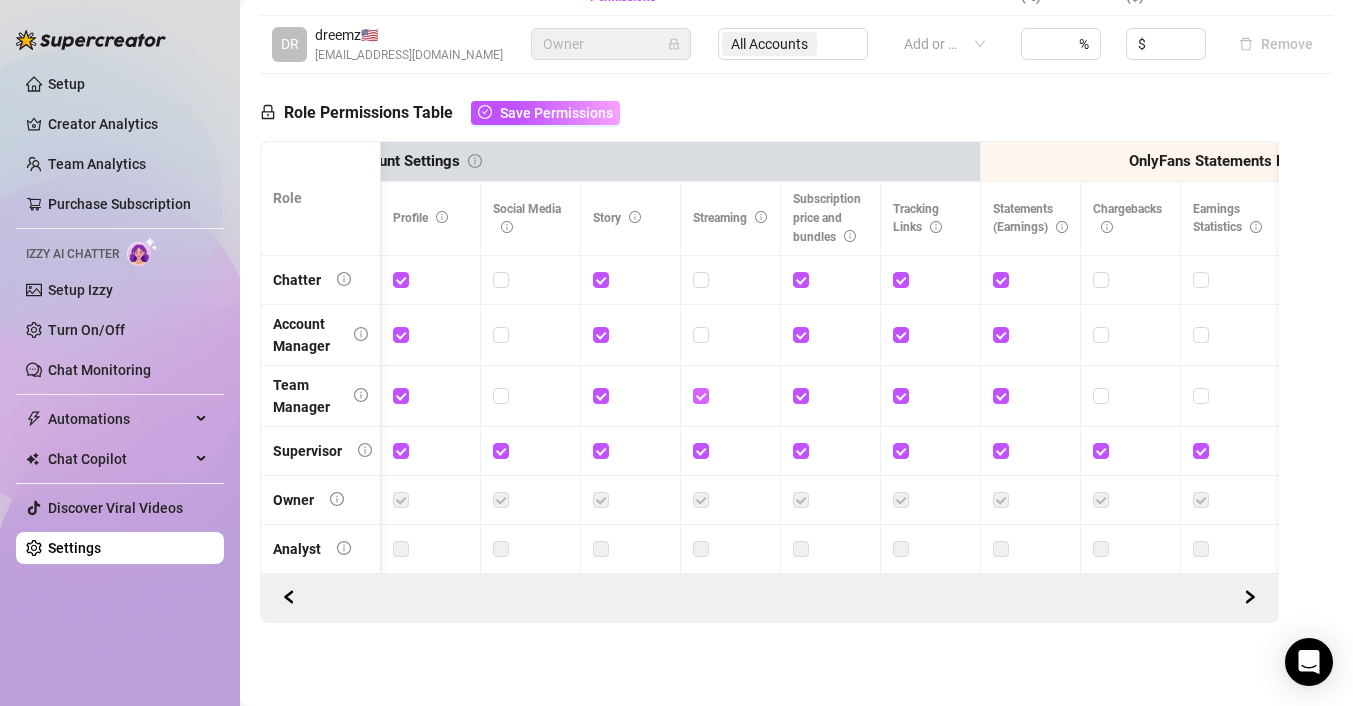 click at bounding box center (700, 395) 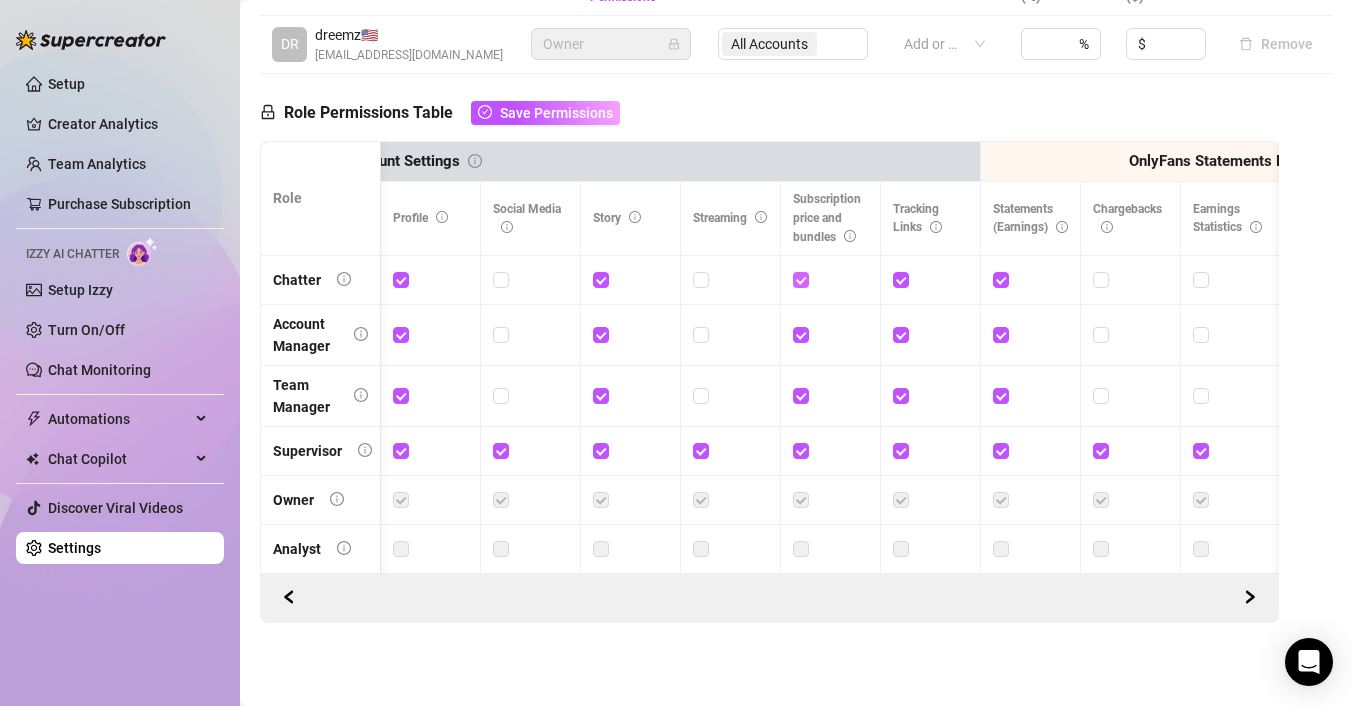click at bounding box center [800, 279] 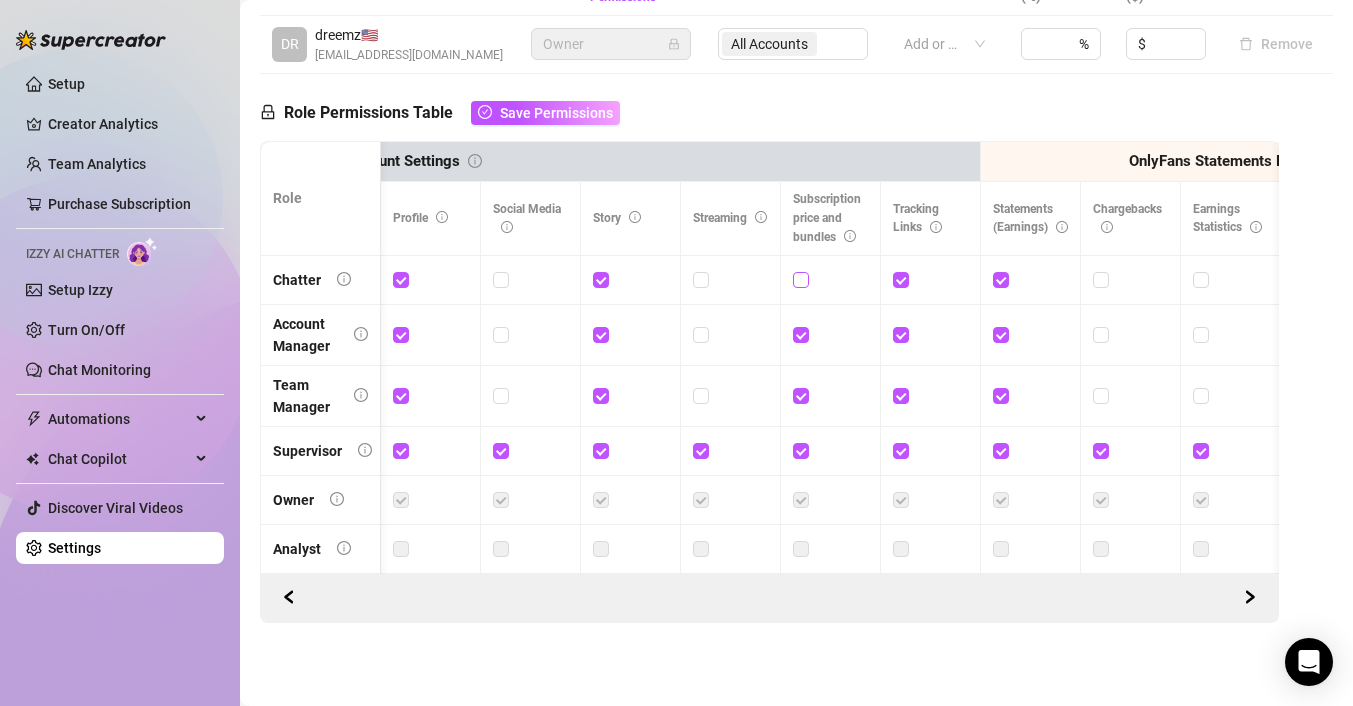 checkbox on "false" 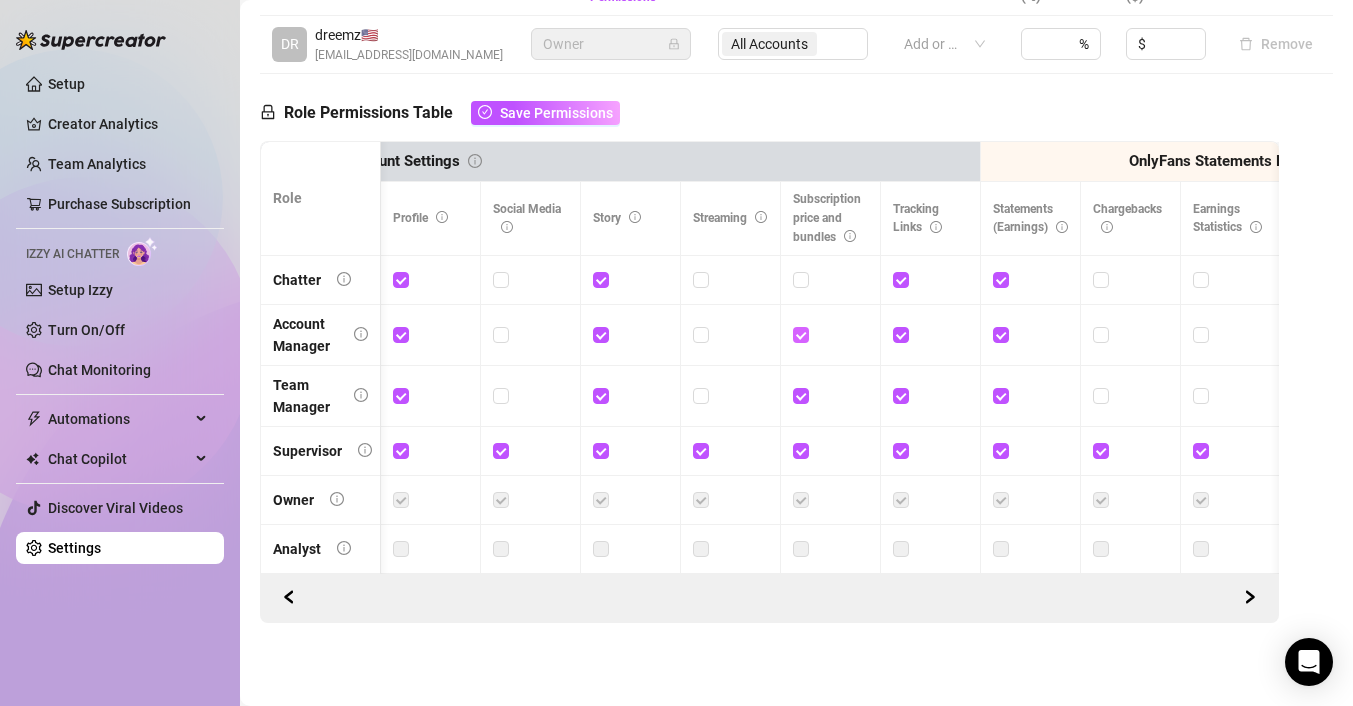 click at bounding box center [801, 335] 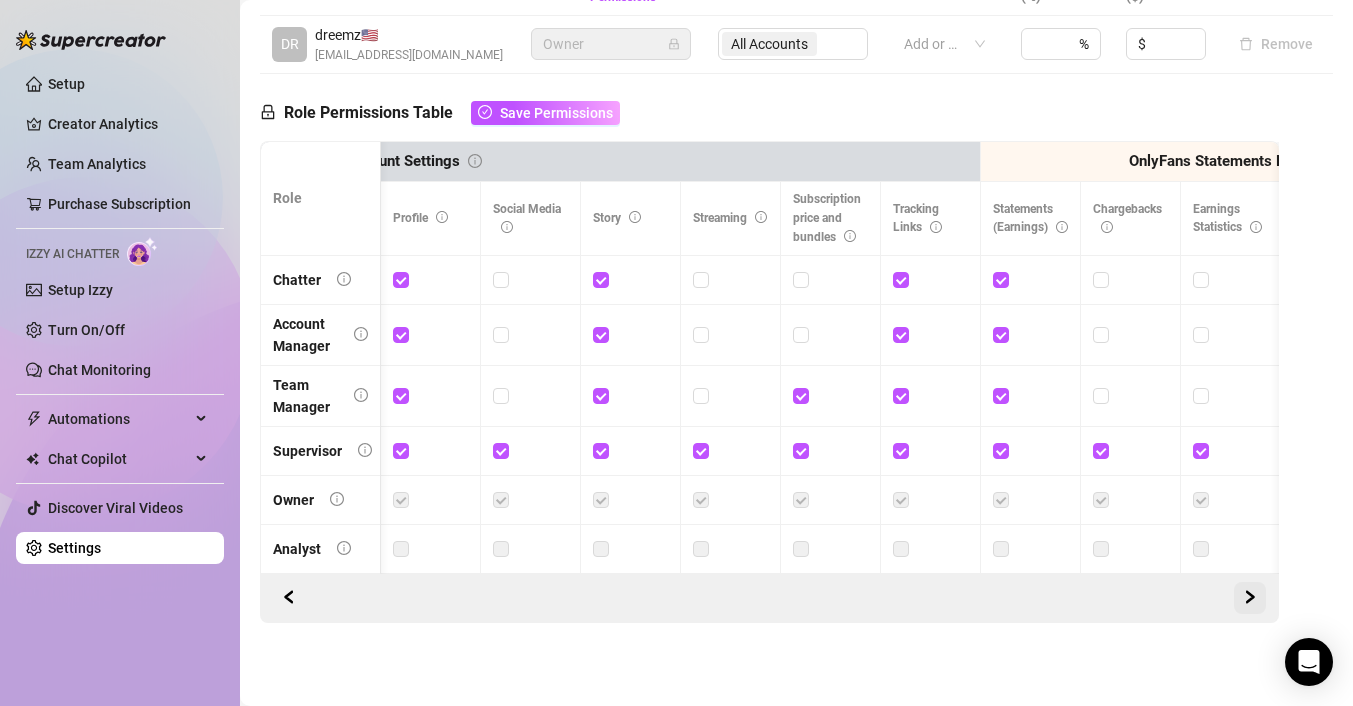 click 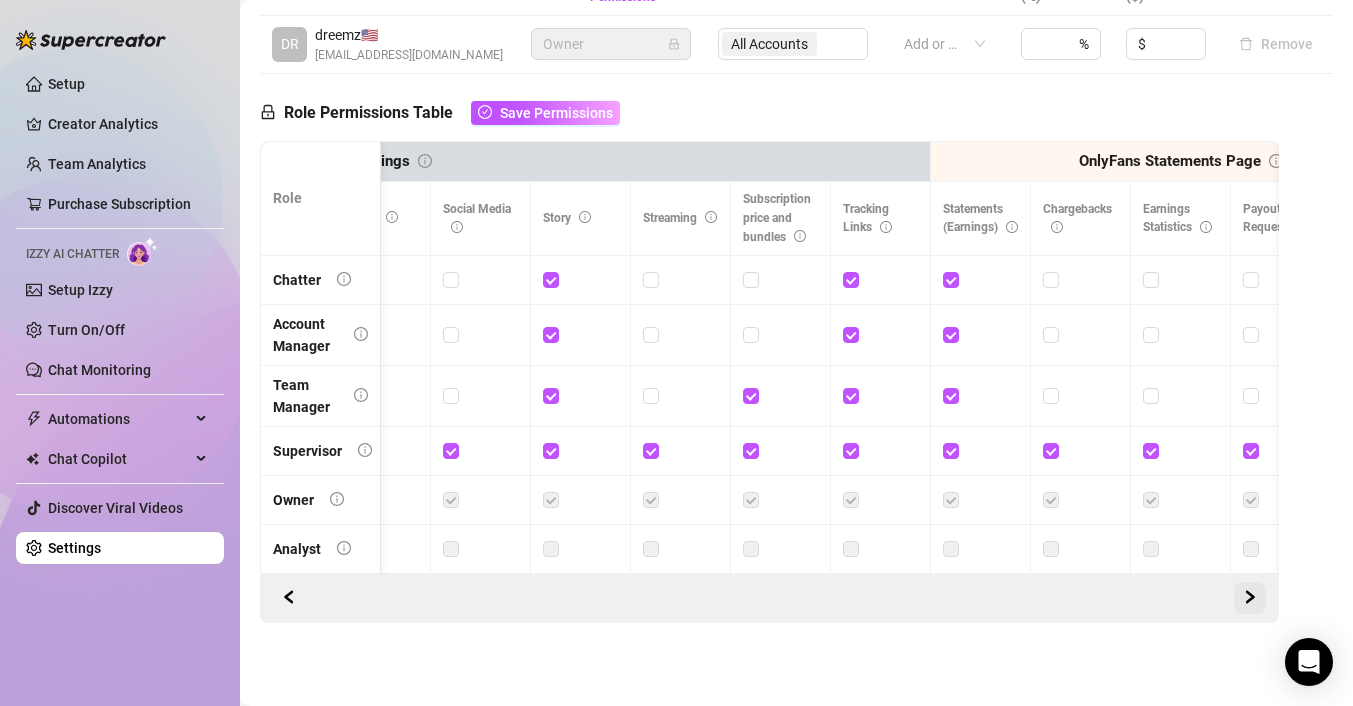 scroll, scrollTop: 0, scrollLeft: 3162, axis: horizontal 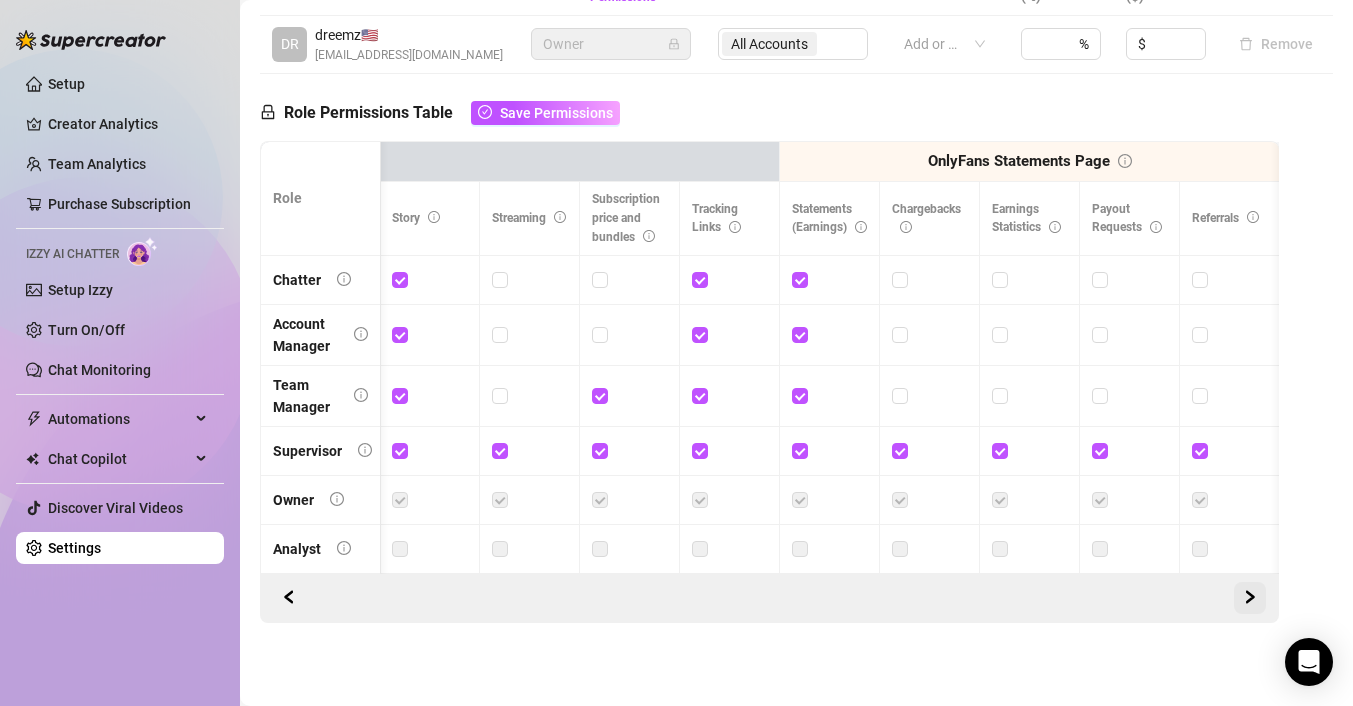 click 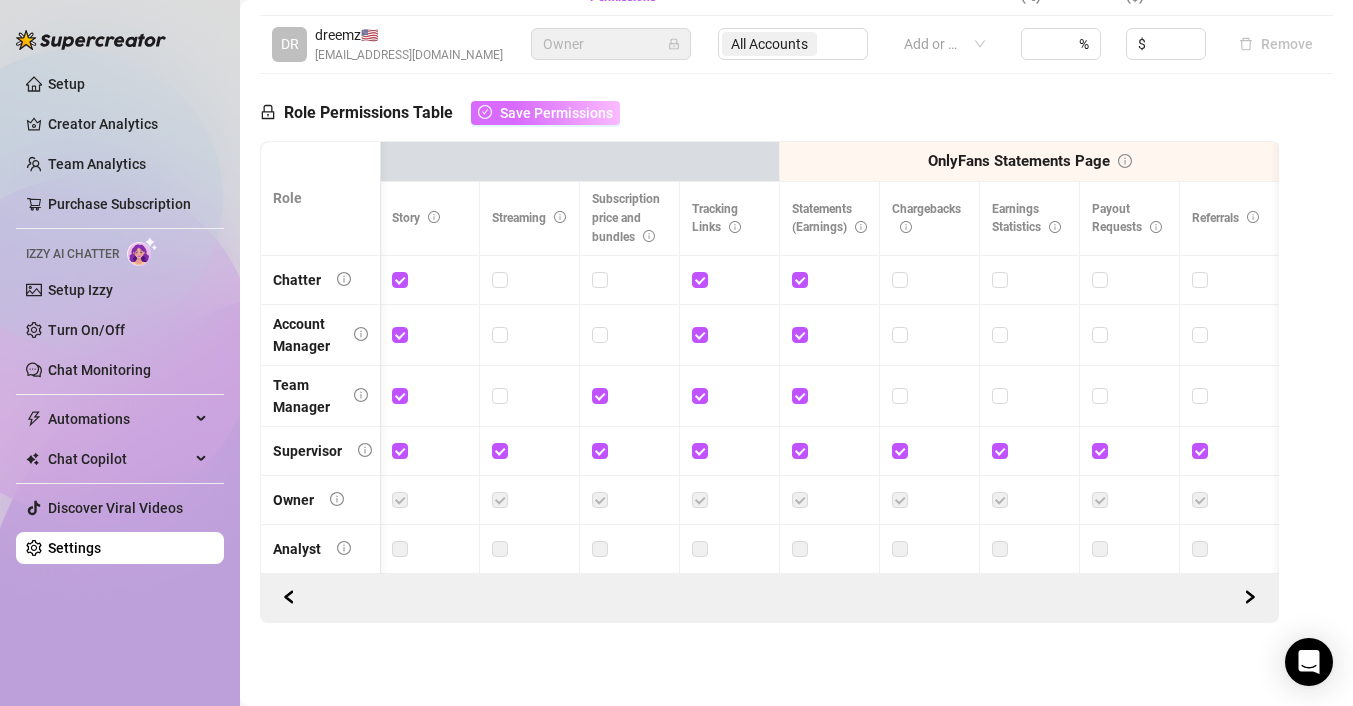 click on "Save Permissions" at bounding box center (556, 113) 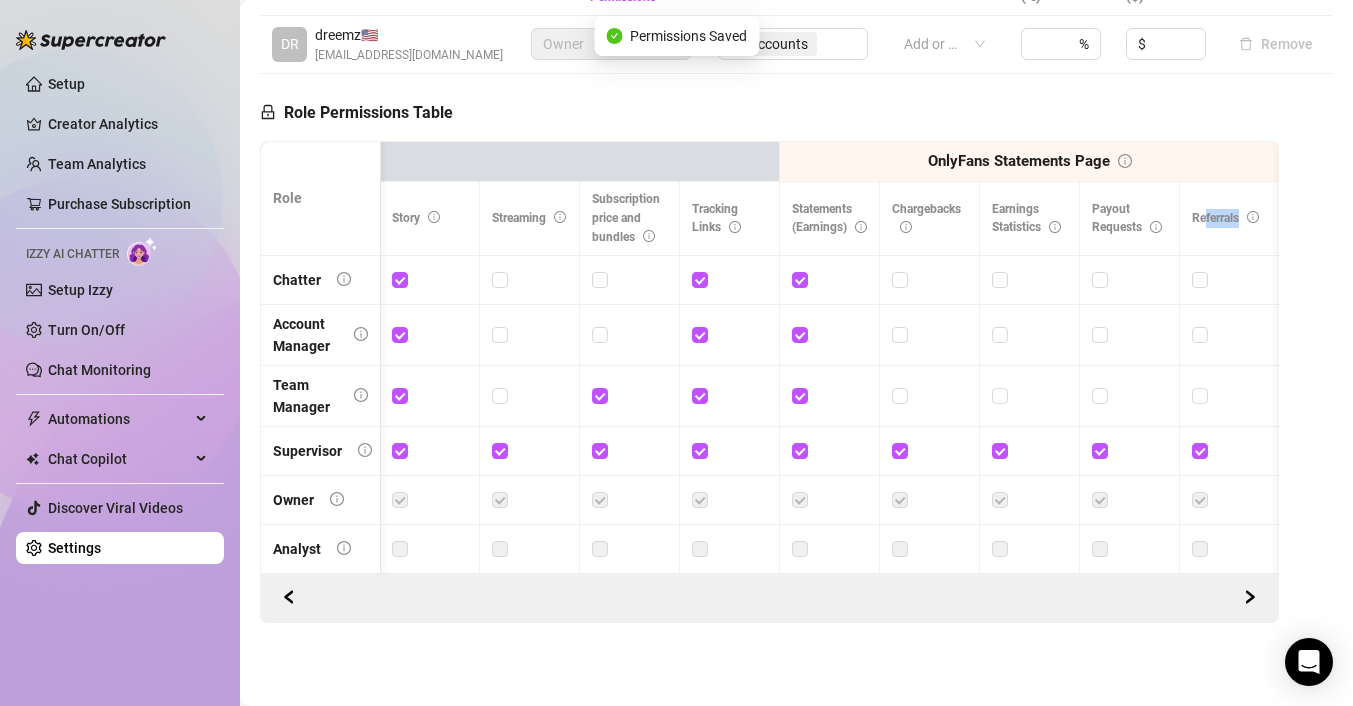drag, startPoint x: 1292, startPoint y: 490, endPoint x: 1204, endPoint y: 215, distance: 288.7369 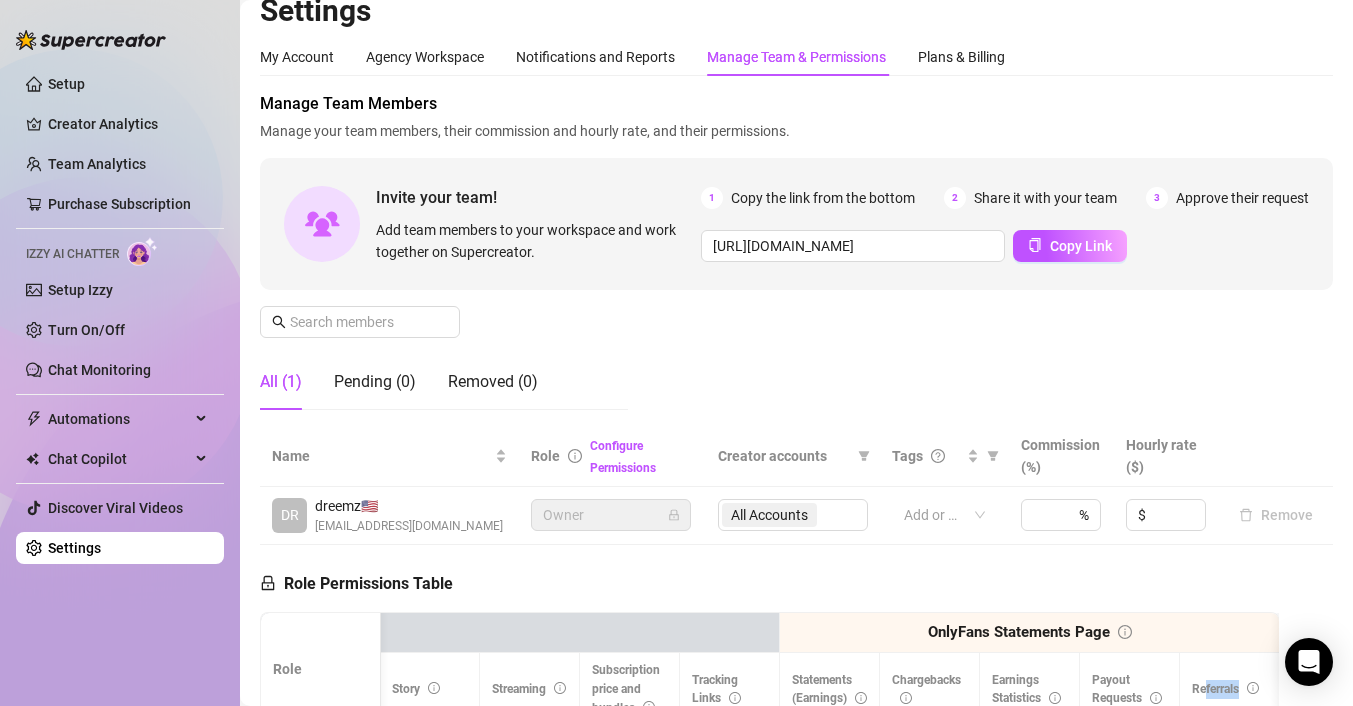 scroll, scrollTop: 0, scrollLeft: 0, axis: both 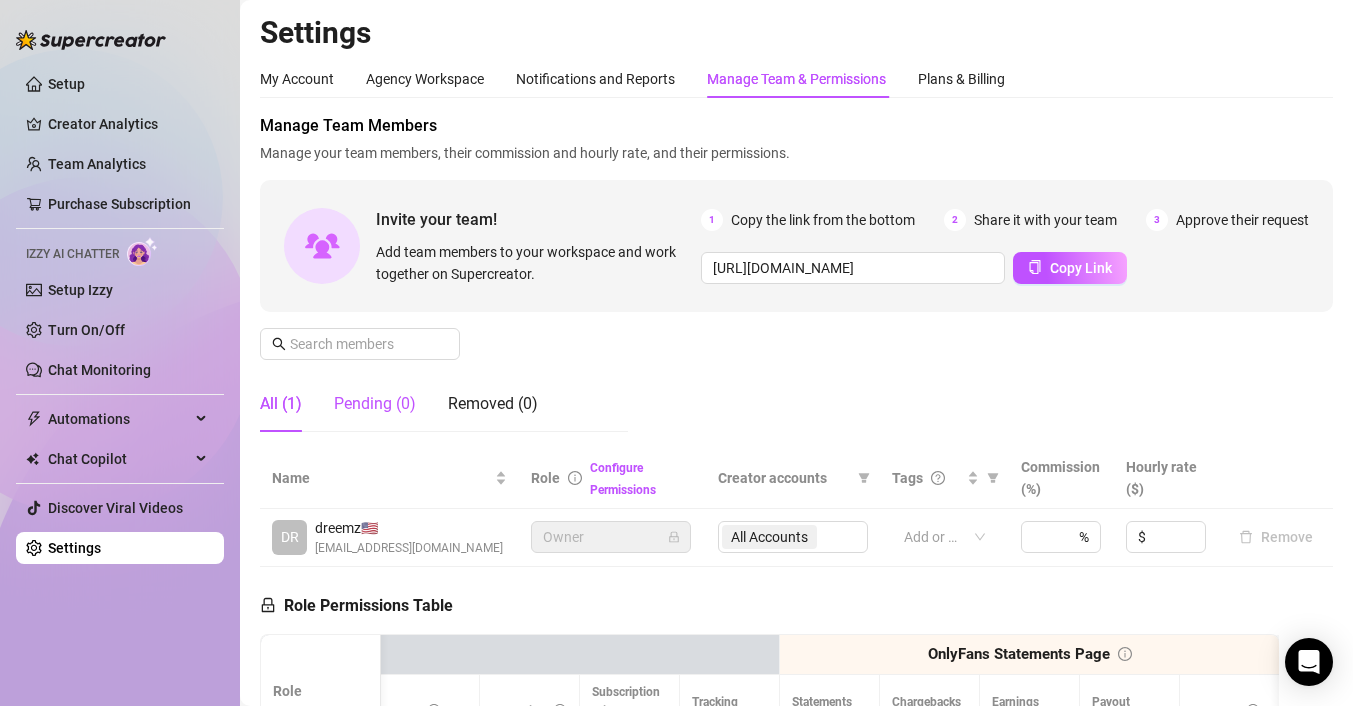 click on "Pending (0)" at bounding box center (375, 404) 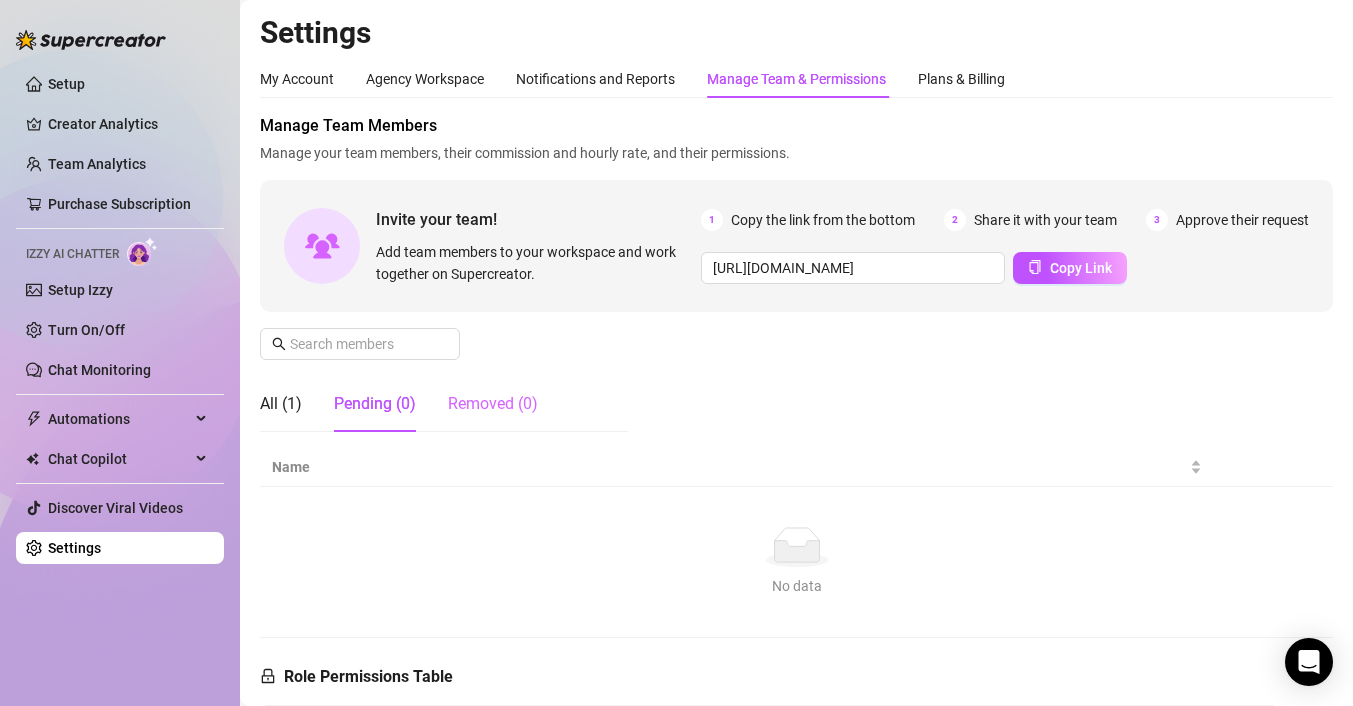 drag, startPoint x: 579, startPoint y: 393, endPoint x: 533, endPoint y: 394, distance: 46.010868 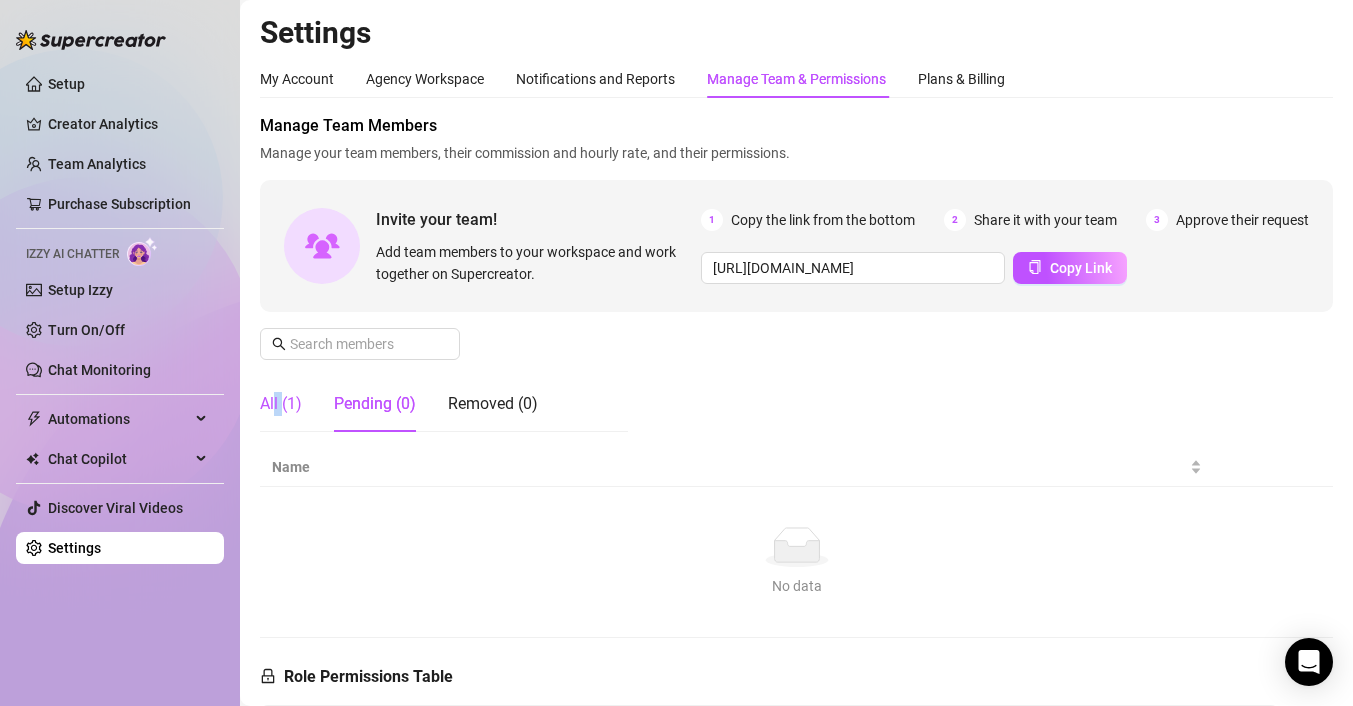 click on "All (1)" at bounding box center (281, 404) 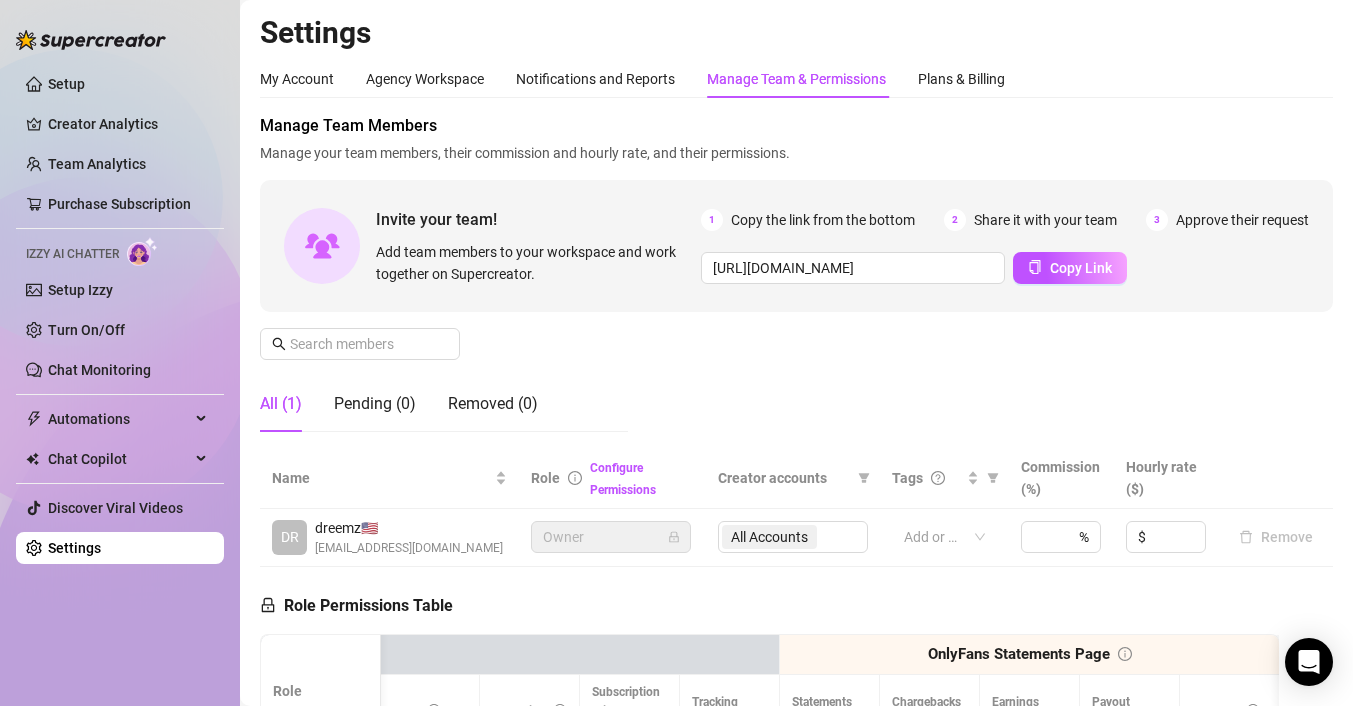 click on "Manage Team Members Manage your team members, their commission and hourly rate, and their permissions. Invite your team! Add team members to your workspace and work together on Supercreator. 1 Copy the link from the bottom 2 Share it with your team 3 Approve their request [URL][DOMAIN_NAME] Copy Link All (1) Pending (0) Removed (0)" at bounding box center (796, 281) 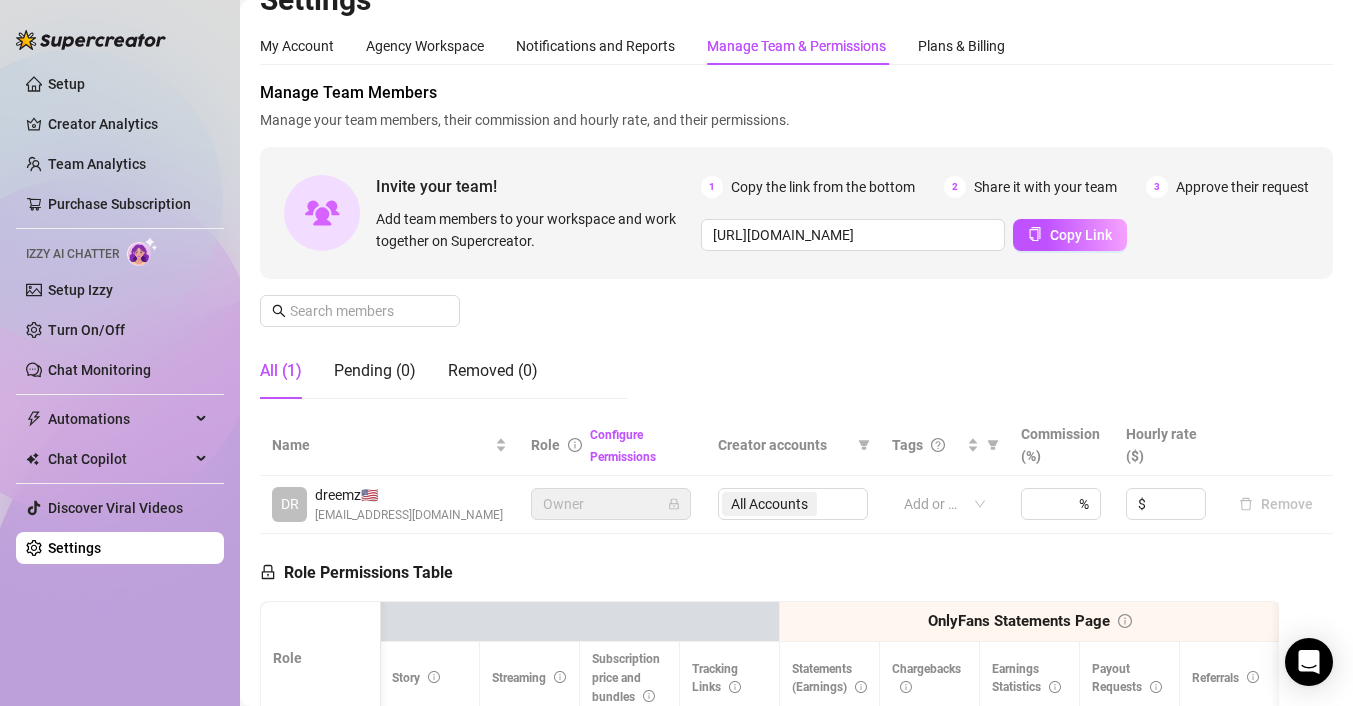 scroll, scrollTop: 0, scrollLeft: 0, axis: both 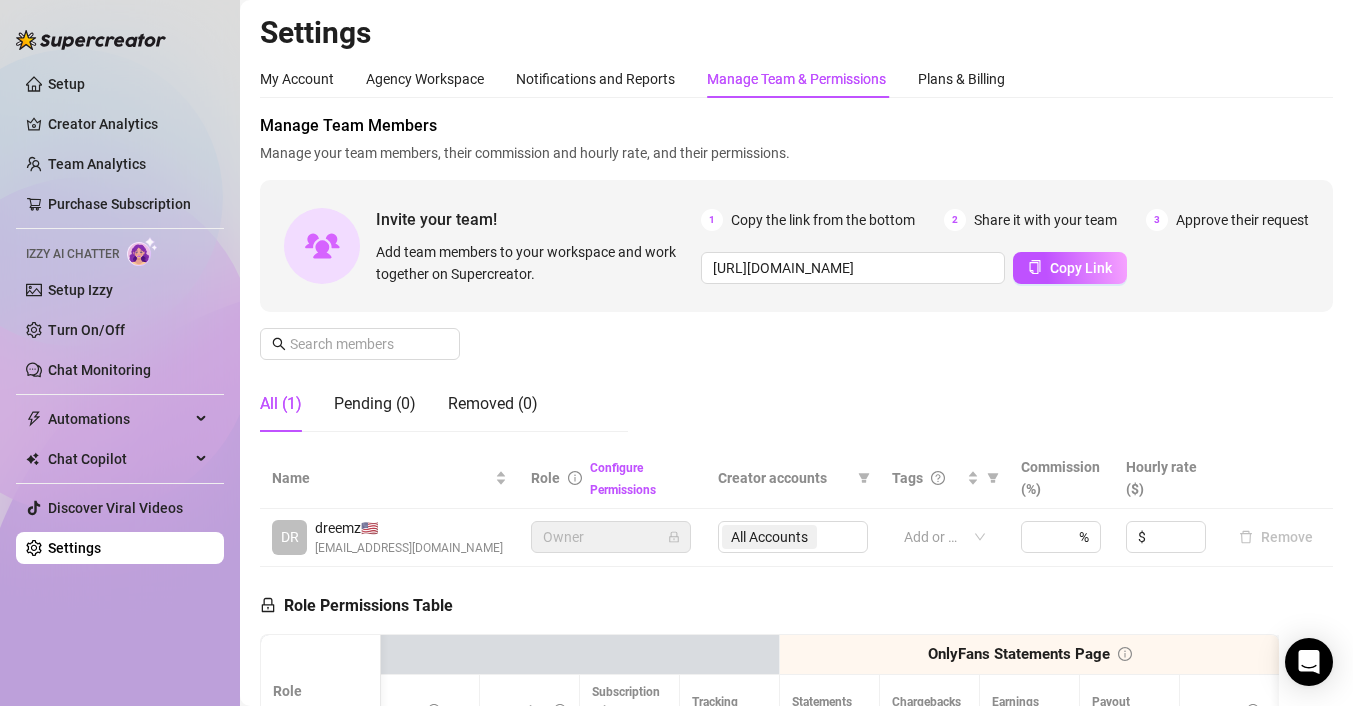 drag, startPoint x: 259, startPoint y: 271, endPoint x: 299, endPoint y: 310, distance: 55.86591 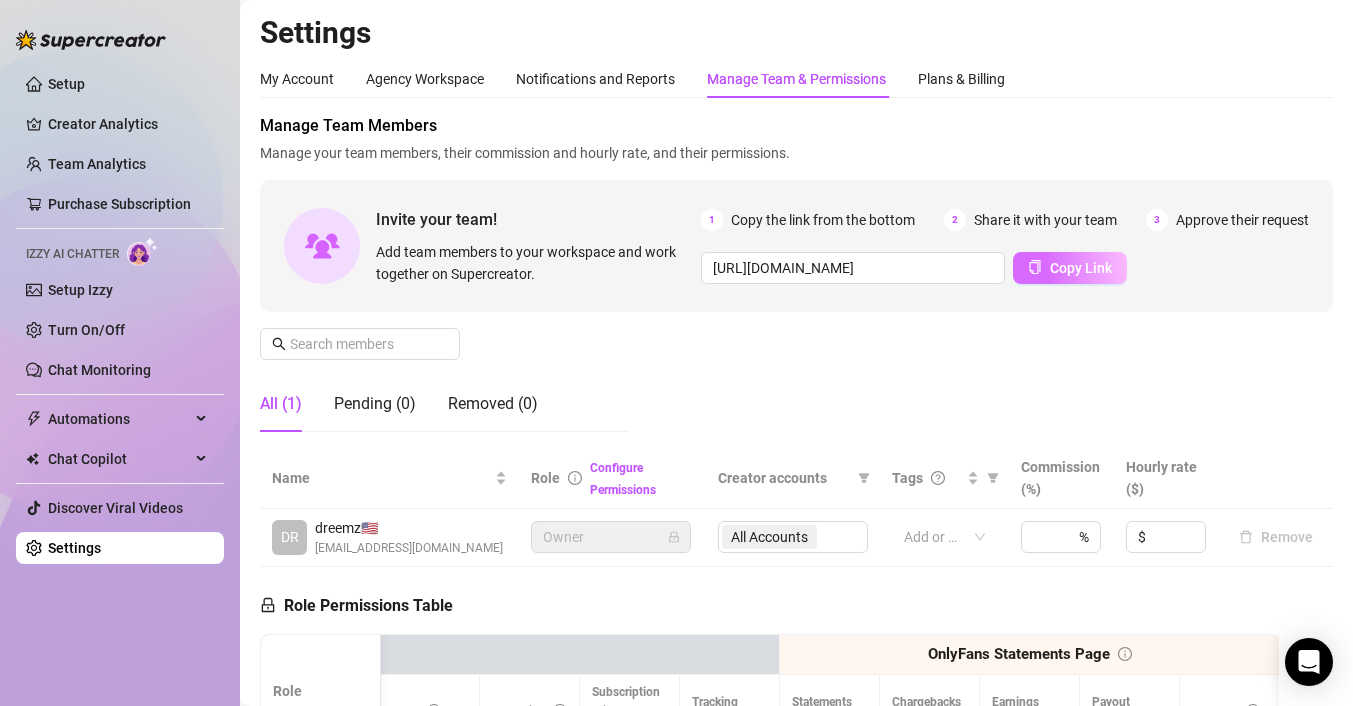 click on "Copy Link" at bounding box center (1081, 268) 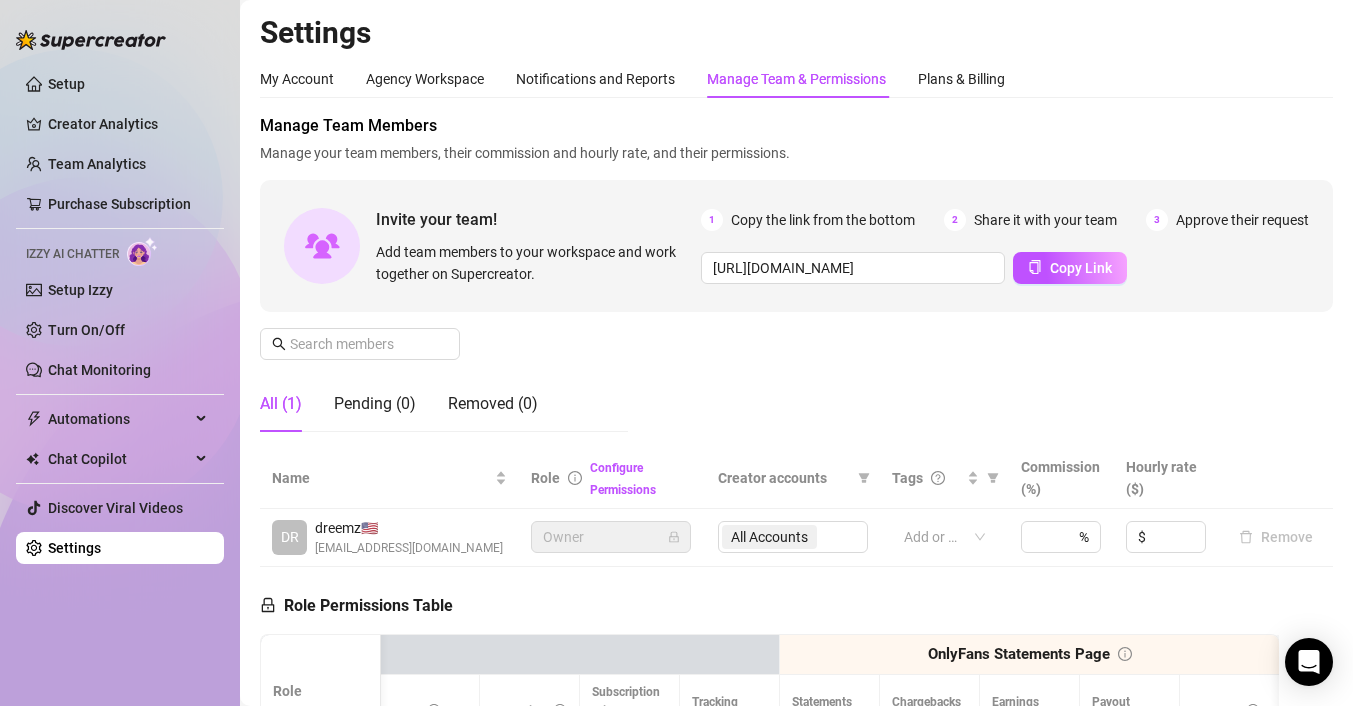 click on "Manage Team Members Manage your team members, their commission and hourly rate, and their permissions. Invite your team! Add team members to your workspace and work together on Supercreator. 1 Copy the link from the bottom 2 Share it with your team 3 Approve their request [URL][DOMAIN_NAME] Copy Link All (1) Pending (0) Removed (0)" at bounding box center (796, 281) 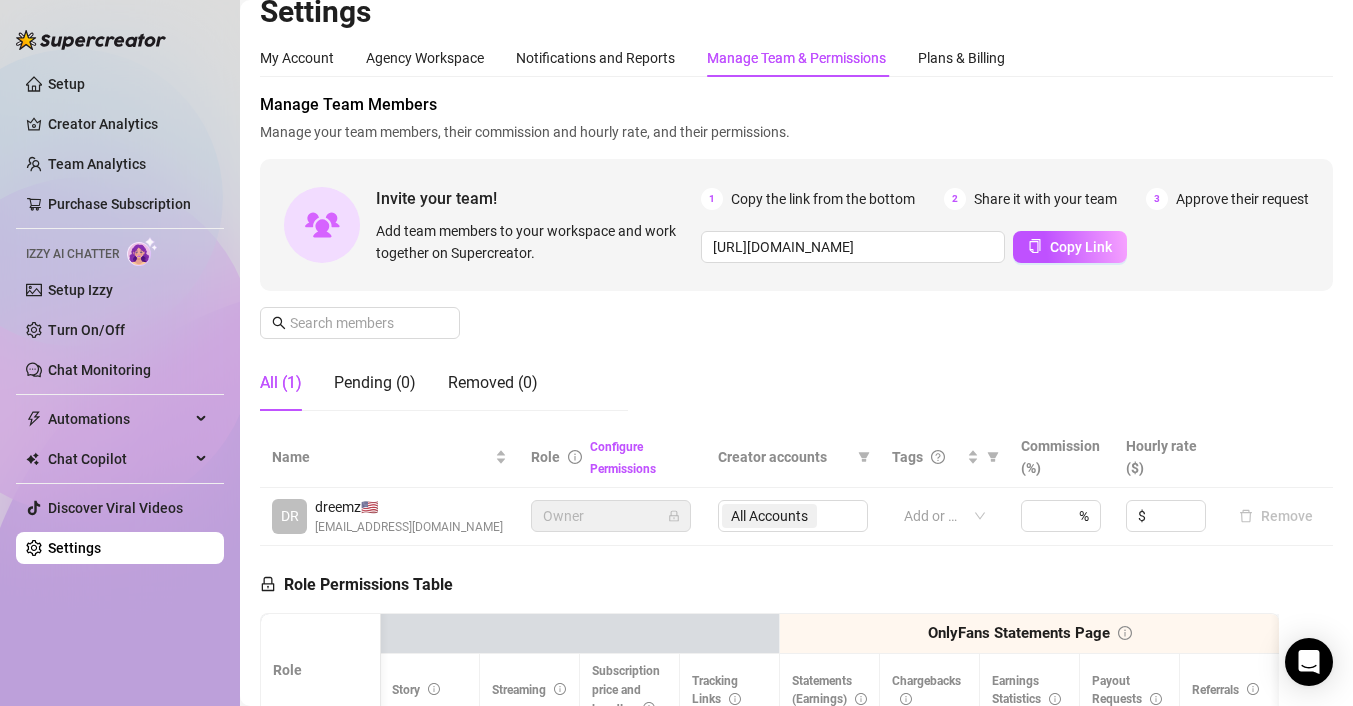 scroll, scrollTop: 0, scrollLeft: 0, axis: both 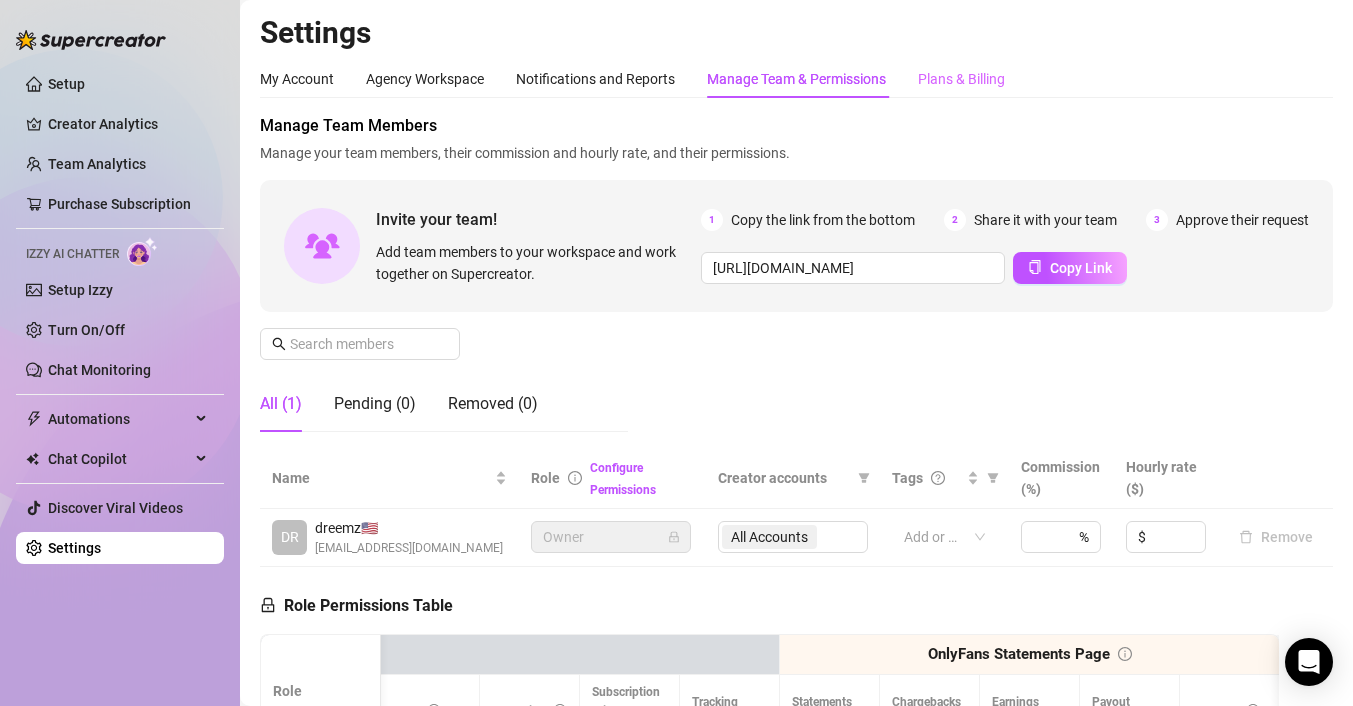click on "Plans & Billing" at bounding box center (961, 79) 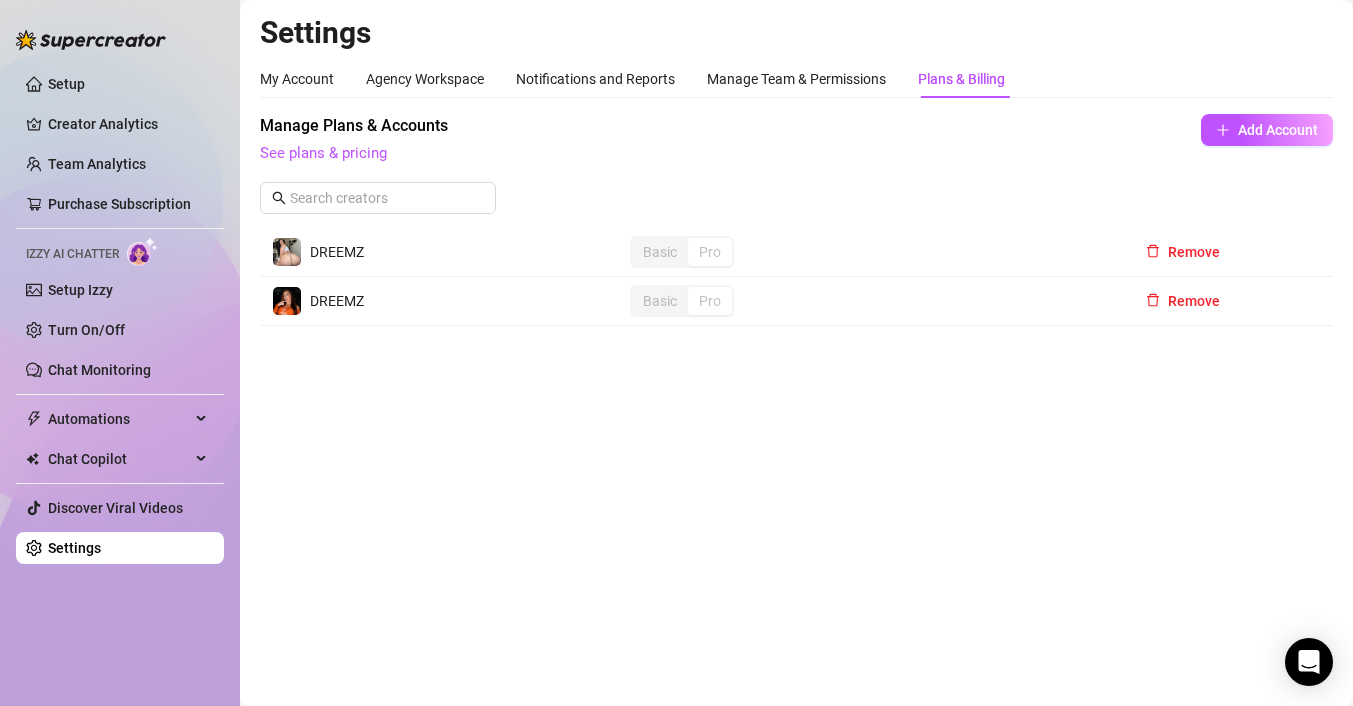 click on "Settings My Account Agency Workspace Notifications and Reports Manage Team & Permissions Plans & Billing Profile image Your profile isn’t public, only team members can view it. Change Your Personal Details Your details aren’t public, only team members can view them. dreemz destinycanhelp@gmail.com Update Change Password Choose a strong password to keep your account secure. Forgot password? Current Password New Password Change Manage Team Members Manage your team members, their commission and hourly rate, and their permissions. Invite your team! Add team members to your workspace and work together on Supercreator. 1 Copy the link from the bottom 2 Share it with your team 3 Approve their request https://console.supercreator.app/invite?code=yCFEnjgM1ye0LKbfDJVMSCRix2x1&workspace=dreemz Copy Link All (1) Pending (0) Removed (0) Name Role Configure Permissions Creator accounts Tags Commission (%) Hourly rate ($) DR dreemz  🇺🇸 destinycanhelp@gmail.com Owner All Accounts     Add or enter new % $ Remove" at bounding box center [796, 353] 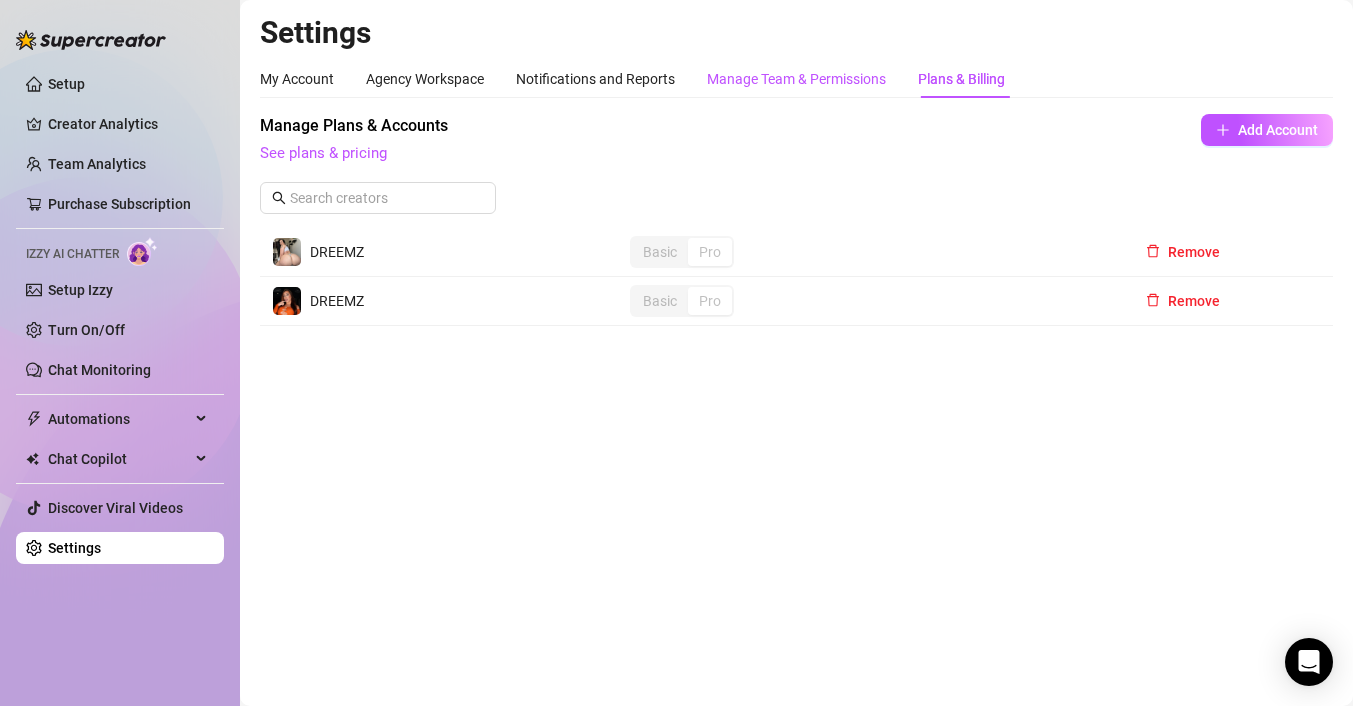 click on "Manage Team & Permissions" at bounding box center [796, 79] 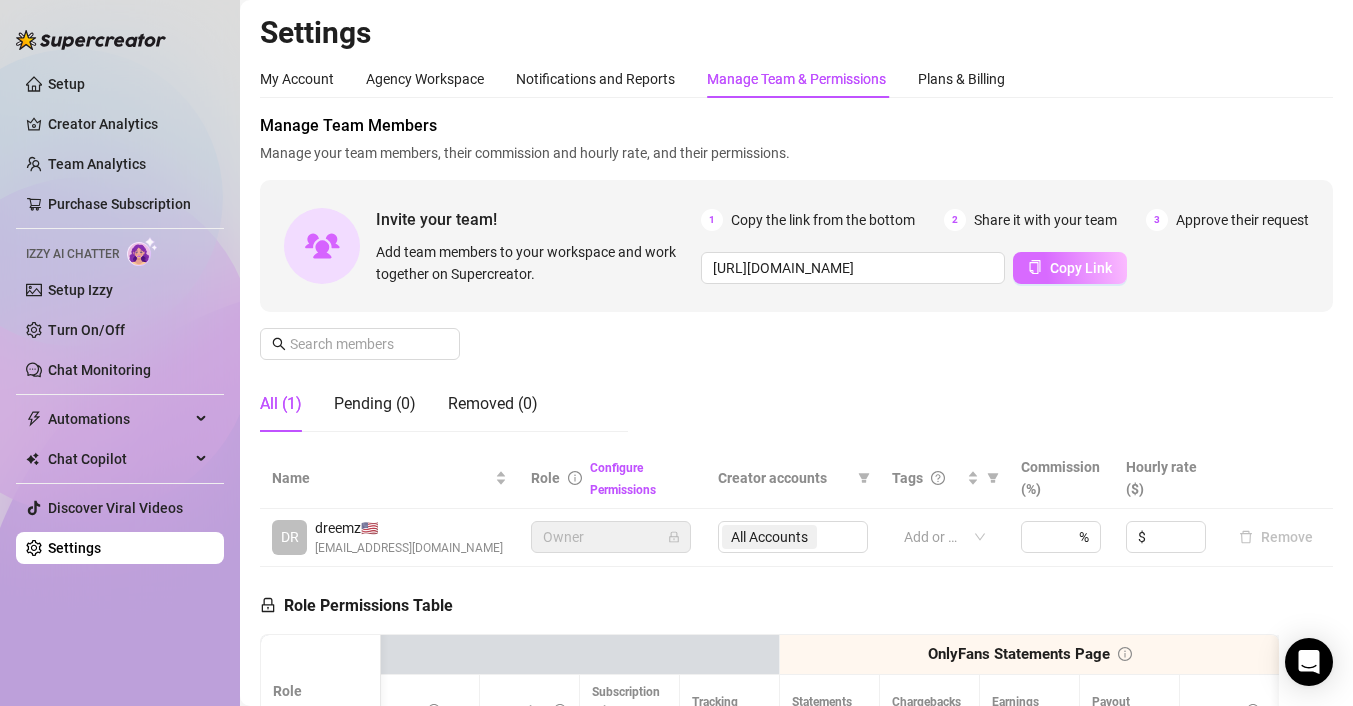 click on "Copy Link" at bounding box center [1081, 268] 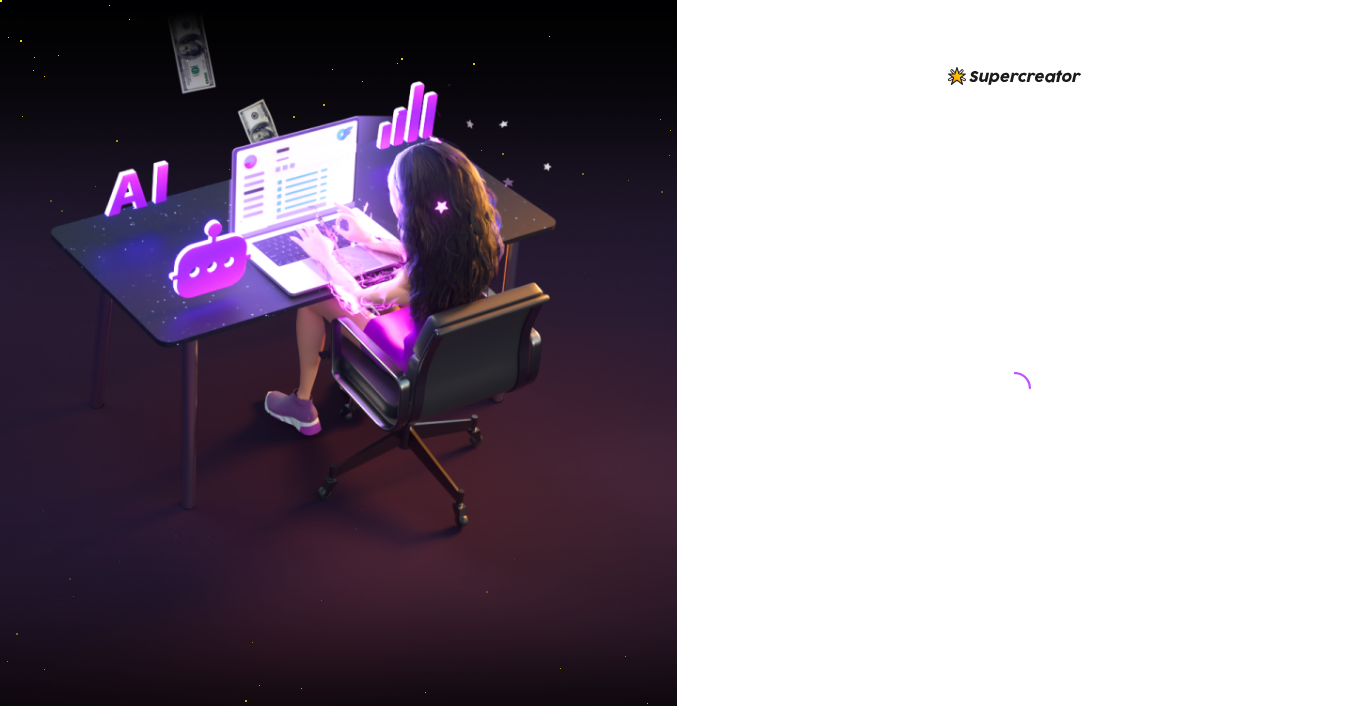 scroll, scrollTop: 0, scrollLeft: 0, axis: both 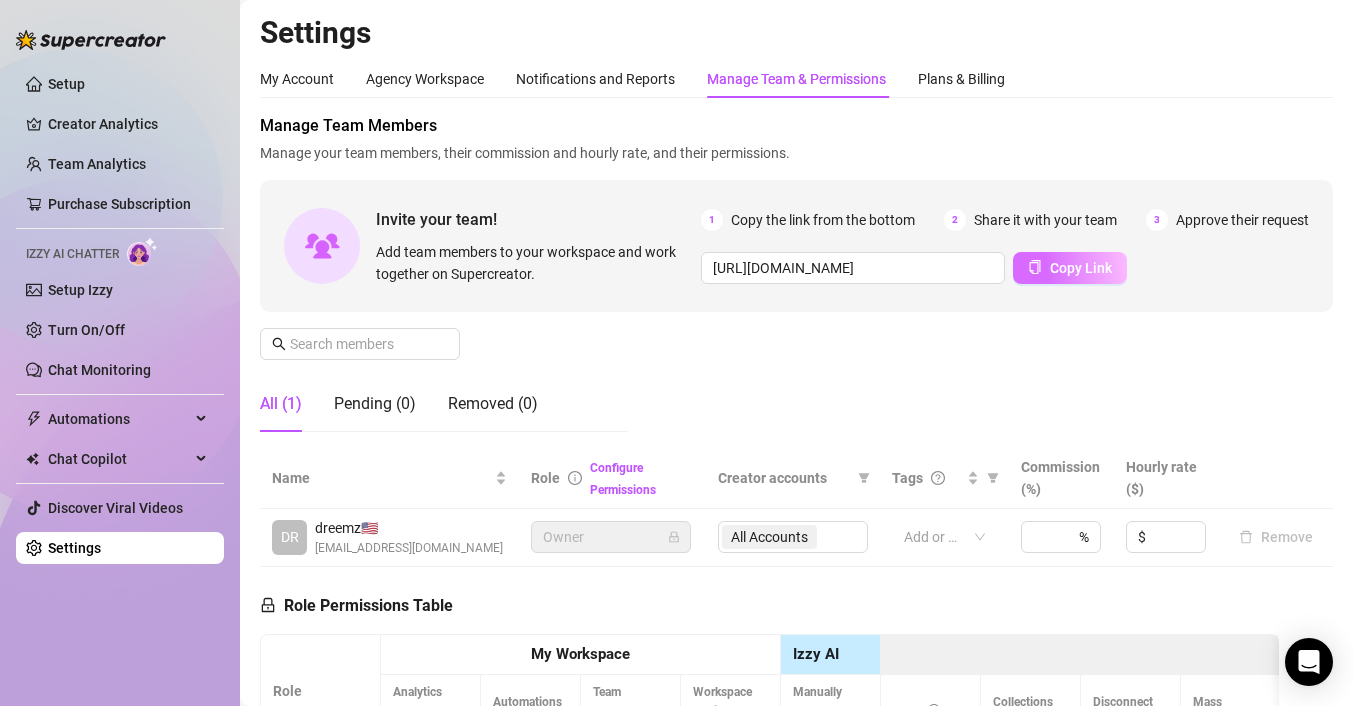 click on "Copy Link" at bounding box center (1081, 268) 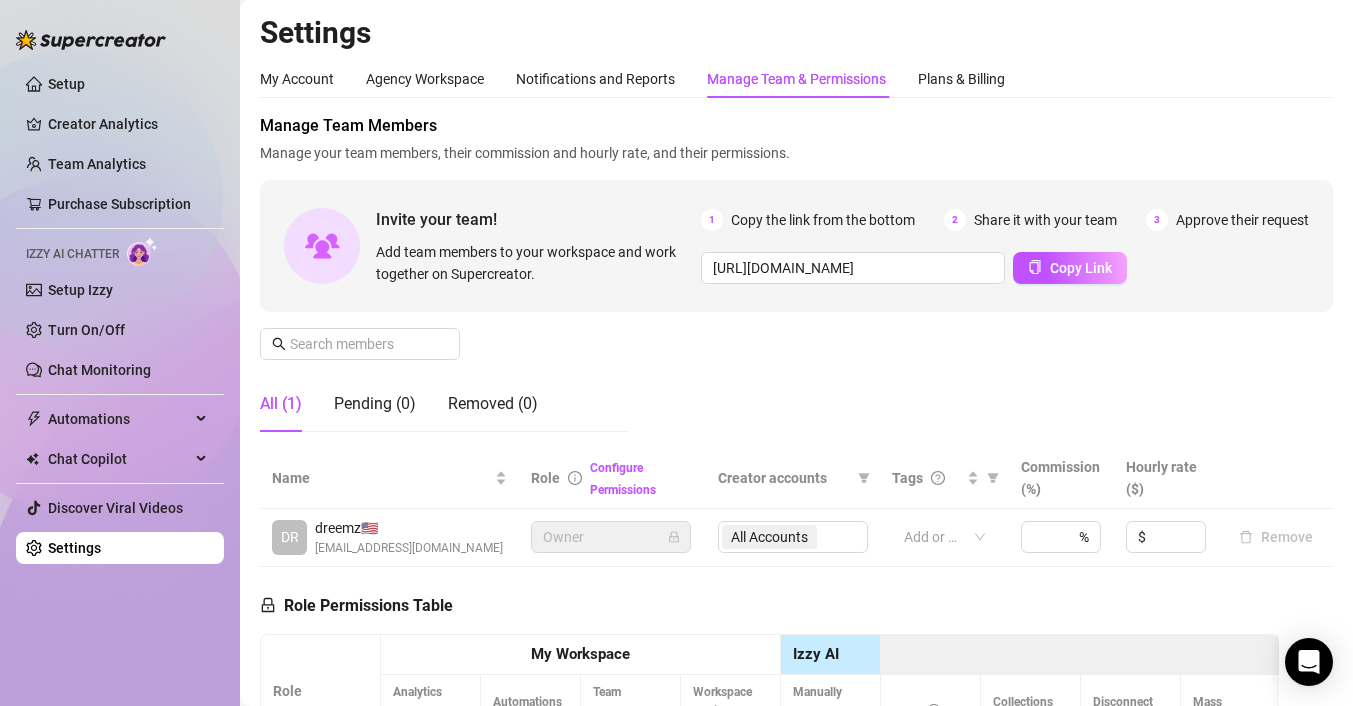 click on "Role Permissions Table Role My Workspace Izzy AI OnlyFans Side Menu OnlyFans Chat Page OnlyFans Account Settings OnlyFans Statements Page Analytics Dashboard Automations Team Management Workspace Settings & Billing Manually Start / Pause Bank Collections (Lists) Disconnect Session Mass Message Mass Message Stats My Profile Notifications Your Cards Posts Promotions Queue Referrals Release Forms Statistics Story & Highlights Streaming Vault Chats Chat - Add New Media Account Fans and following General (Display) Messaging Notifications Privacy and safety Profile Social Media Story Streaming Subscription price and bundles Tracking Links Statements (Earnings) Chargebacks Earnings Statistics Payout Requests Referrals                                                                                     Chatter Account Manager Team Manager Supervisor Owner Analyst" at bounding box center (769, 841) 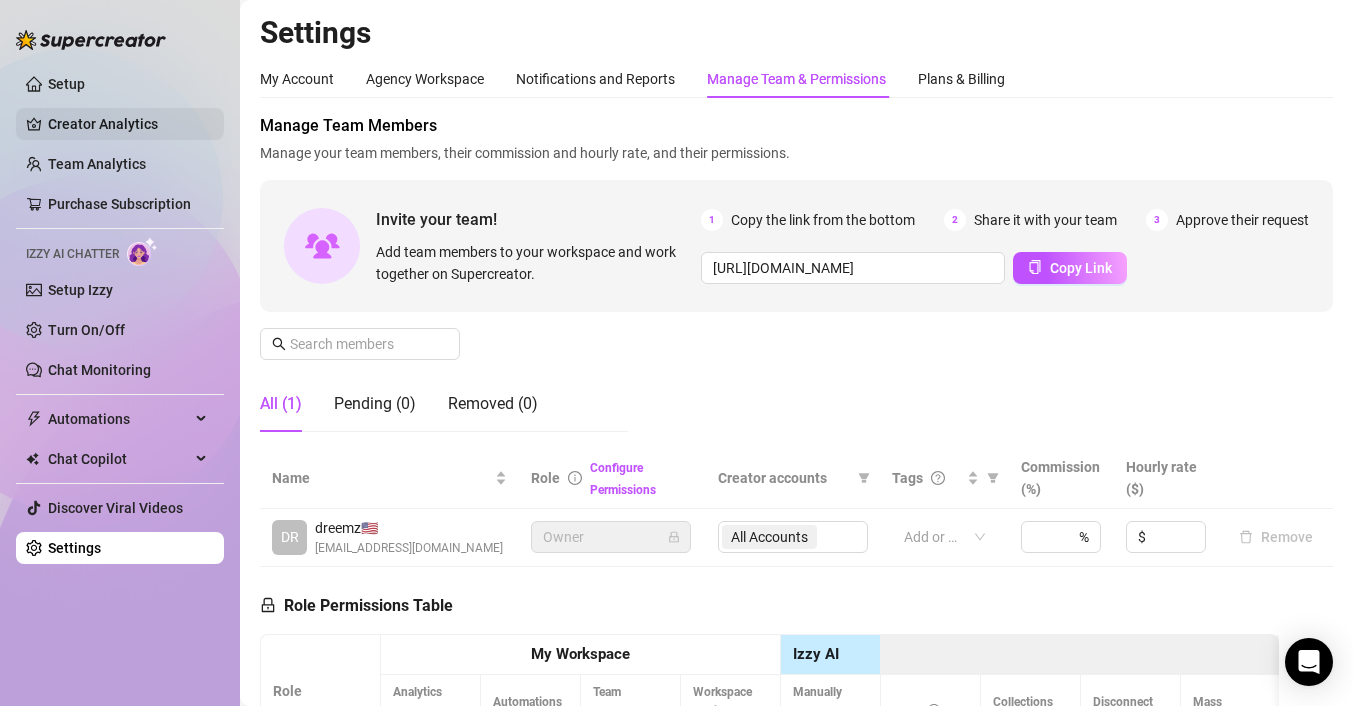click on "Creator Analytics" at bounding box center [128, 124] 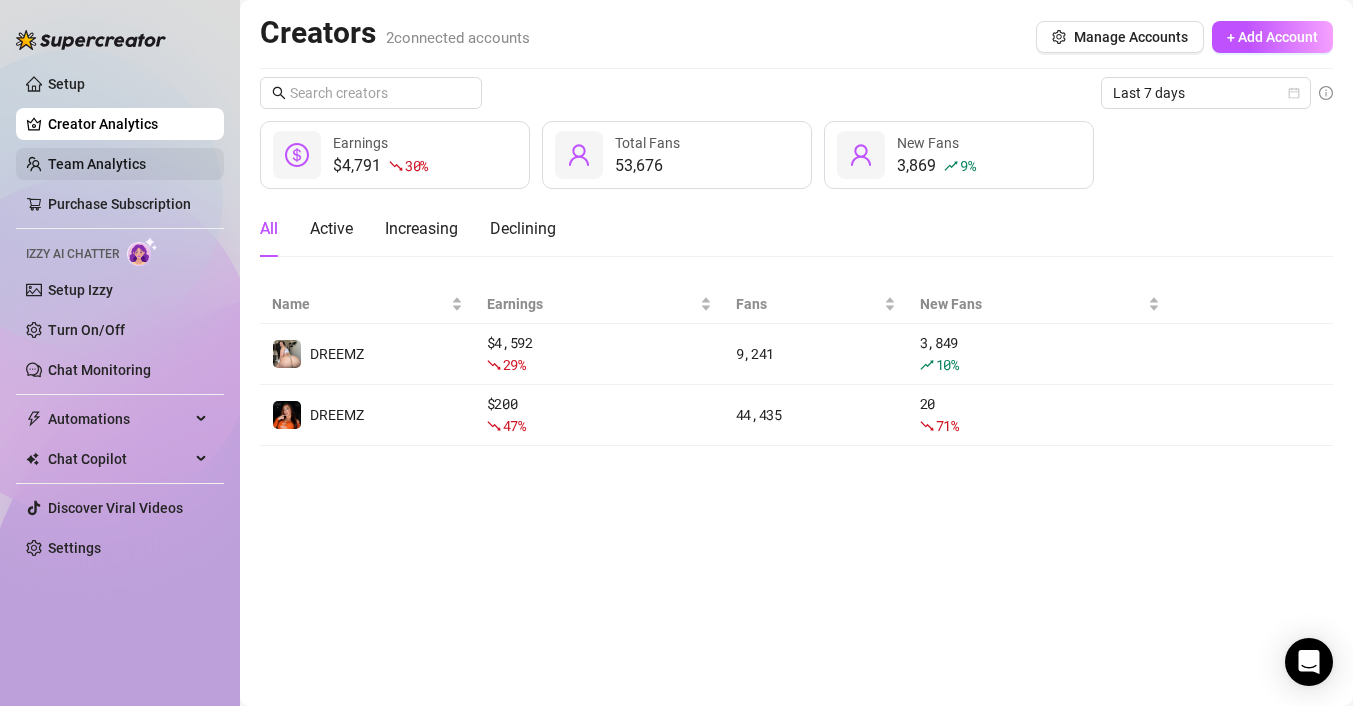 click on "Team Analytics" at bounding box center (97, 164) 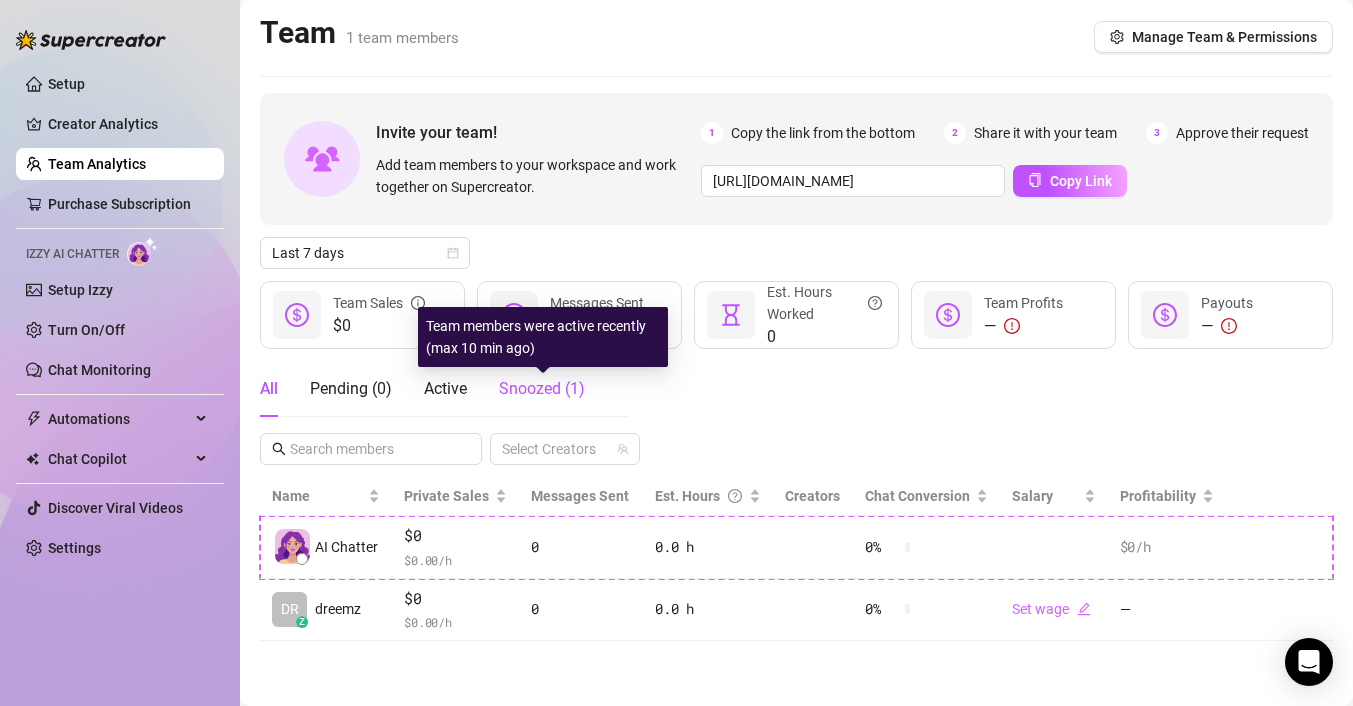 click on "Snoozed ( 1 )" at bounding box center (542, 388) 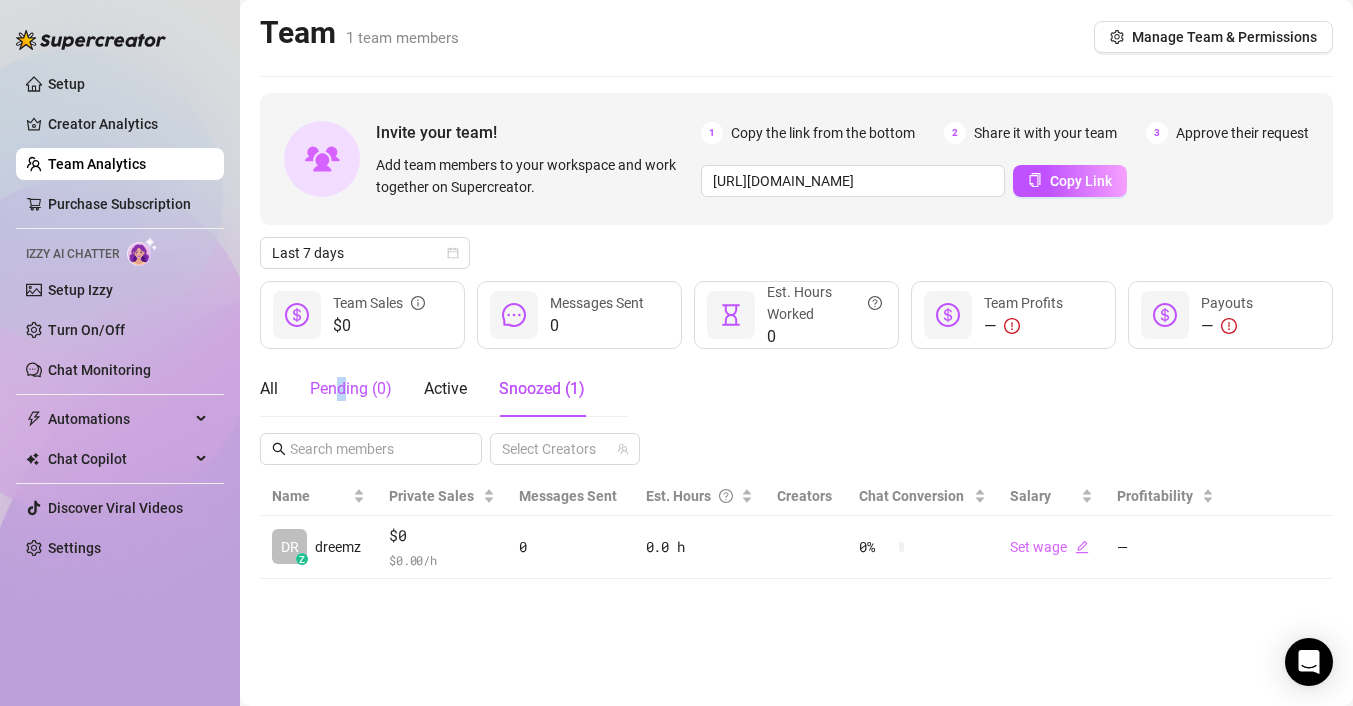 click on "Pending ( 0 )" at bounding box center (351, 389) 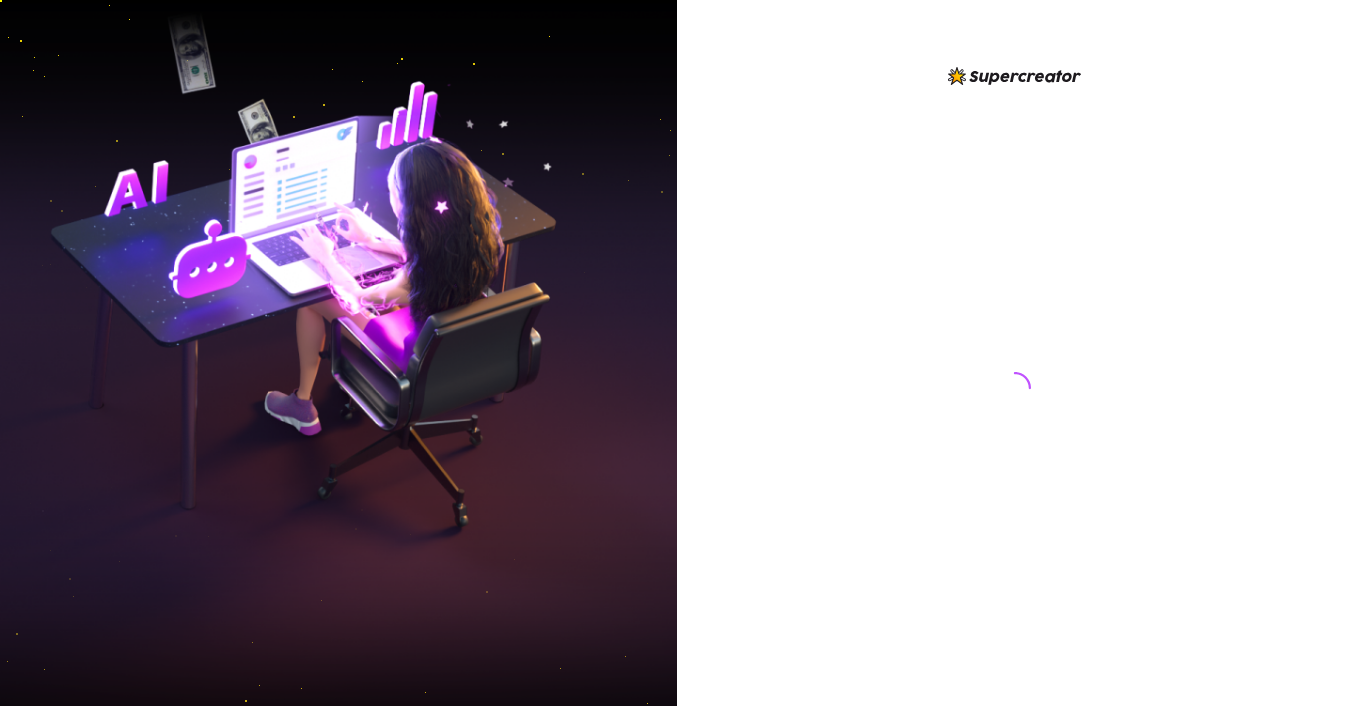 scroll, scrollTop: 0, scrollLeft: 0, axis: both 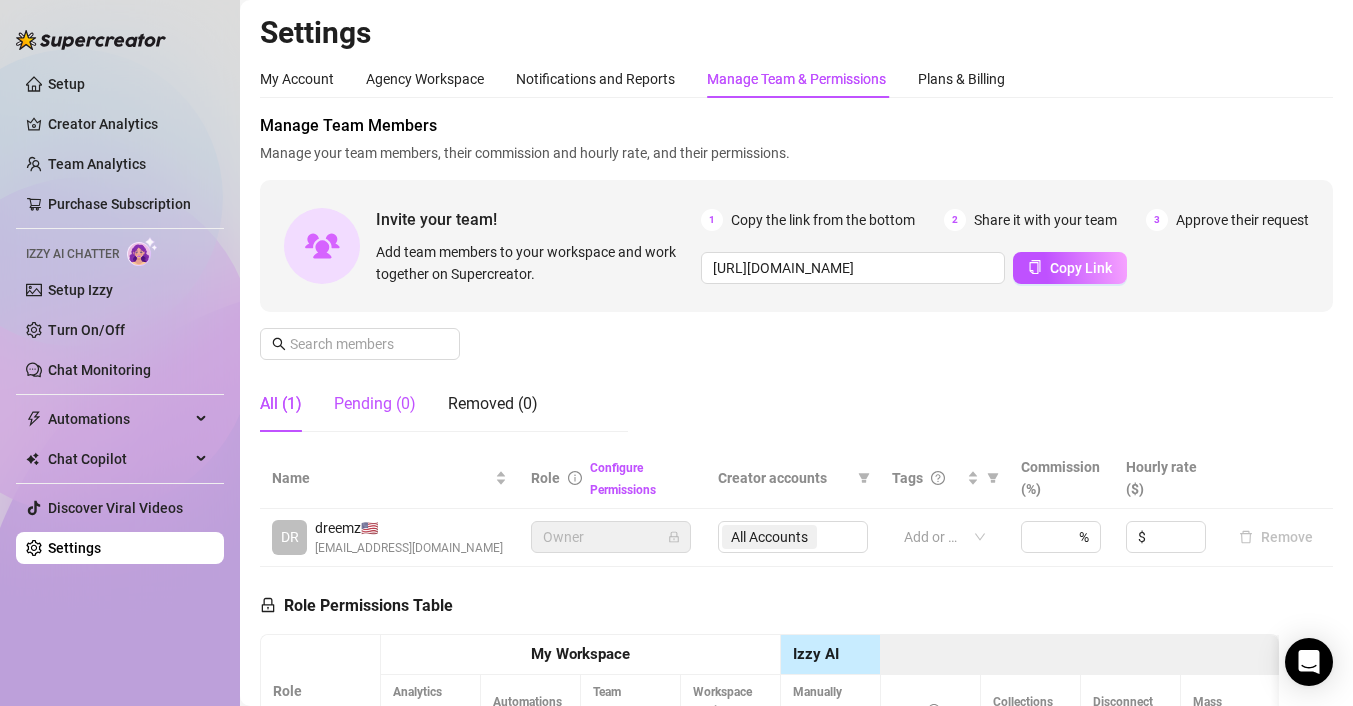 click on "Pending (0)" at bounding box center [375, 404] 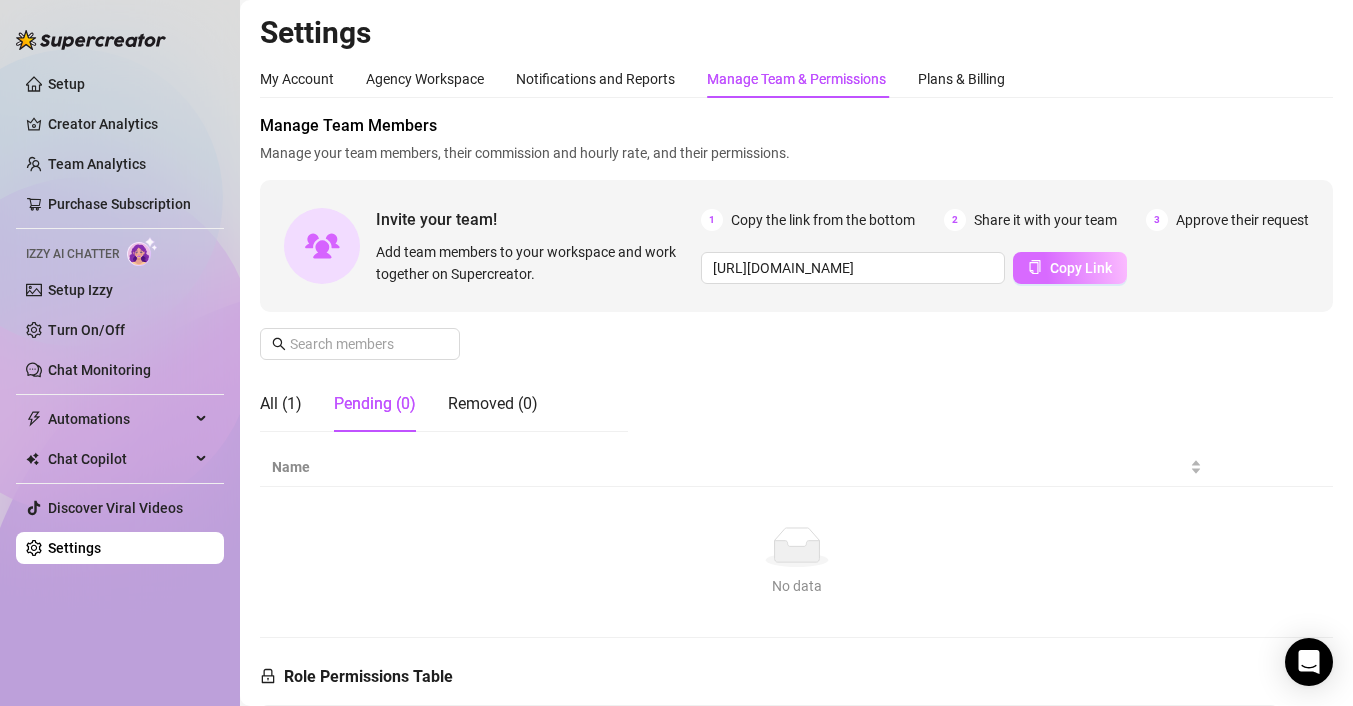 click on "Copy Link" at bounding box center [1070, 268] 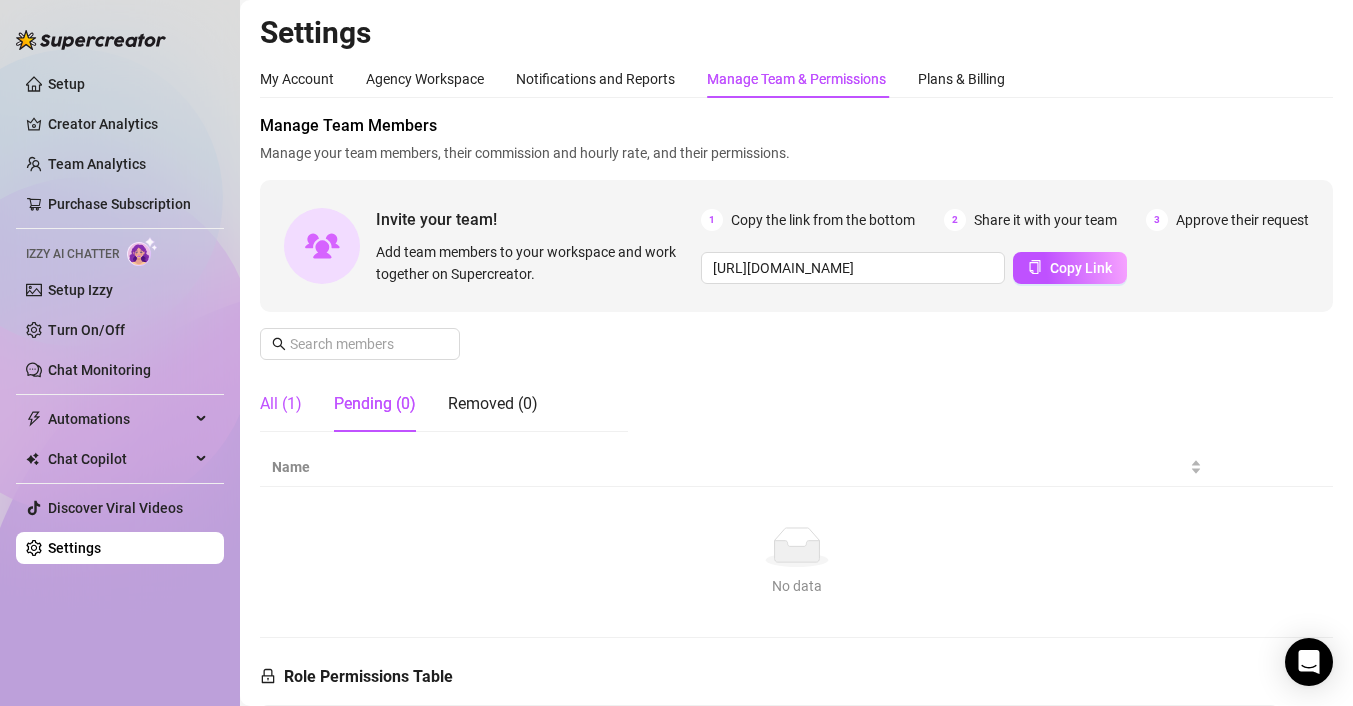 click on "All (1)" at bounding box center [281, 404] 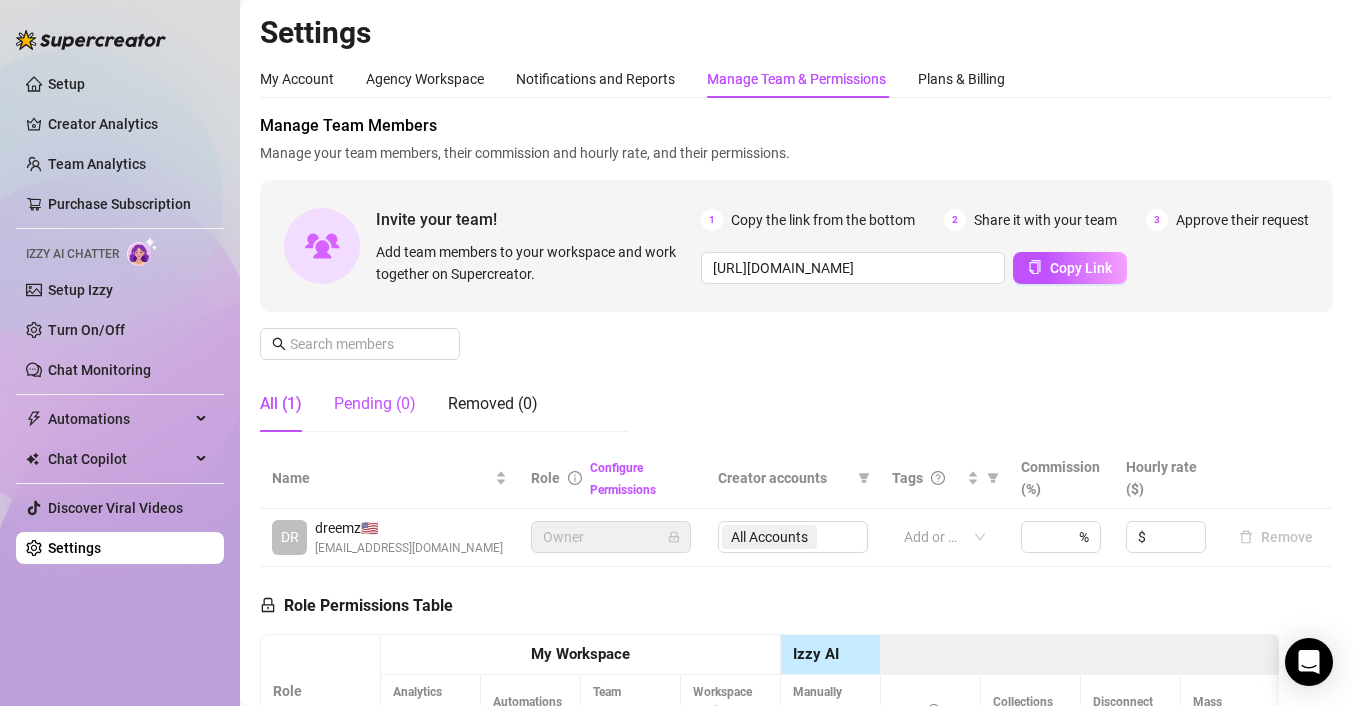 click on "Pending (0)" at bounding box center (375, 404) 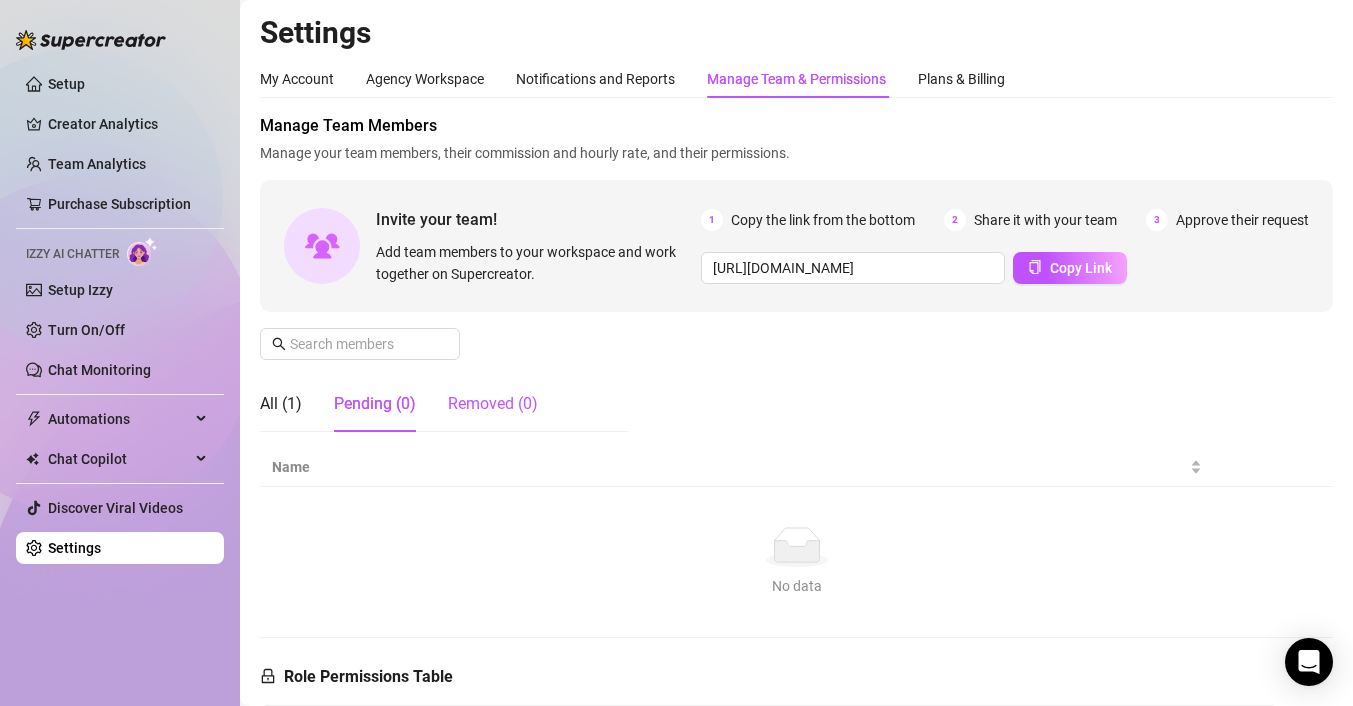 click on "Removed (0)" at bounding box center [493, 404] 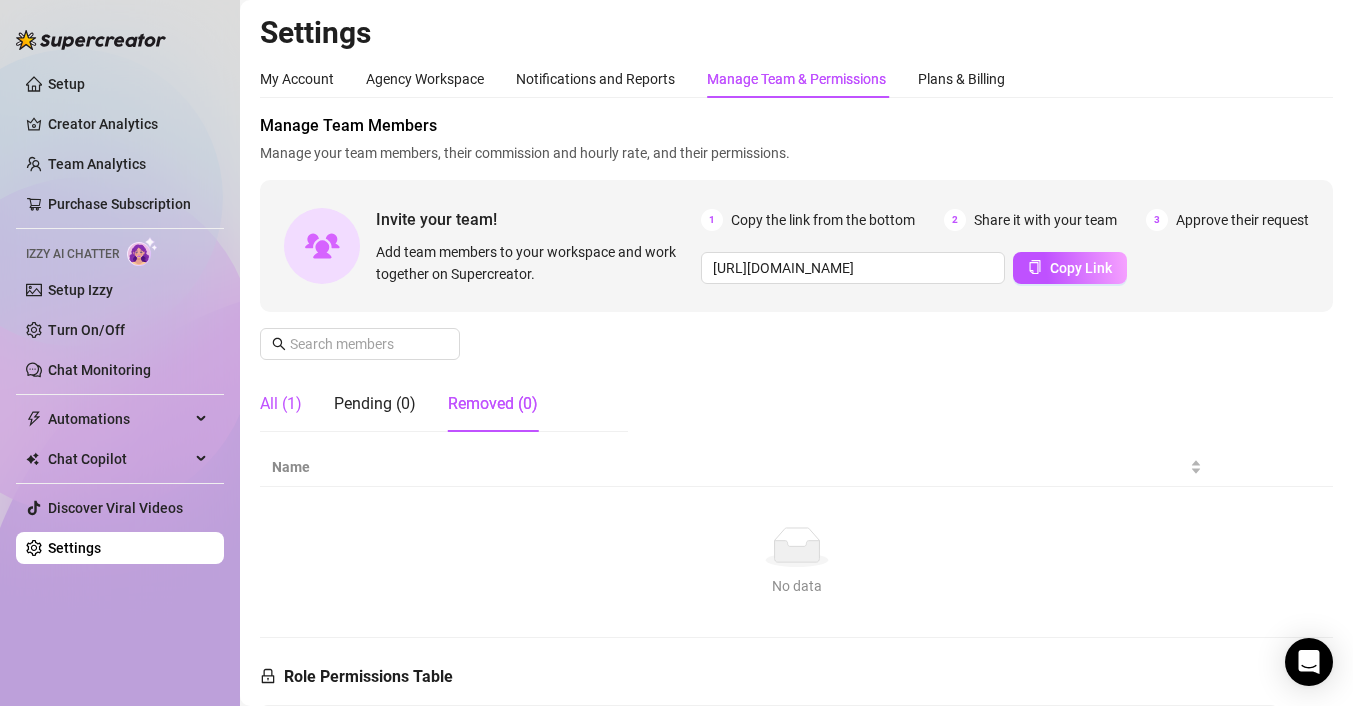 click on "All (1)" at bounding box center [281, 404] 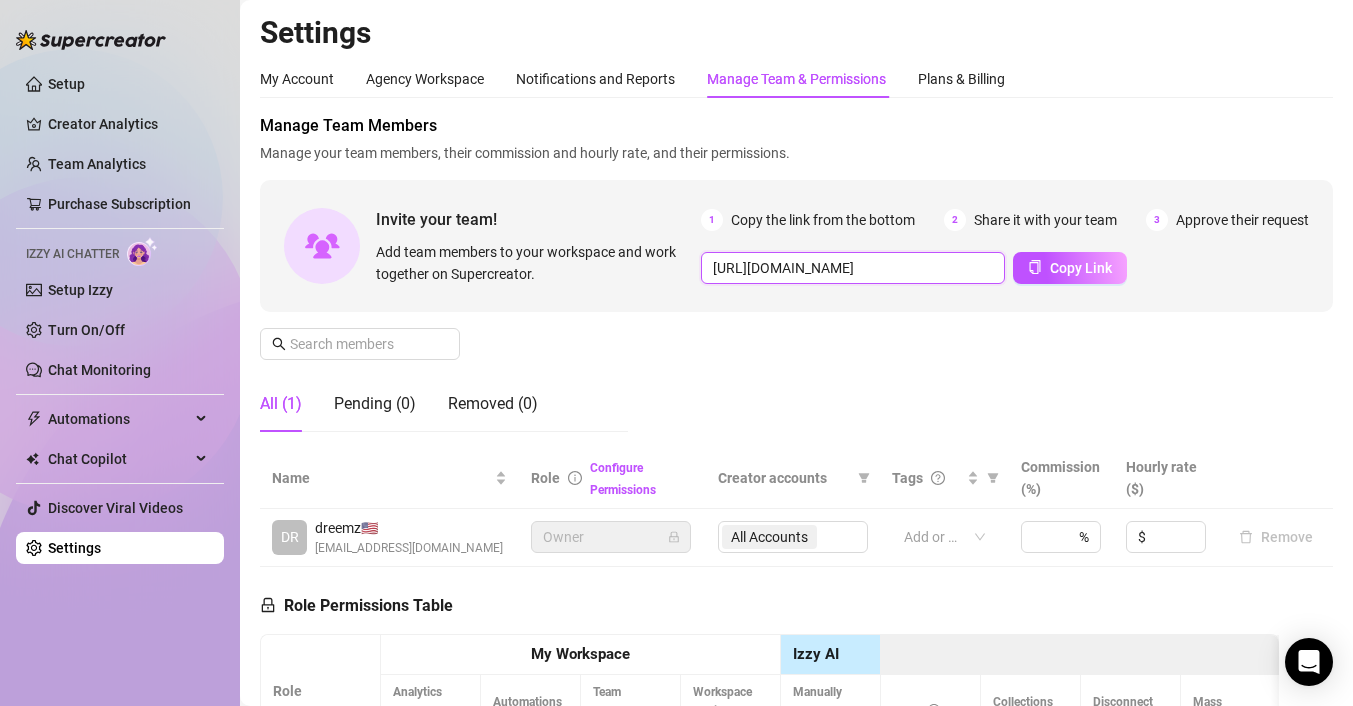 scroll, scrollTop: 0, scrollLeft: 356, axis: horizontal 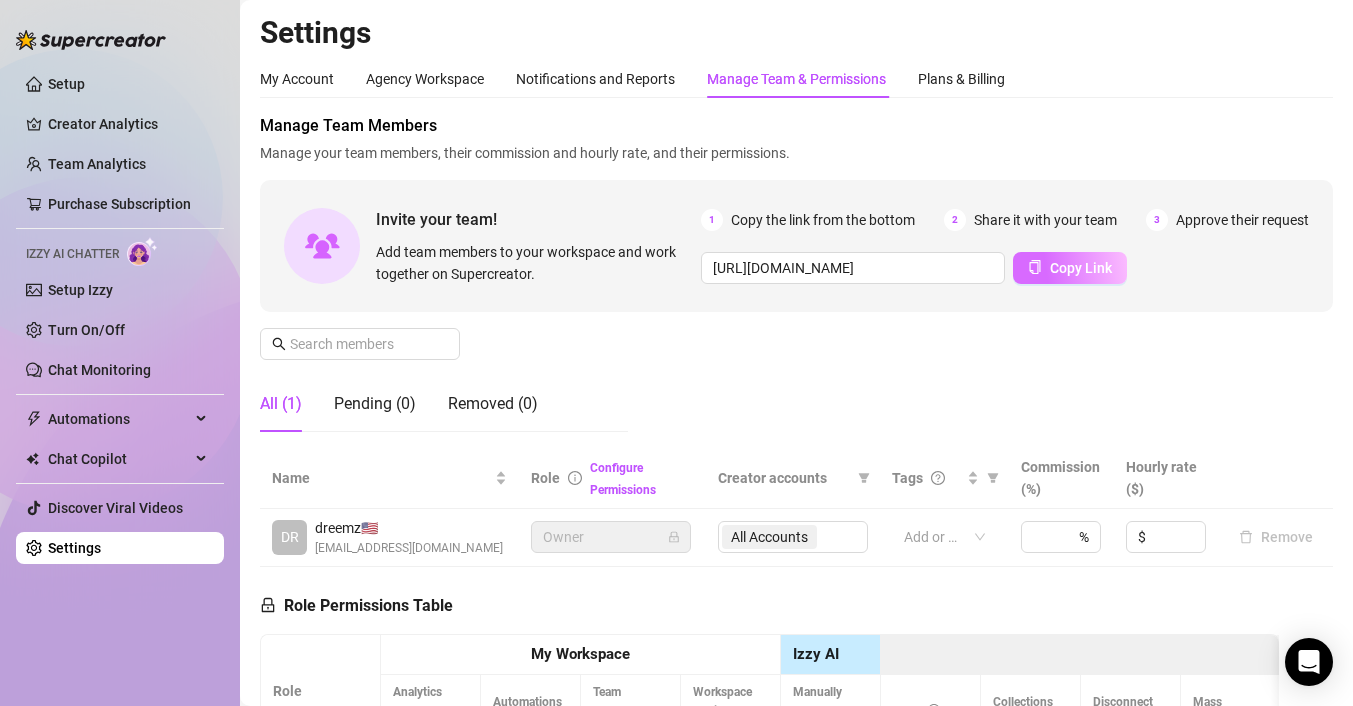 click on "Copy Link" at bounding box center (1081, 268) 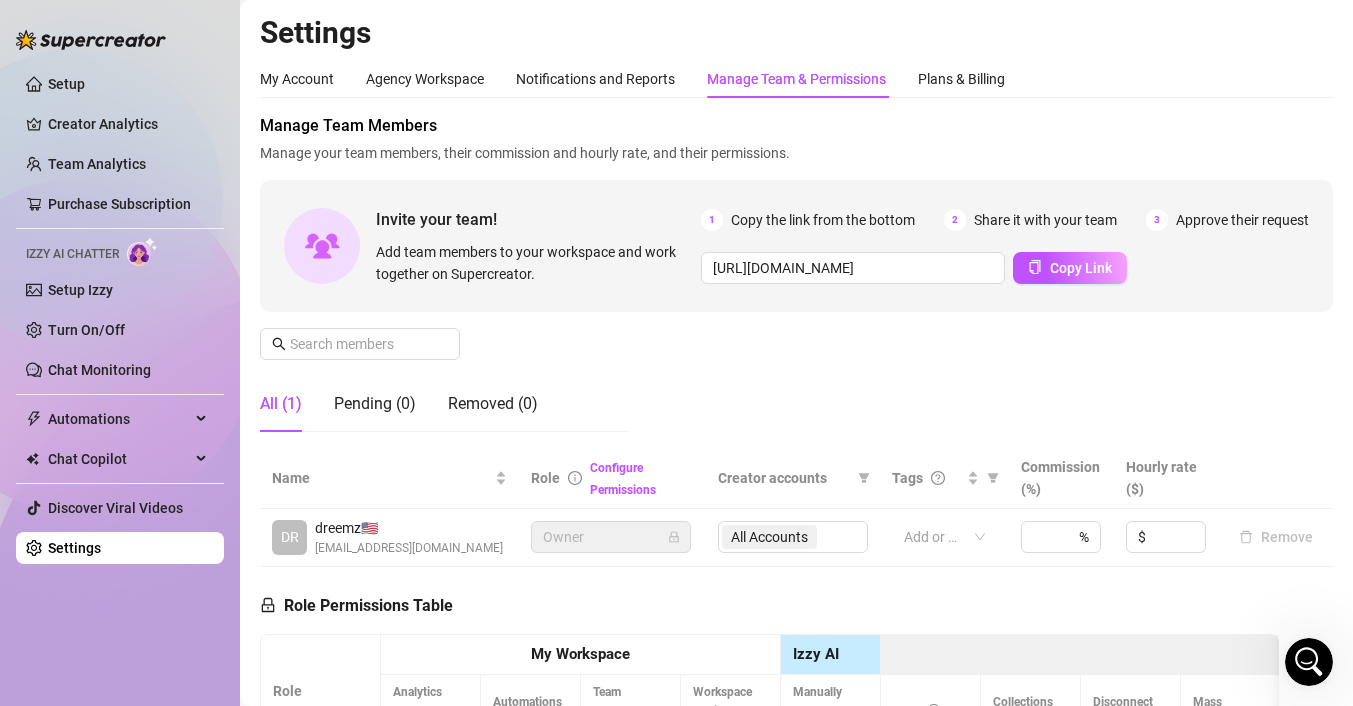 scroll, scrollTop: 0, scrollLeft: 0, axis: both 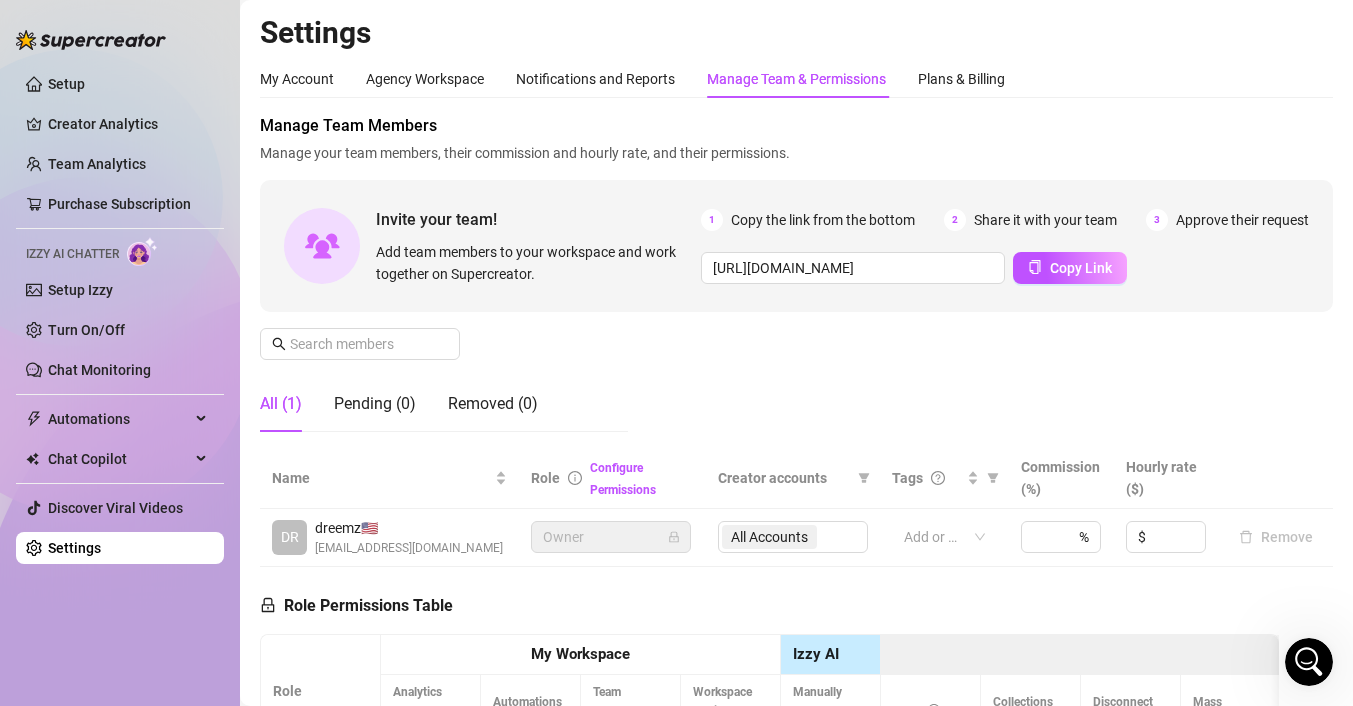 click on "Manage Team Members Manage your team members, their commission and hourly rate, and their permissions. Invite your team! Add team members to your workspace and work together on Supercreator. 1 Copy the link from the bottom 2 Share it with your team 3 Approve their request [URL][DOMAIN_NAME] Copy Link All (1) Pending (0) Removed (0)" at bounding box center (796, 281) 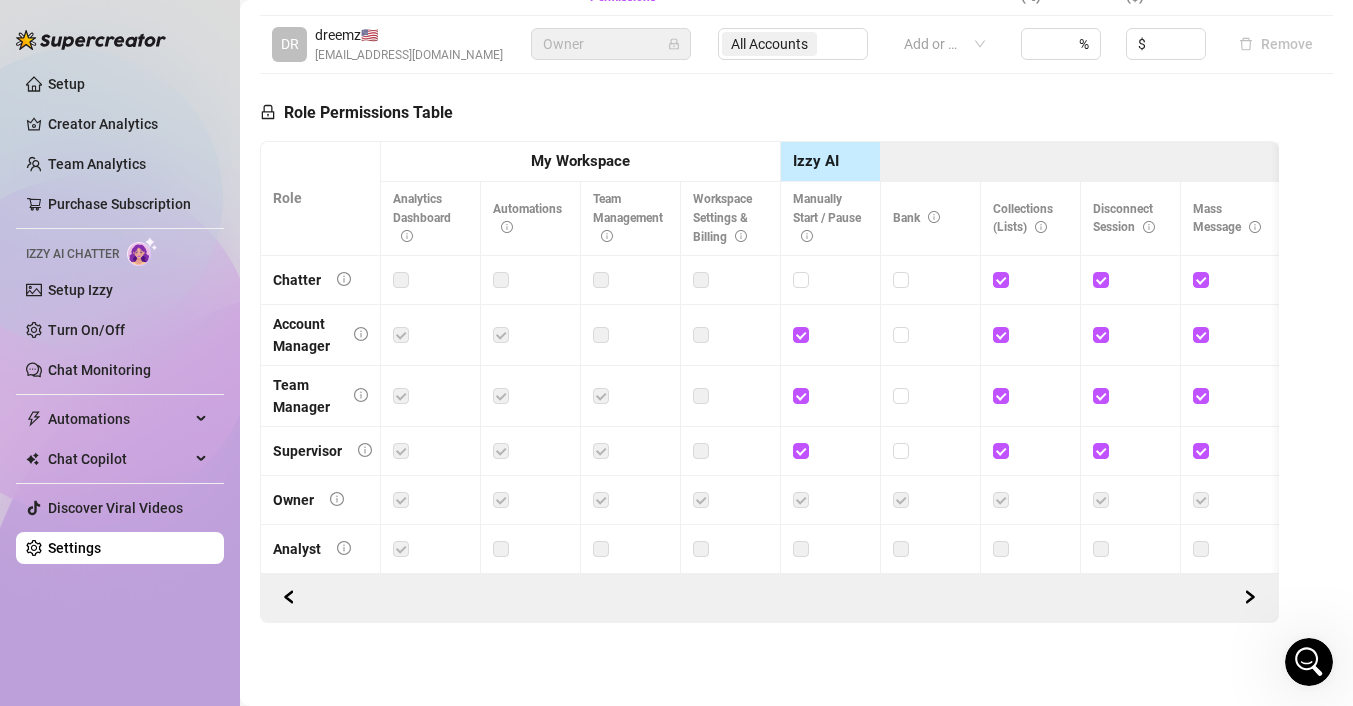 scroll, scrollTop: 493, scrollLeft: 0, axis: vertical 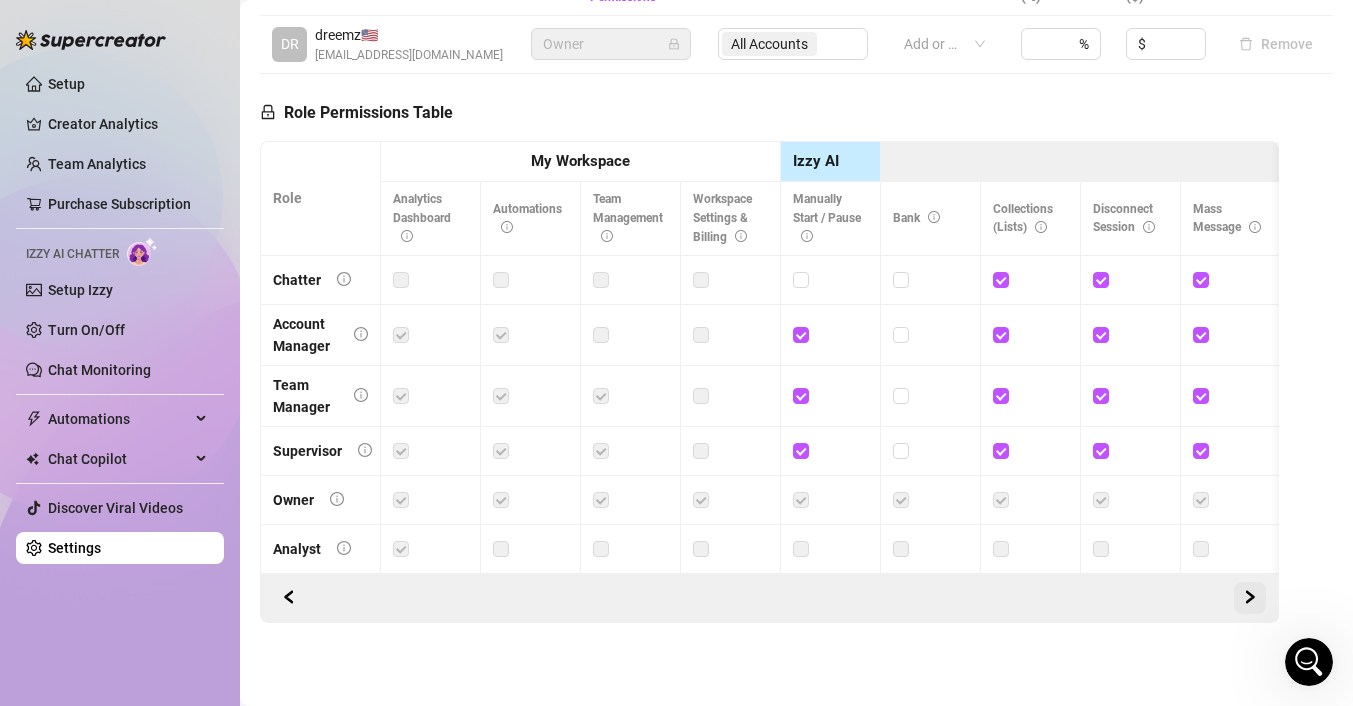 click 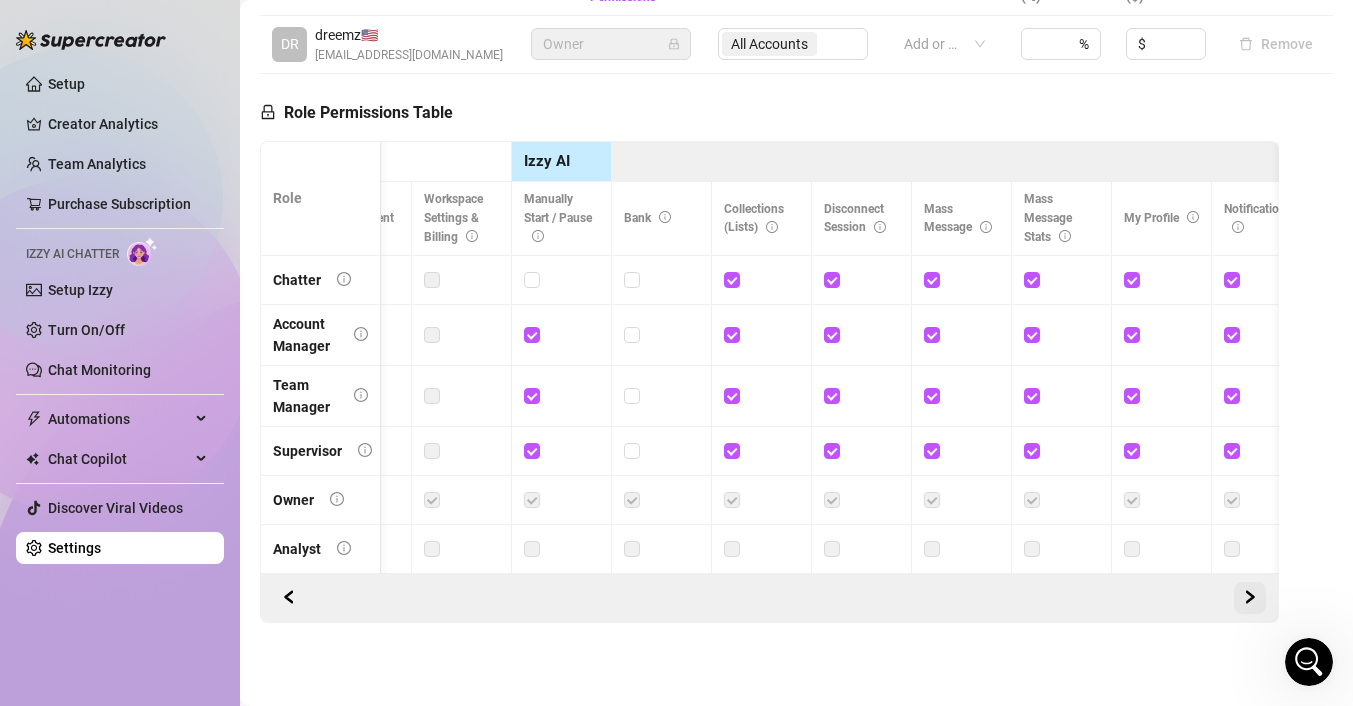 scroll, scrollTop: 0, scrollLeft: 300, axis: horizontal 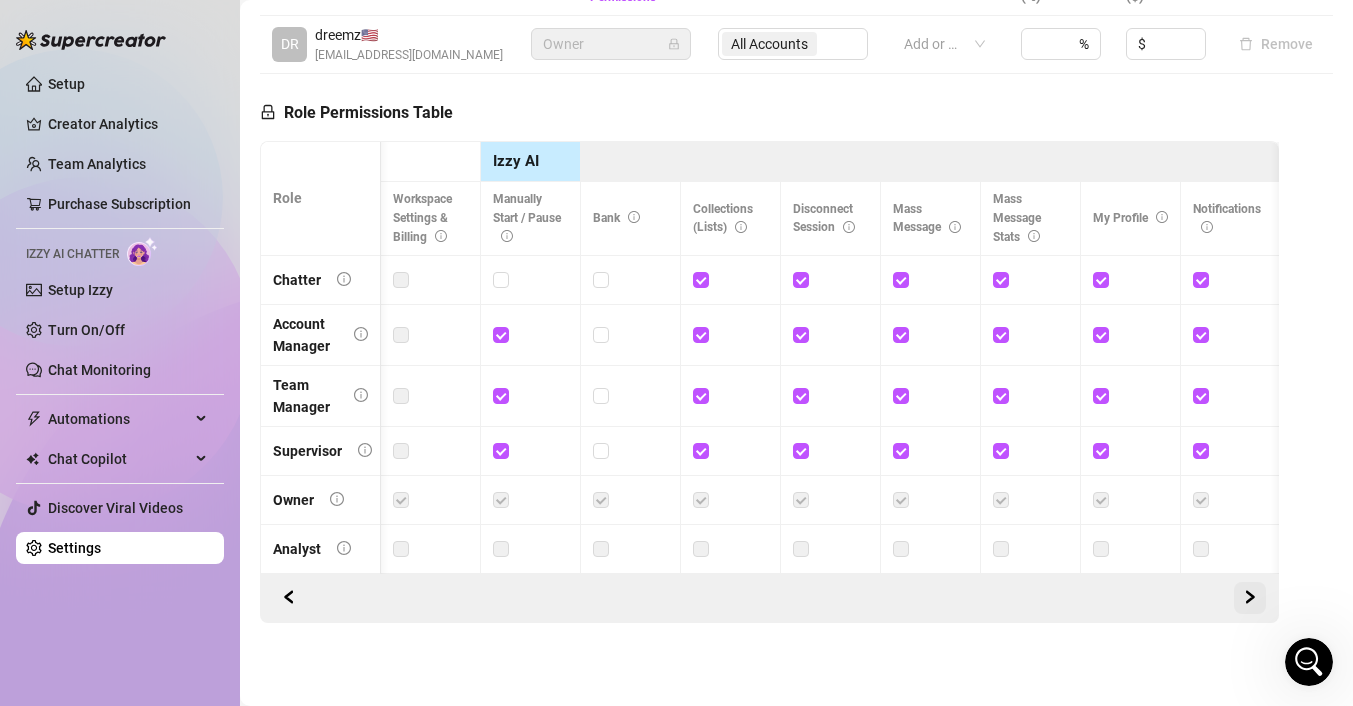 click 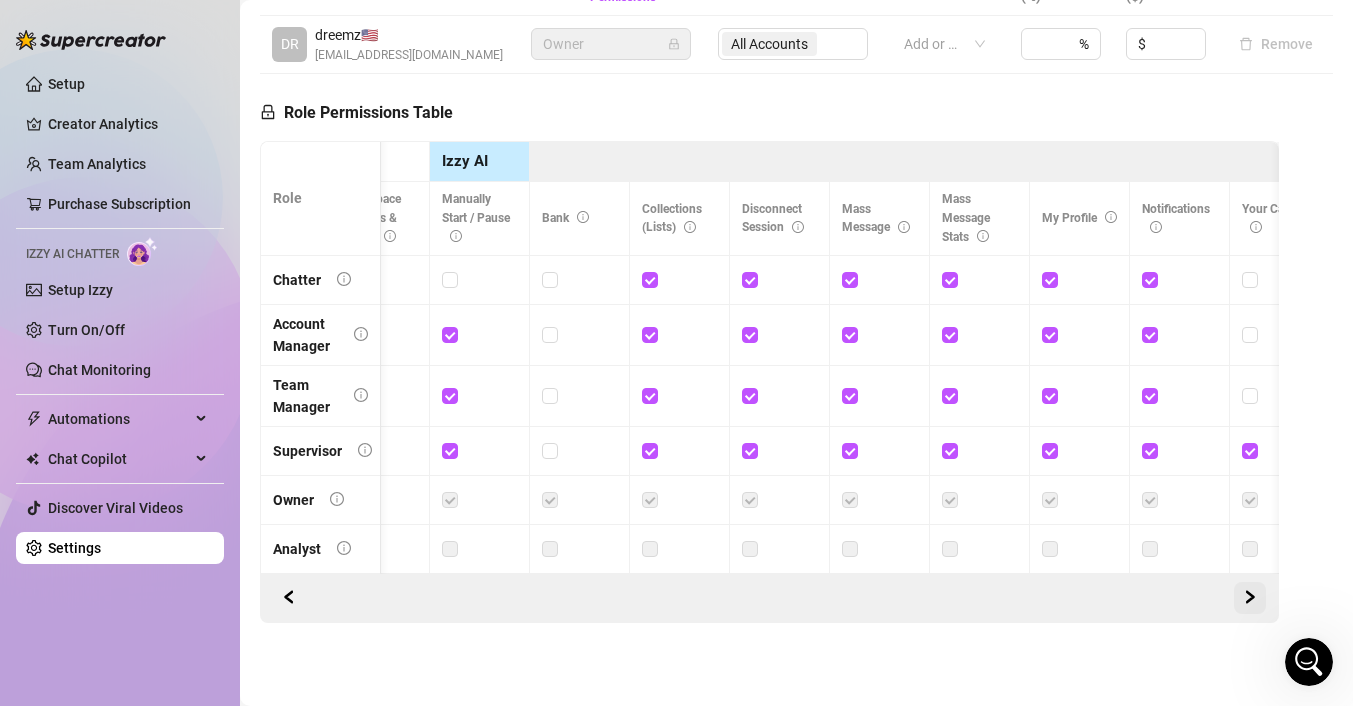 scroll, scrollTop: 0, scrollLeft: 445, axis: horizontal 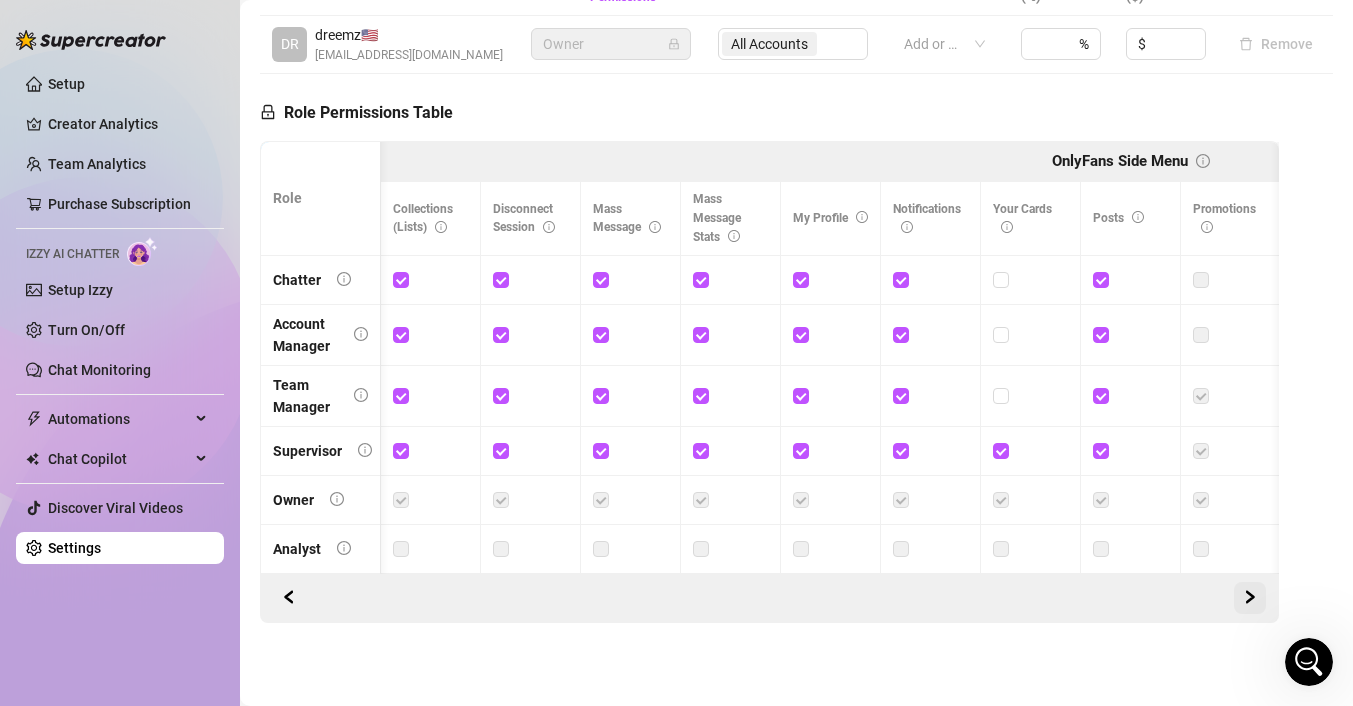 click 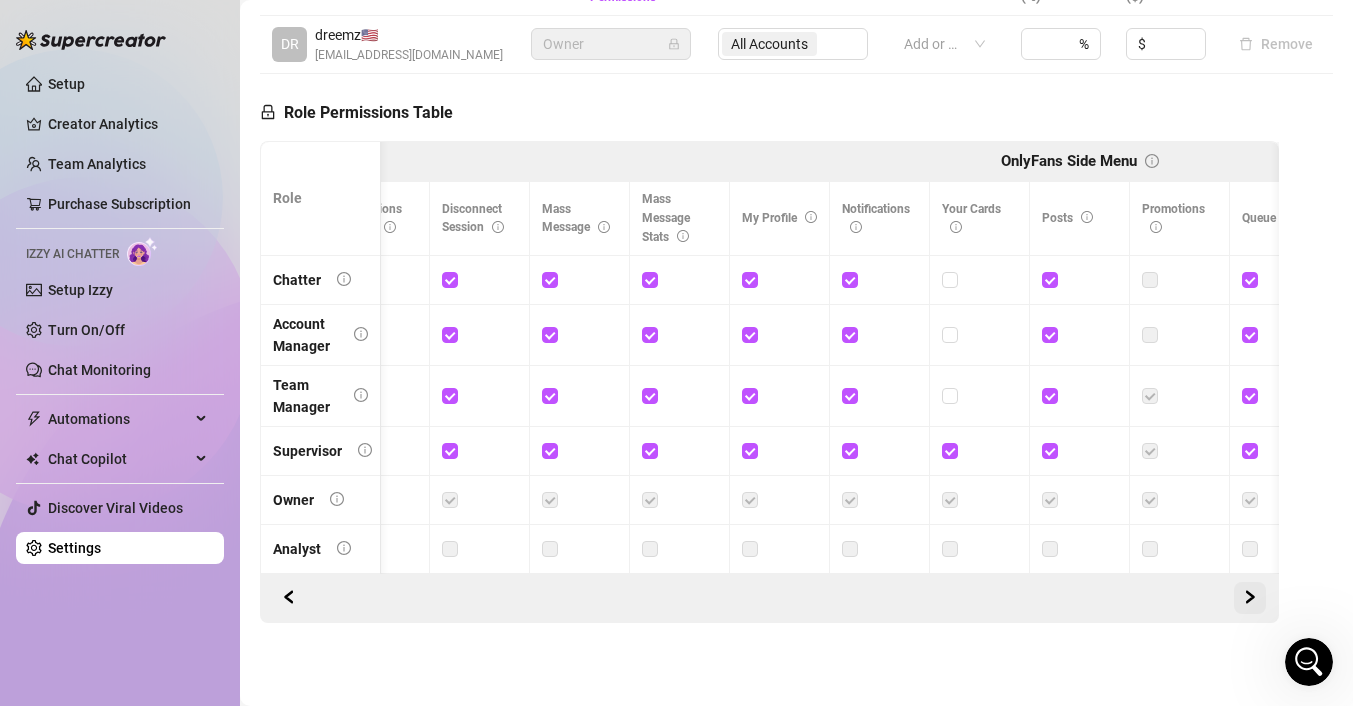 scroll, scrollTop: 0, scrollLeft: 787, axis: horizontal 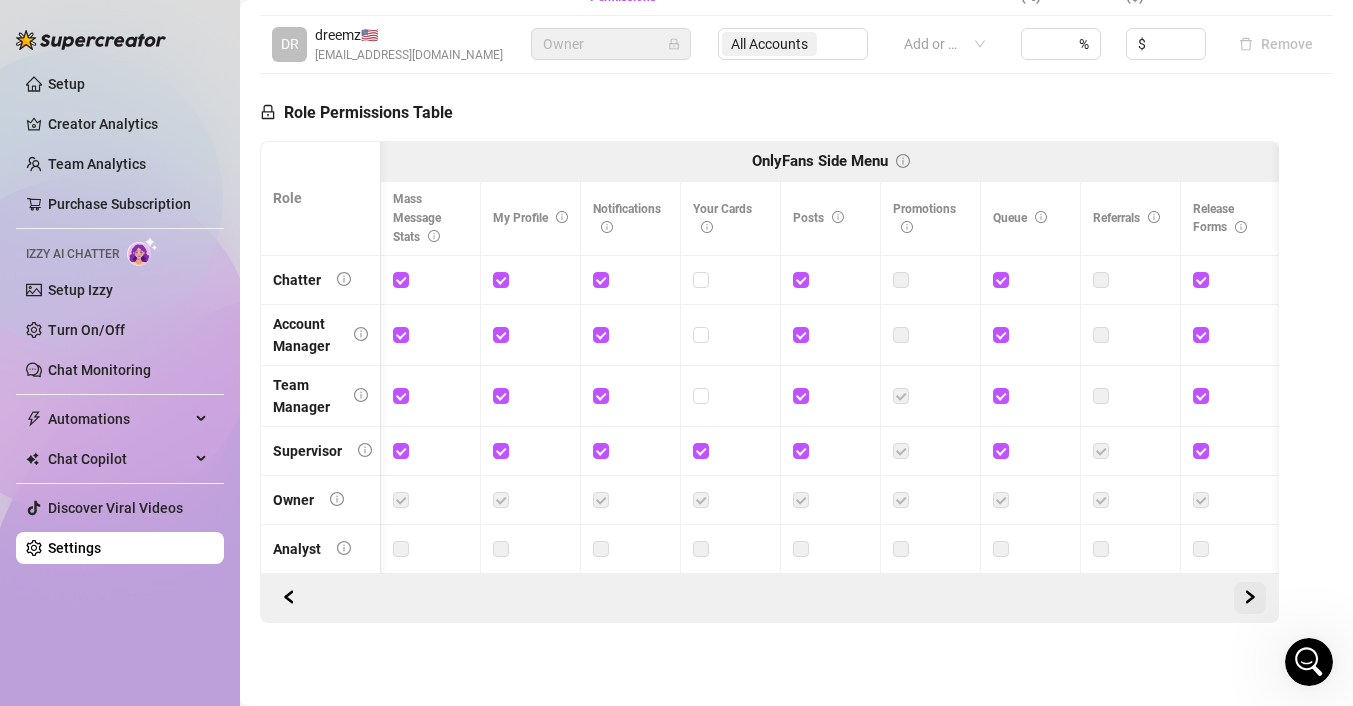 click 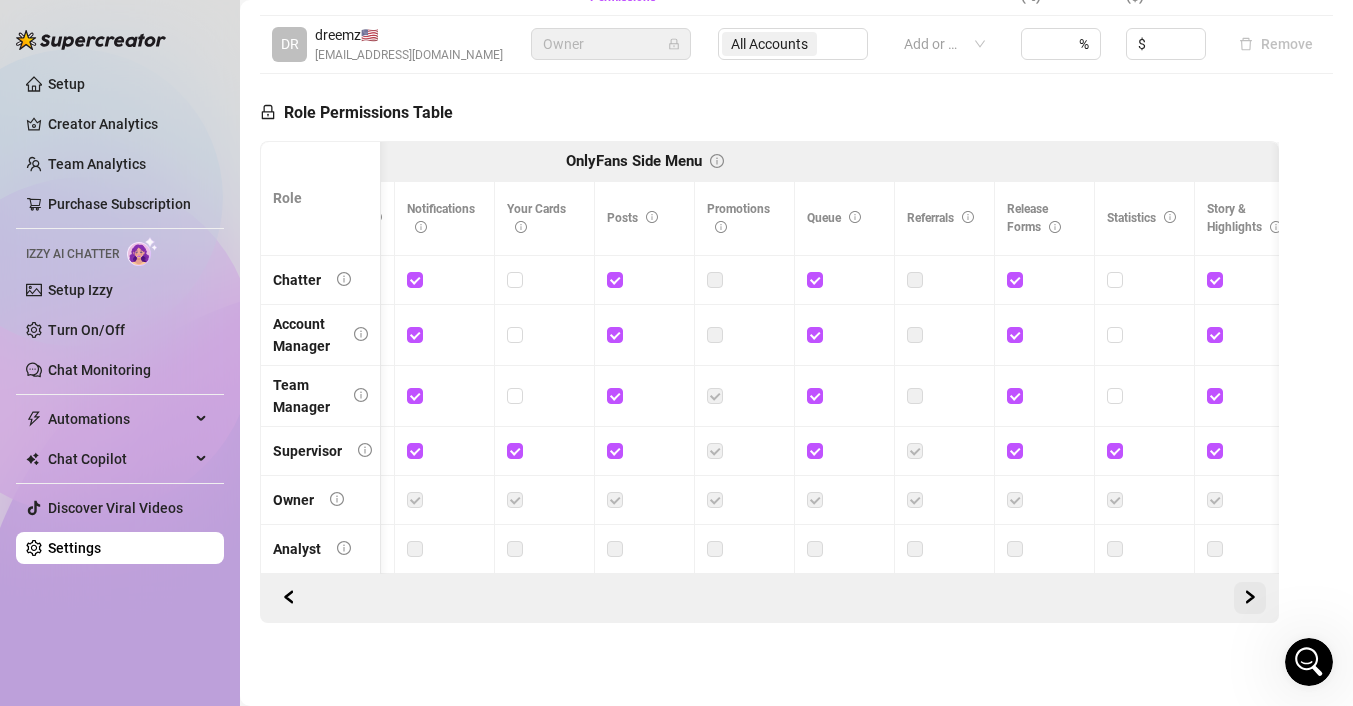 scroll, scrollTop: 0, scrollLeft: 1200, axis: horizontal 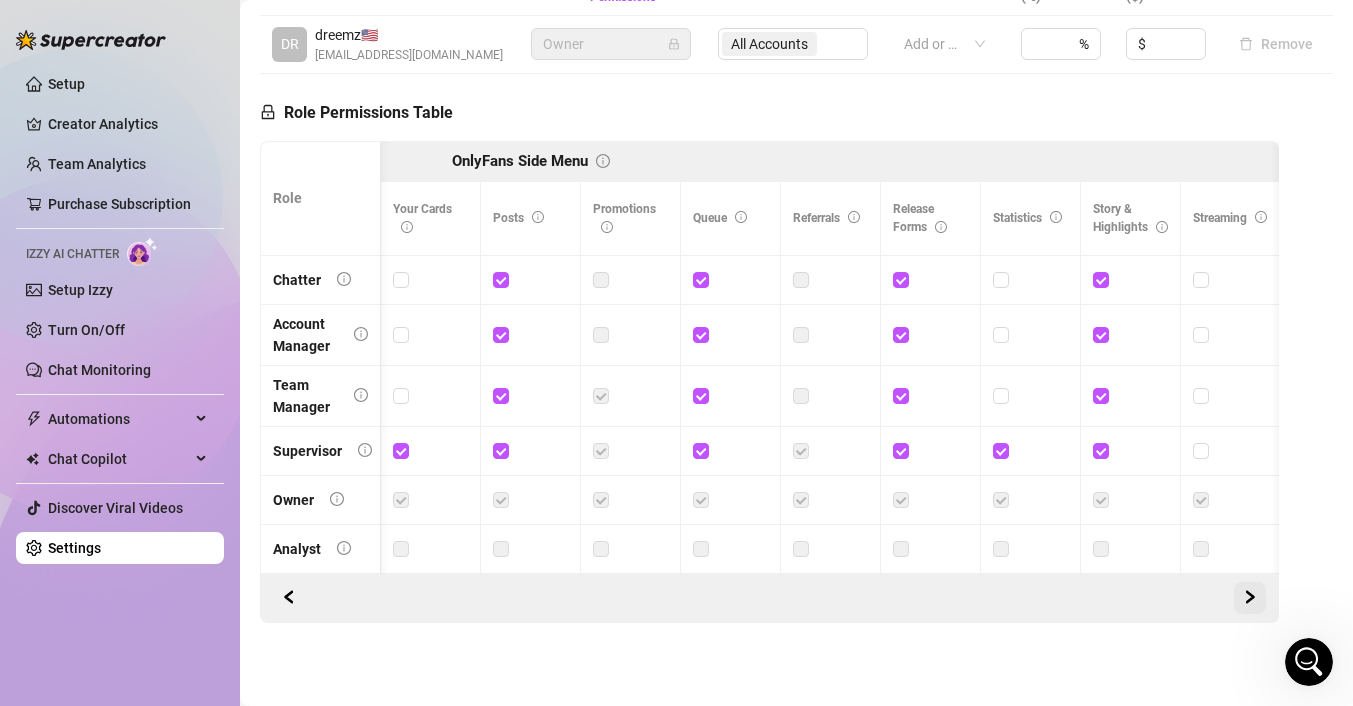 click 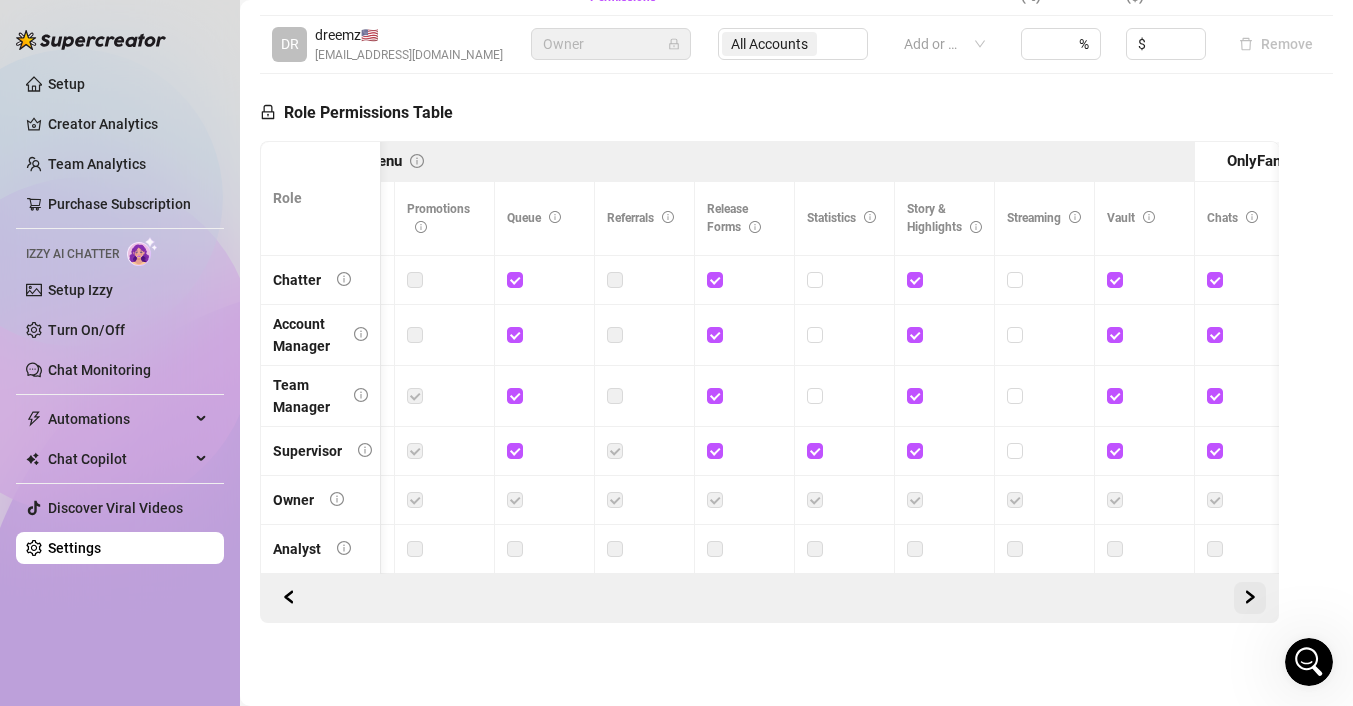 scroll, scrollTop: 0, scrollLeft: 1500, axis: horizontal 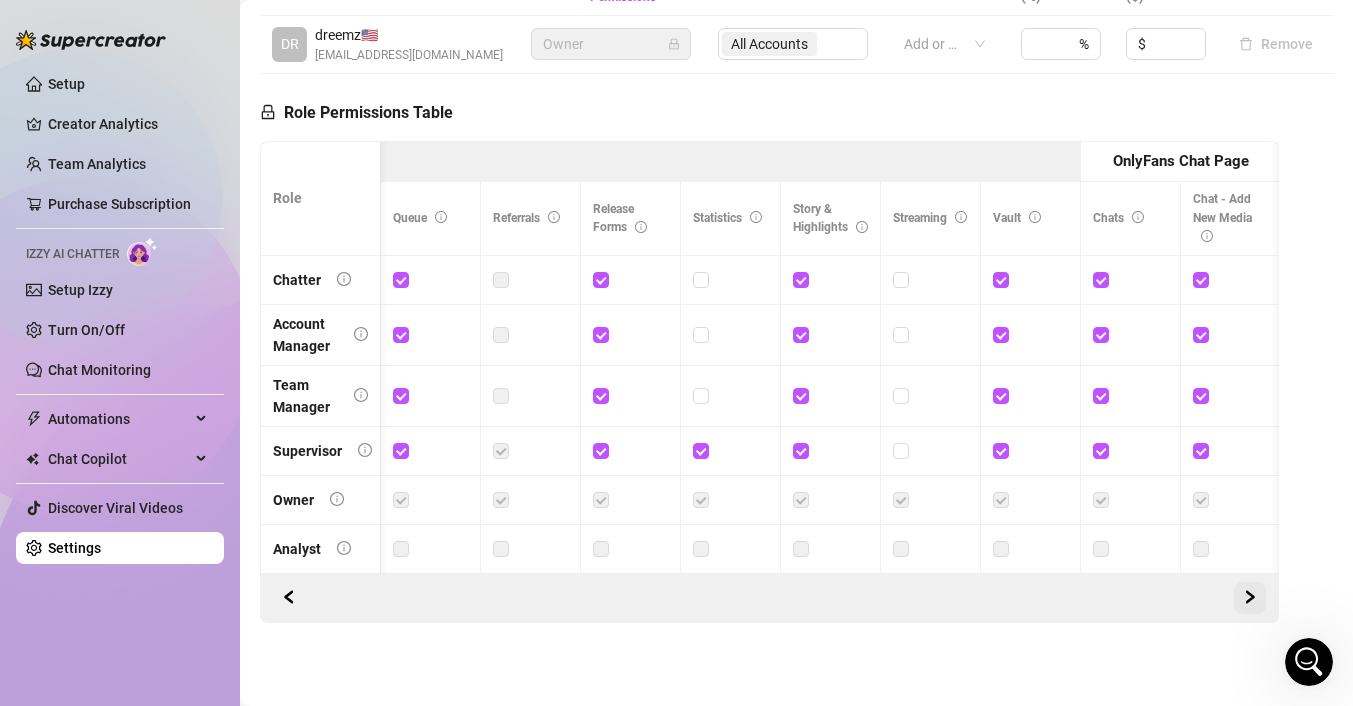 click 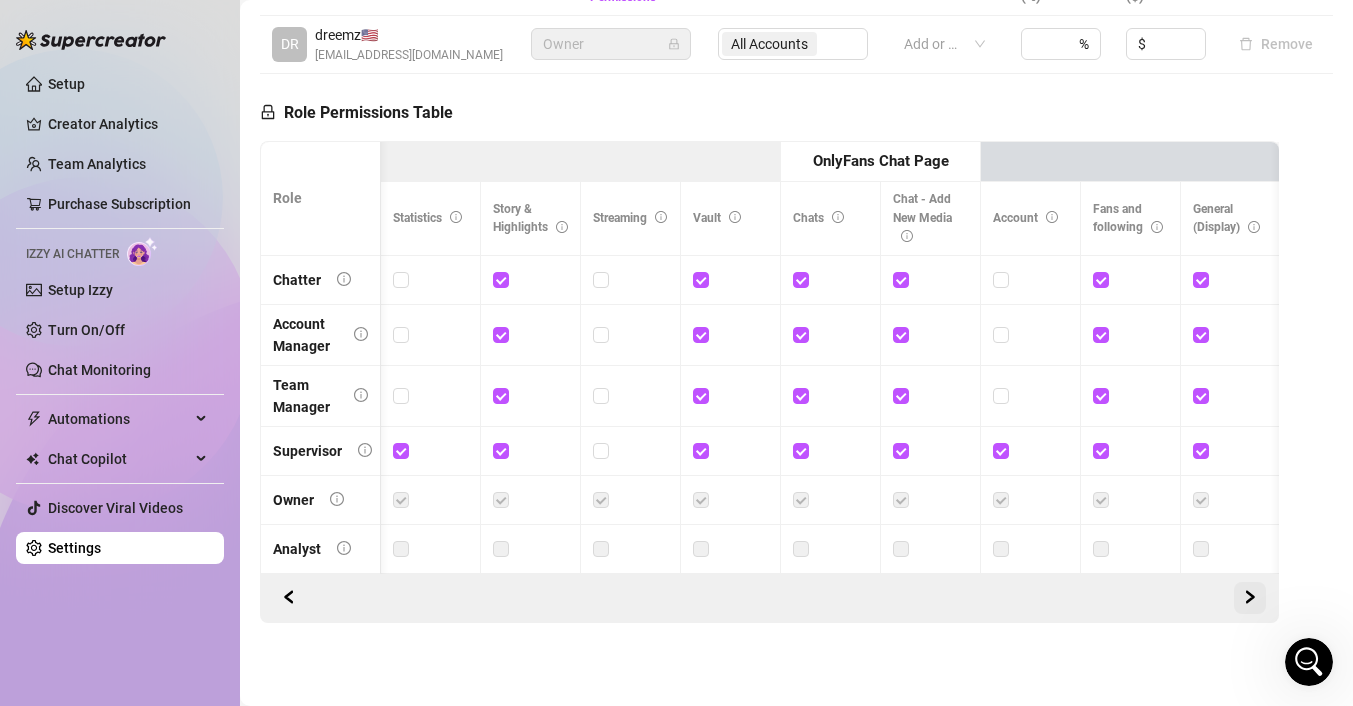 click 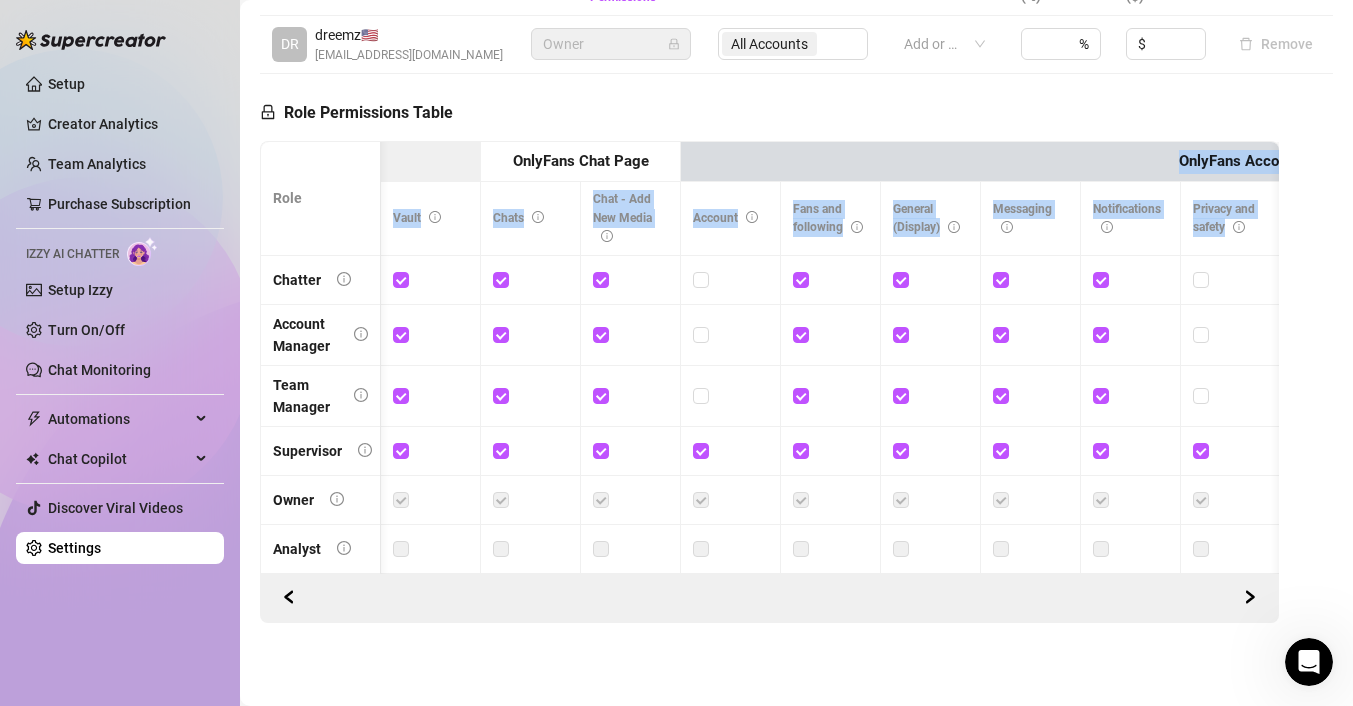 drag, startPoint x: 1017, startPoint y: 159, endPoint x: 1355, endPoint y: 237, distance: 346.88327 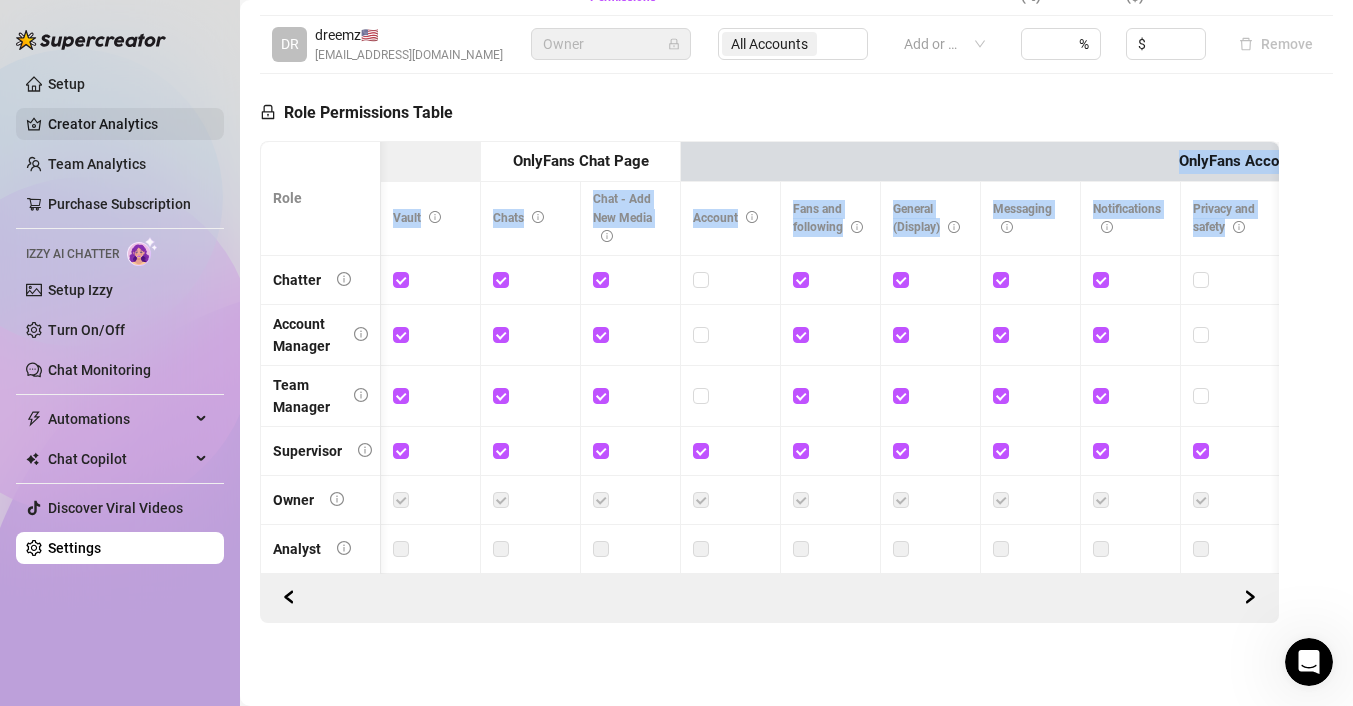 click on "Creator Analytics" at bounding box center [128, 124] 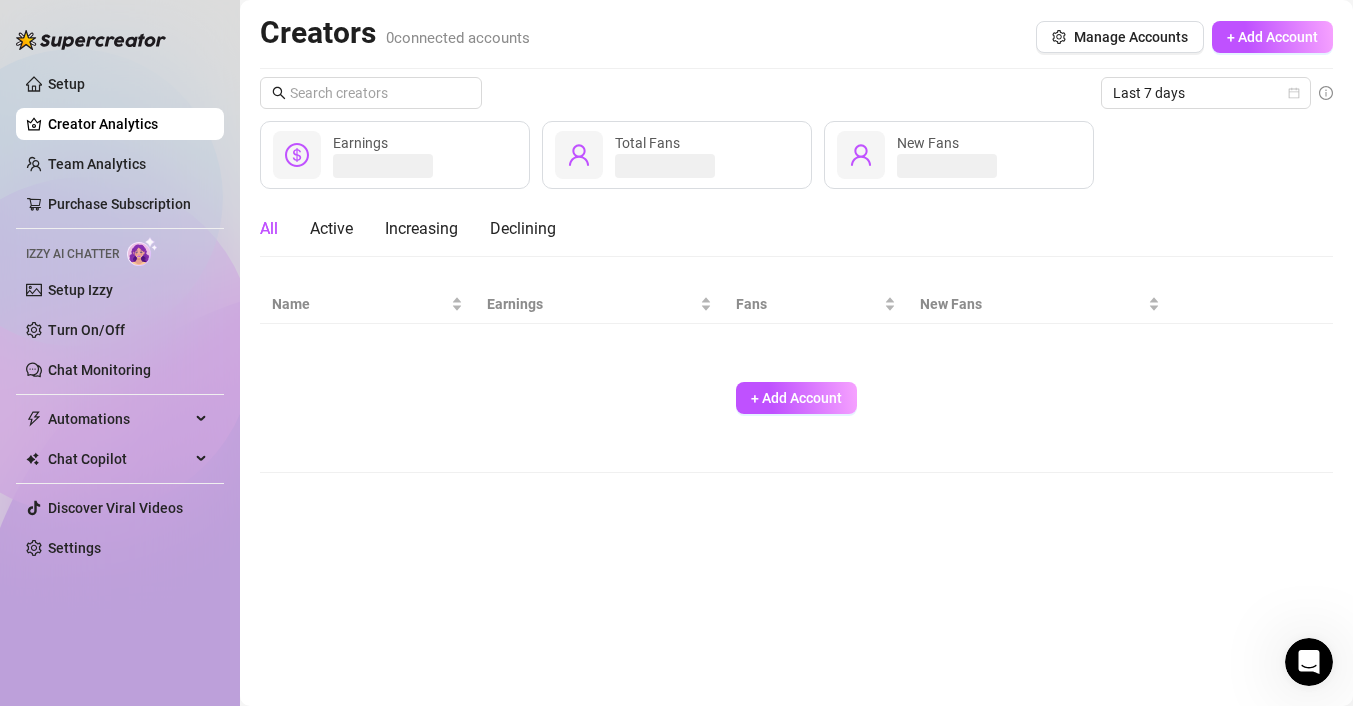 scroll, scrollTop: 0, scrollLeft: 0, axis: both 